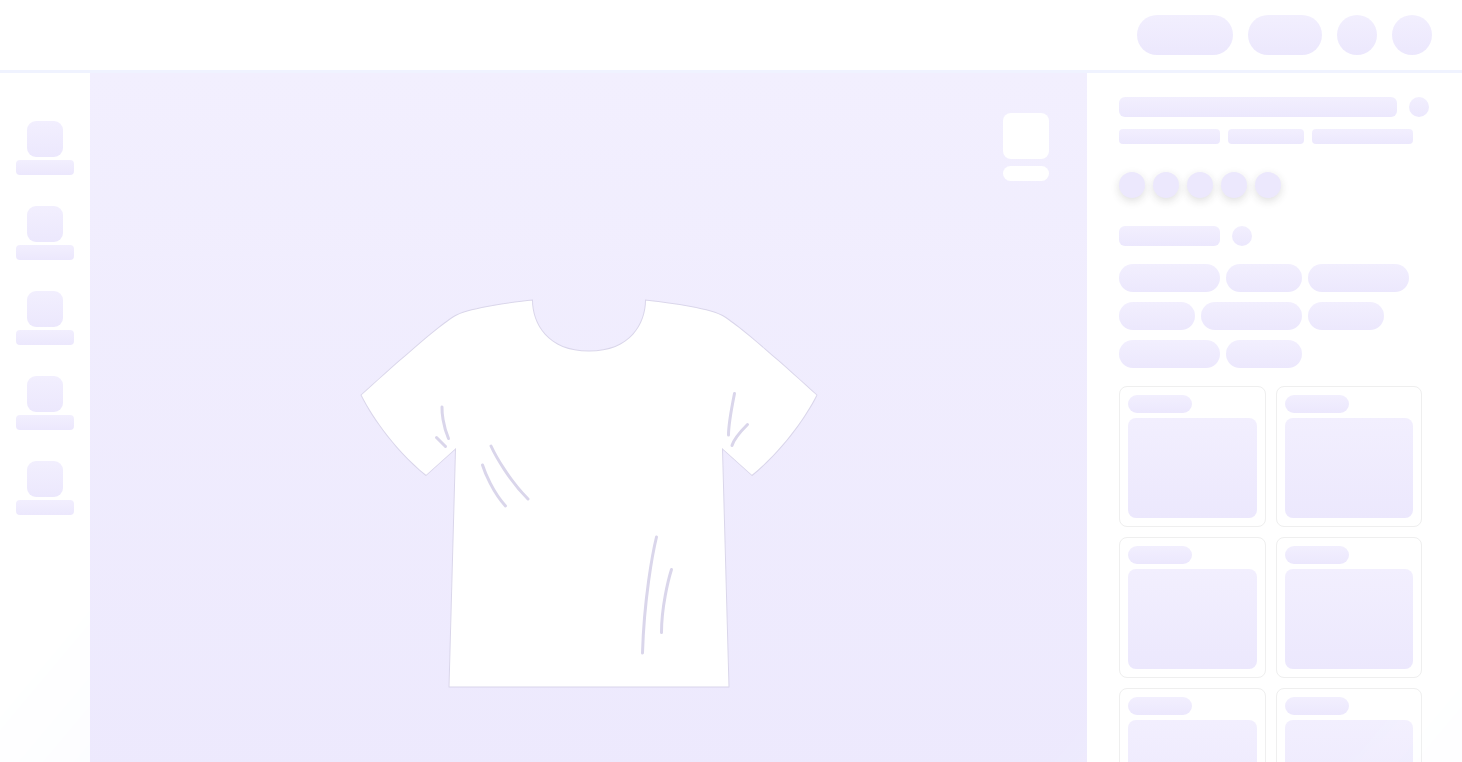 scroll, scrollTop: 0, scrollLeft: 0, axis: both 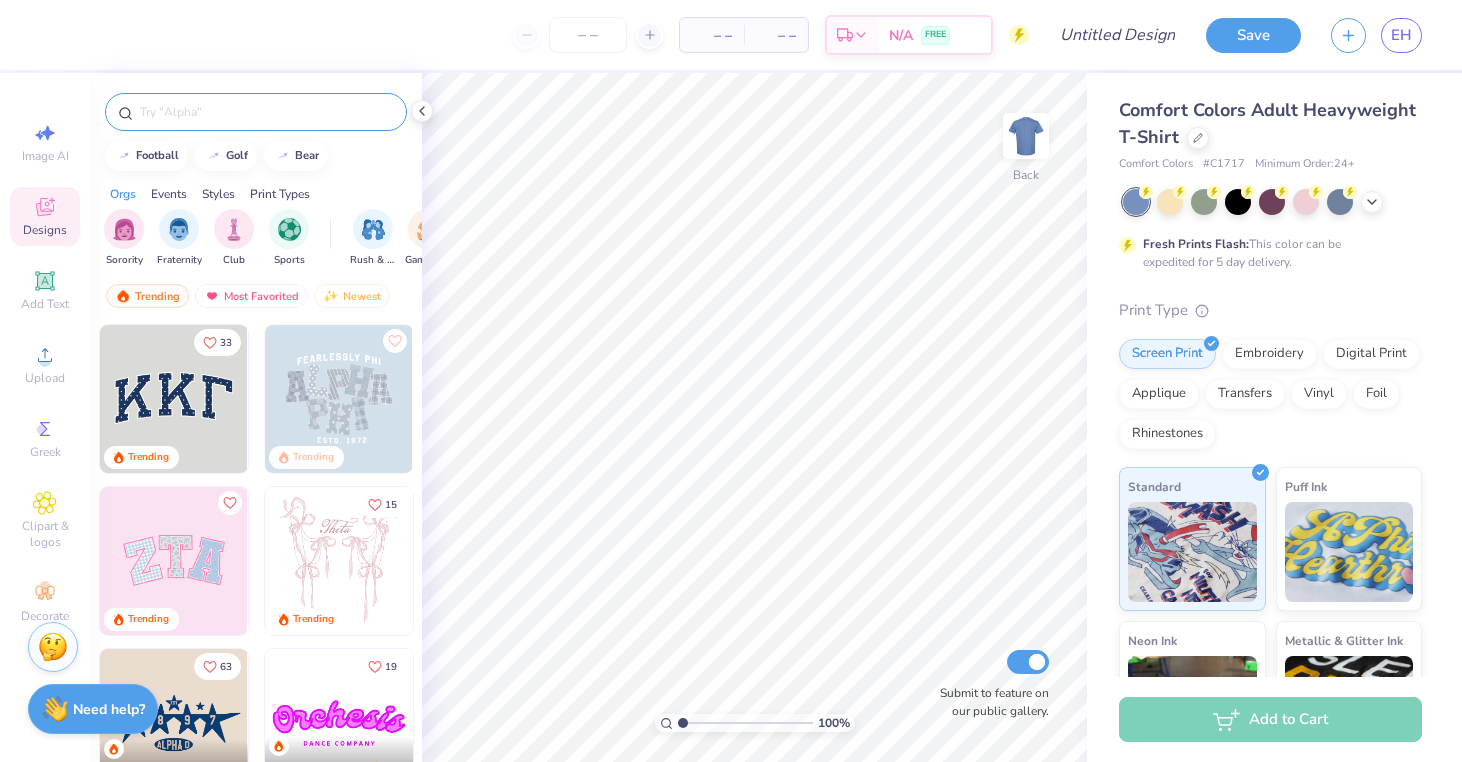 click at bounding box center [266, 112] 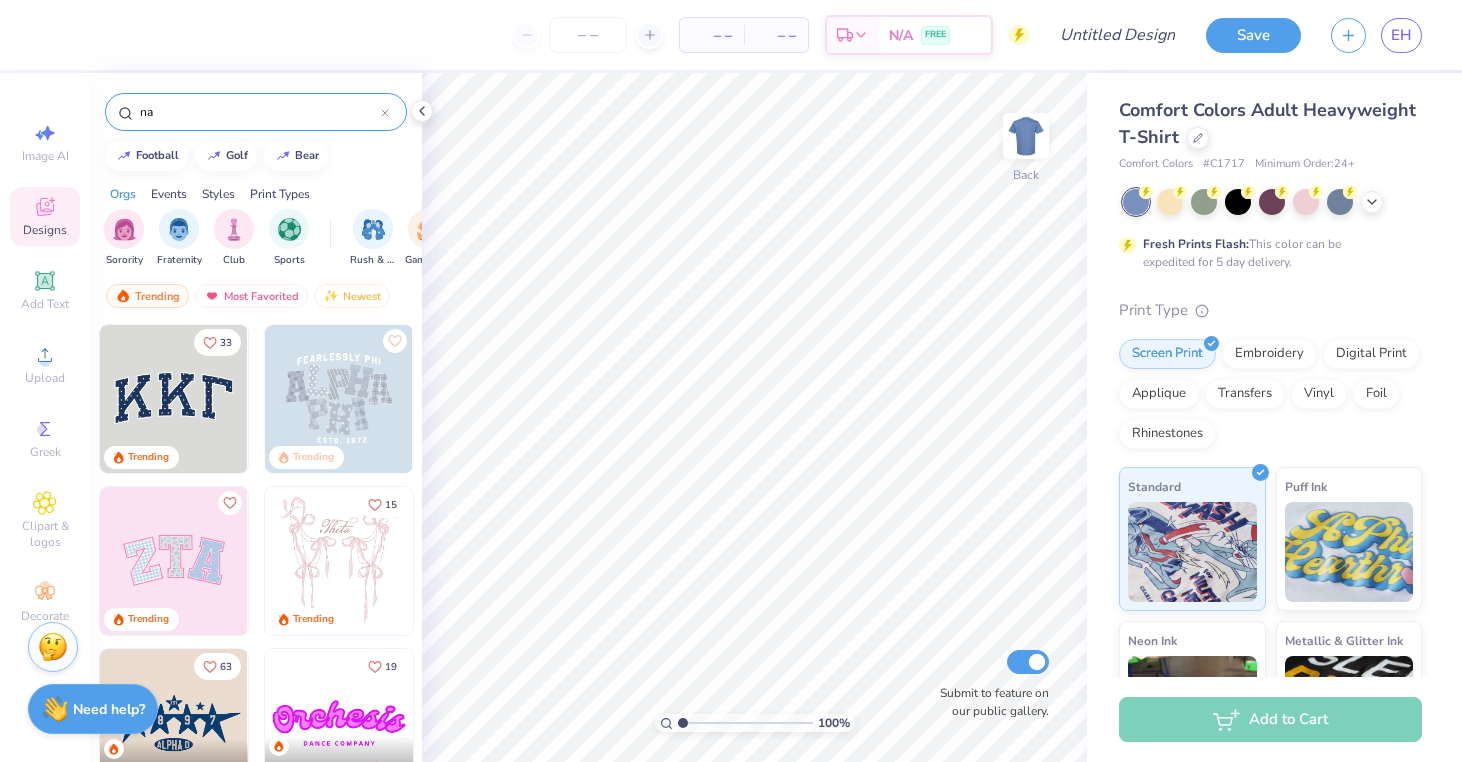 type on "n" 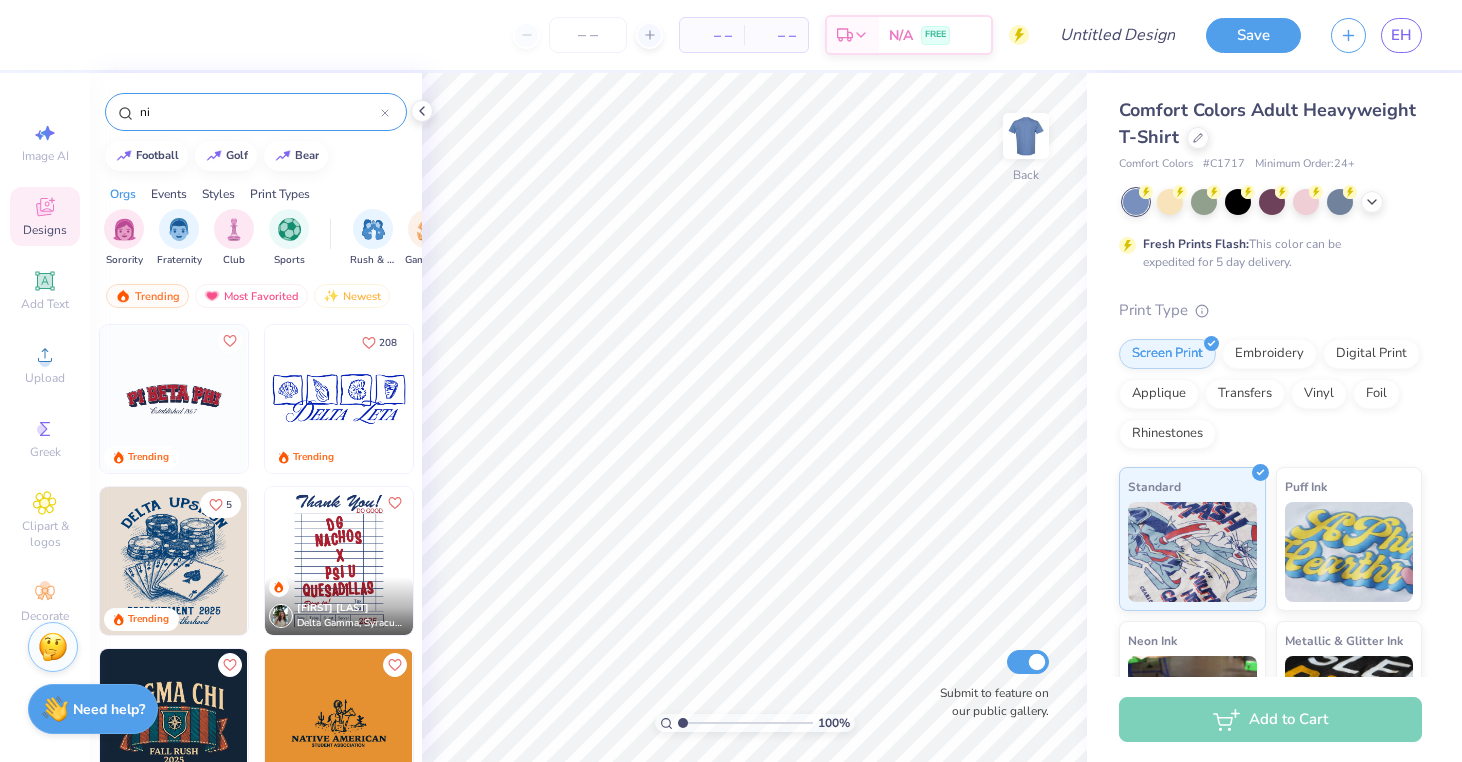type on "n" 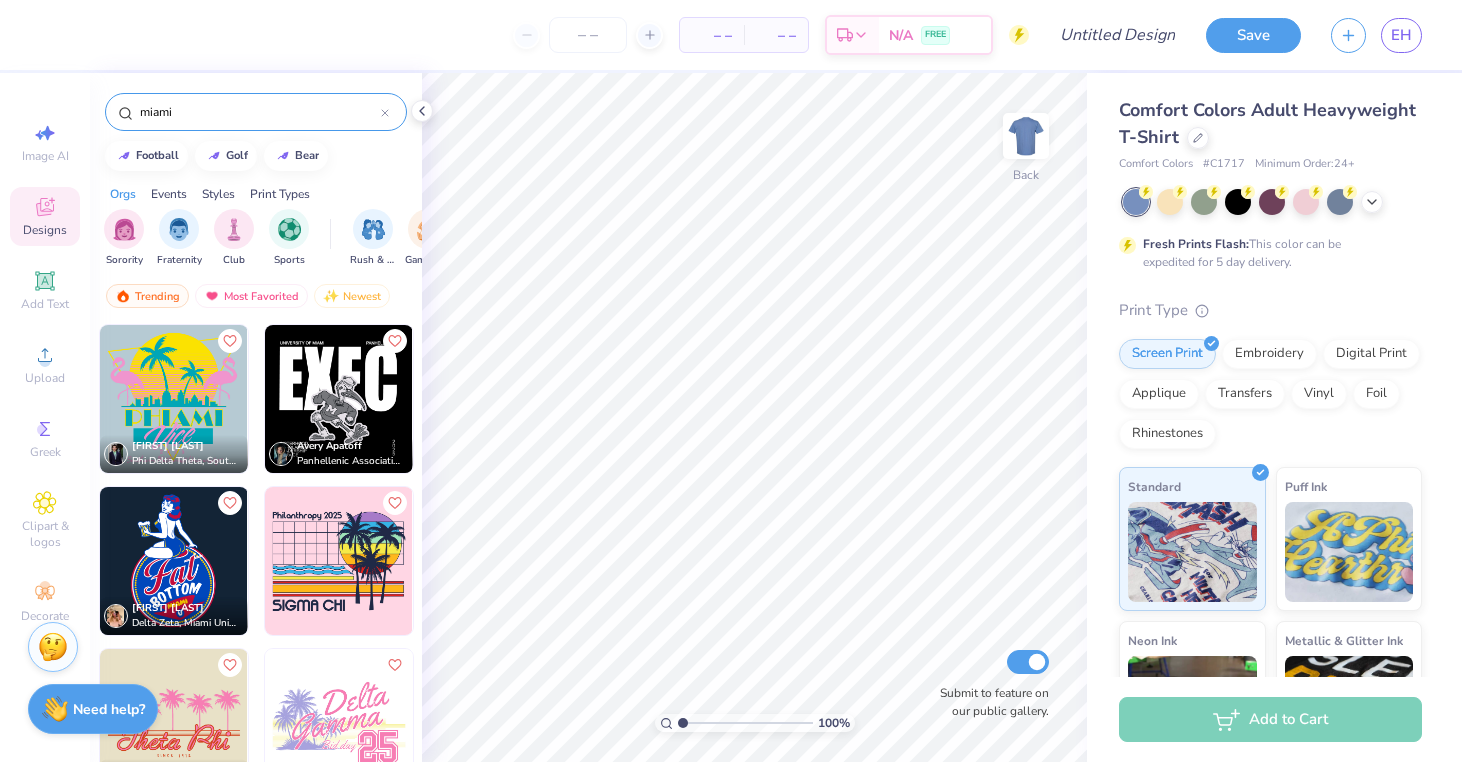 scroll, scrollTop: 81, scrollLeft: 0, axis: vertical 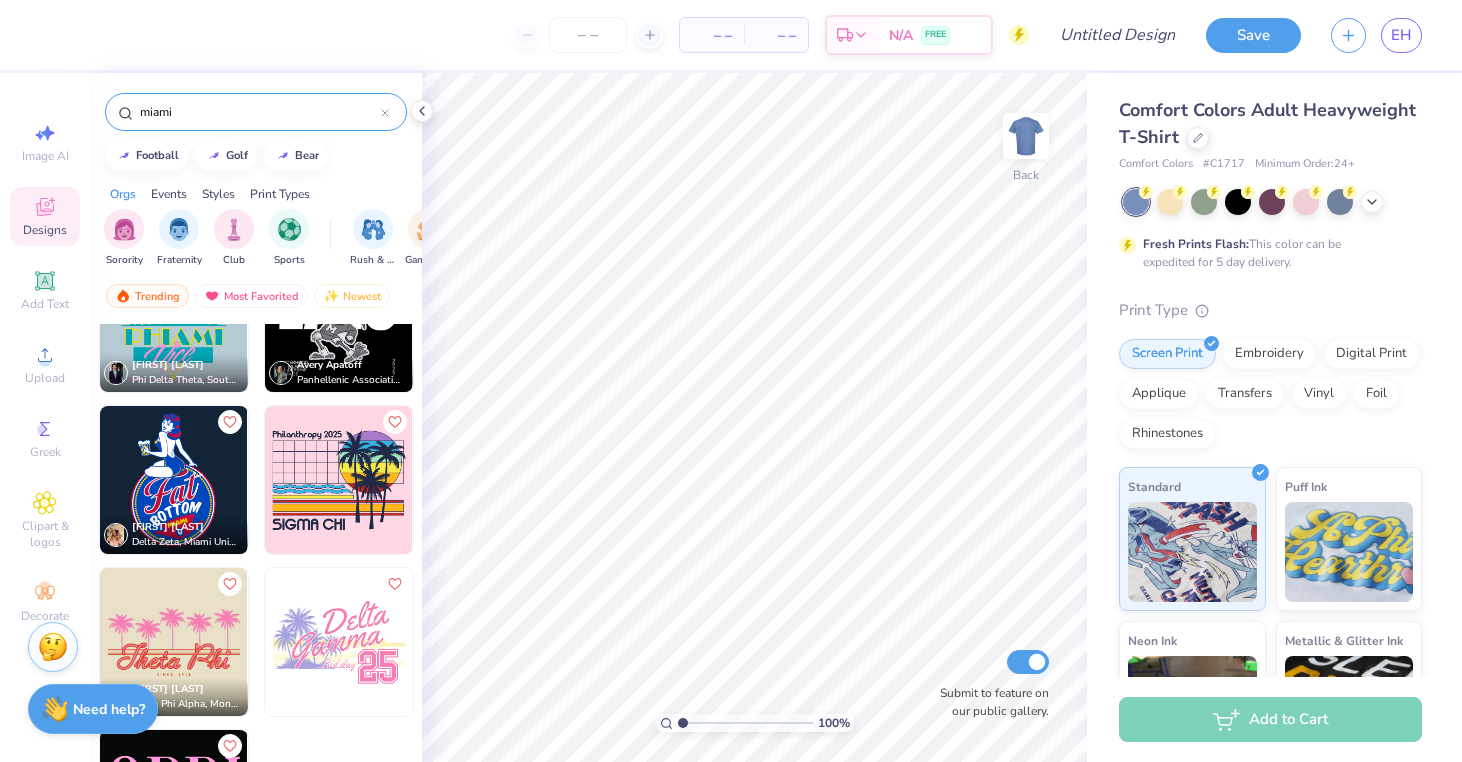 type on "miami" 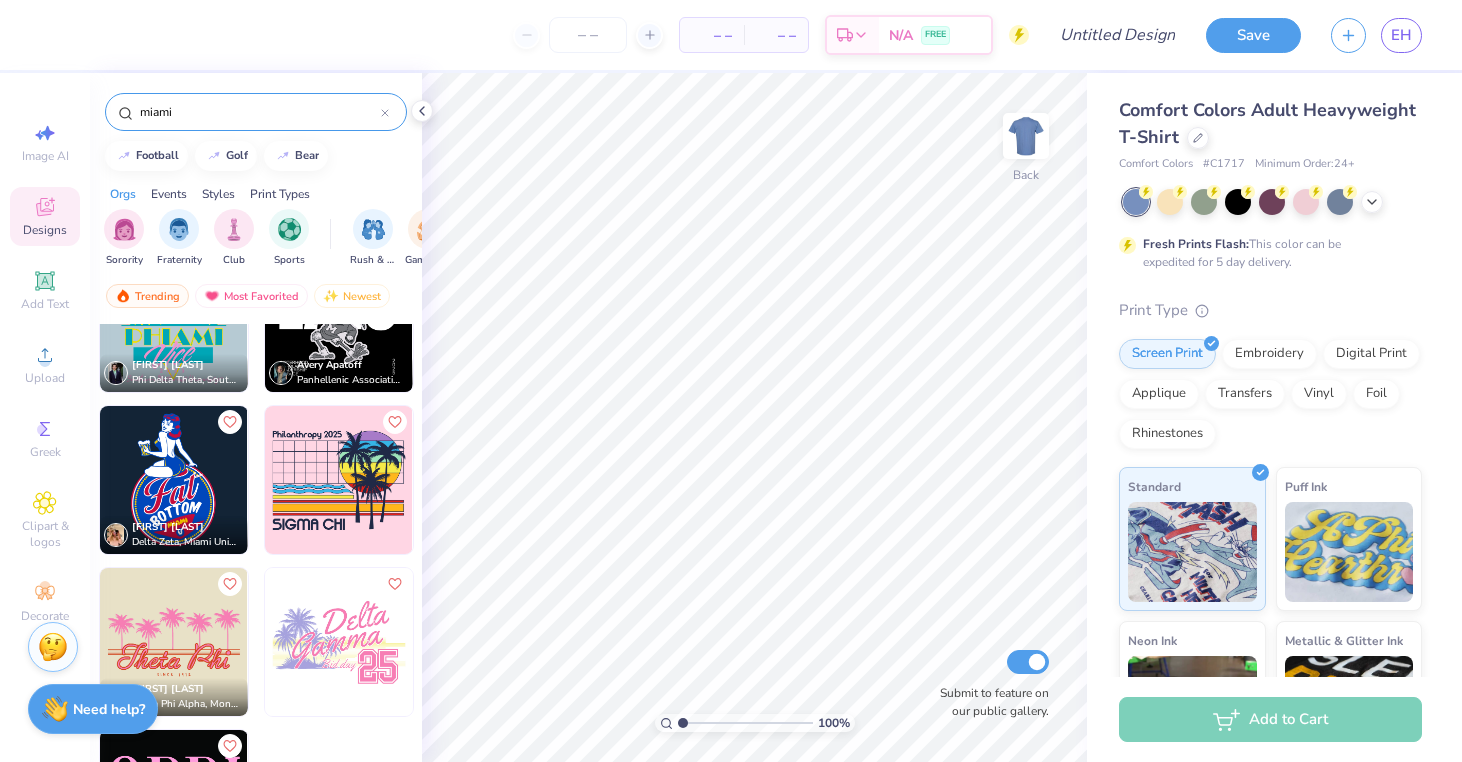 click at bounding box center [174, 318] 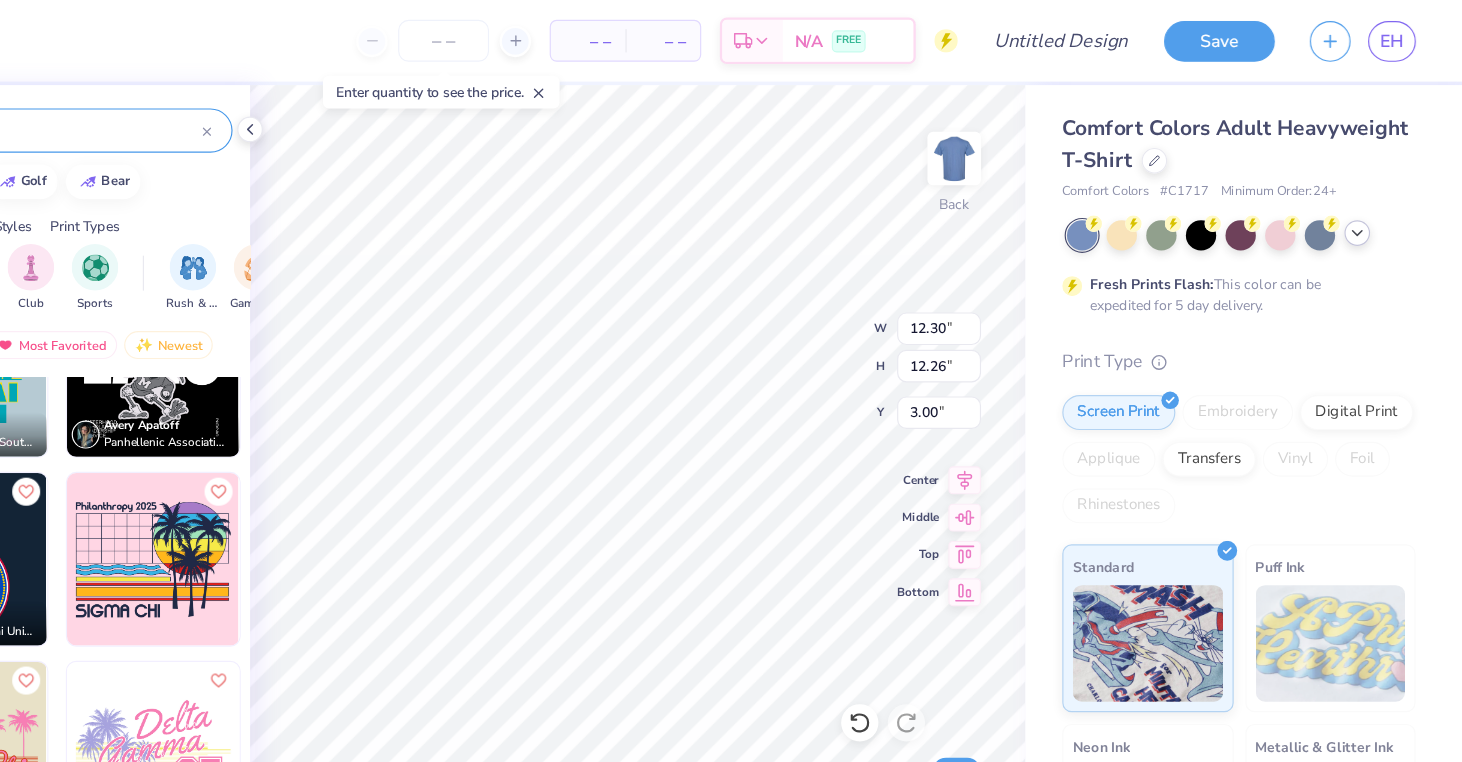 click 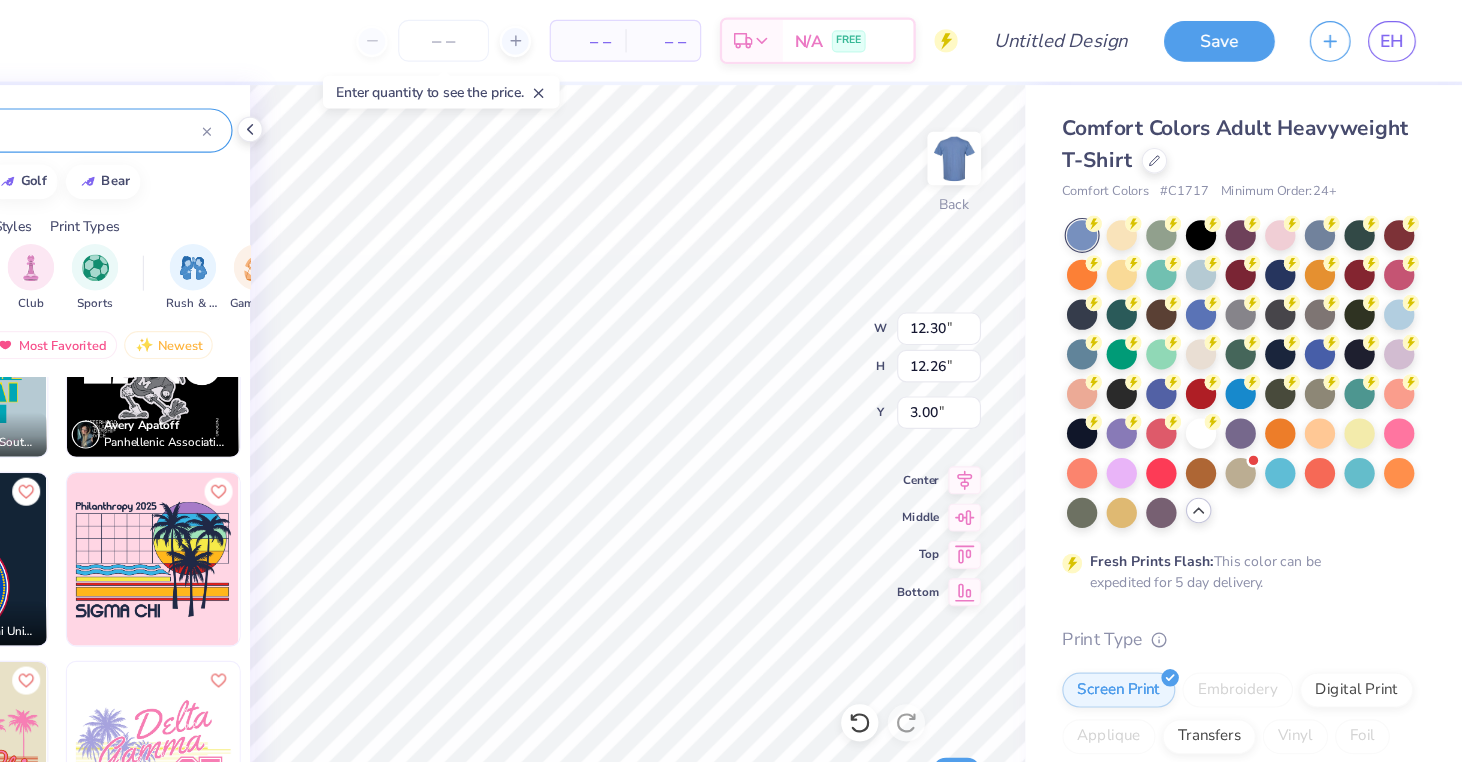 click at bounding box center [1272, 321] 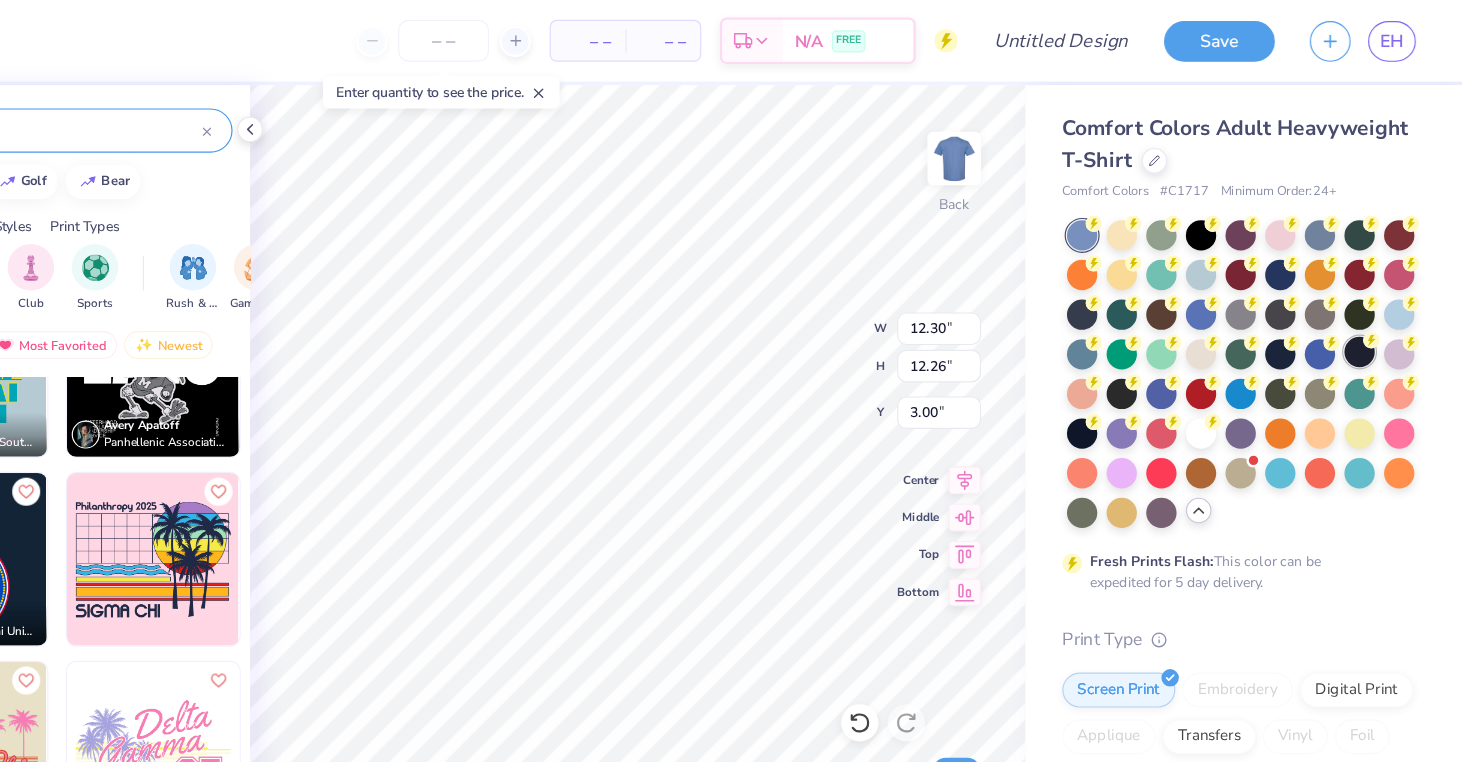 click at bounding box center [1374, 302] 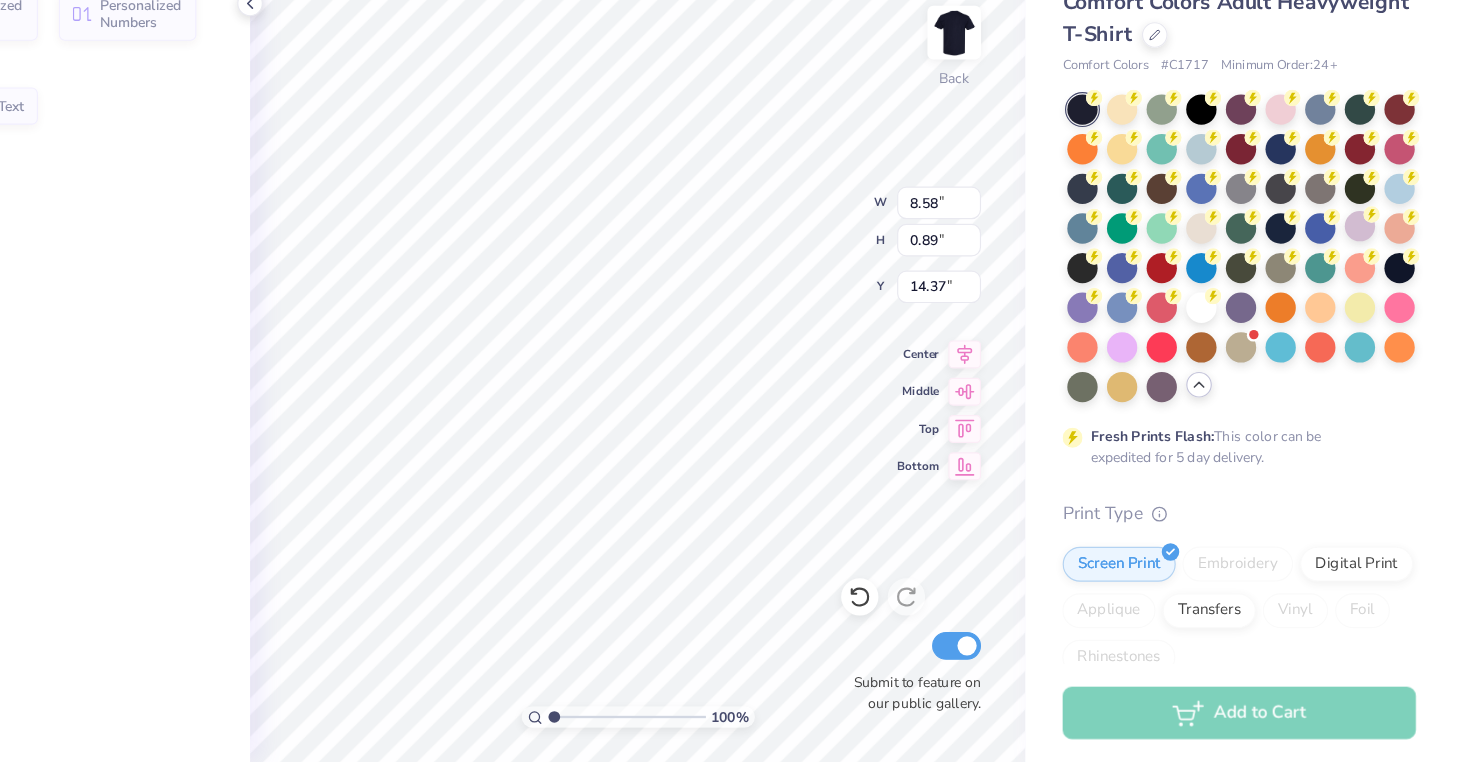 type on "8.58" 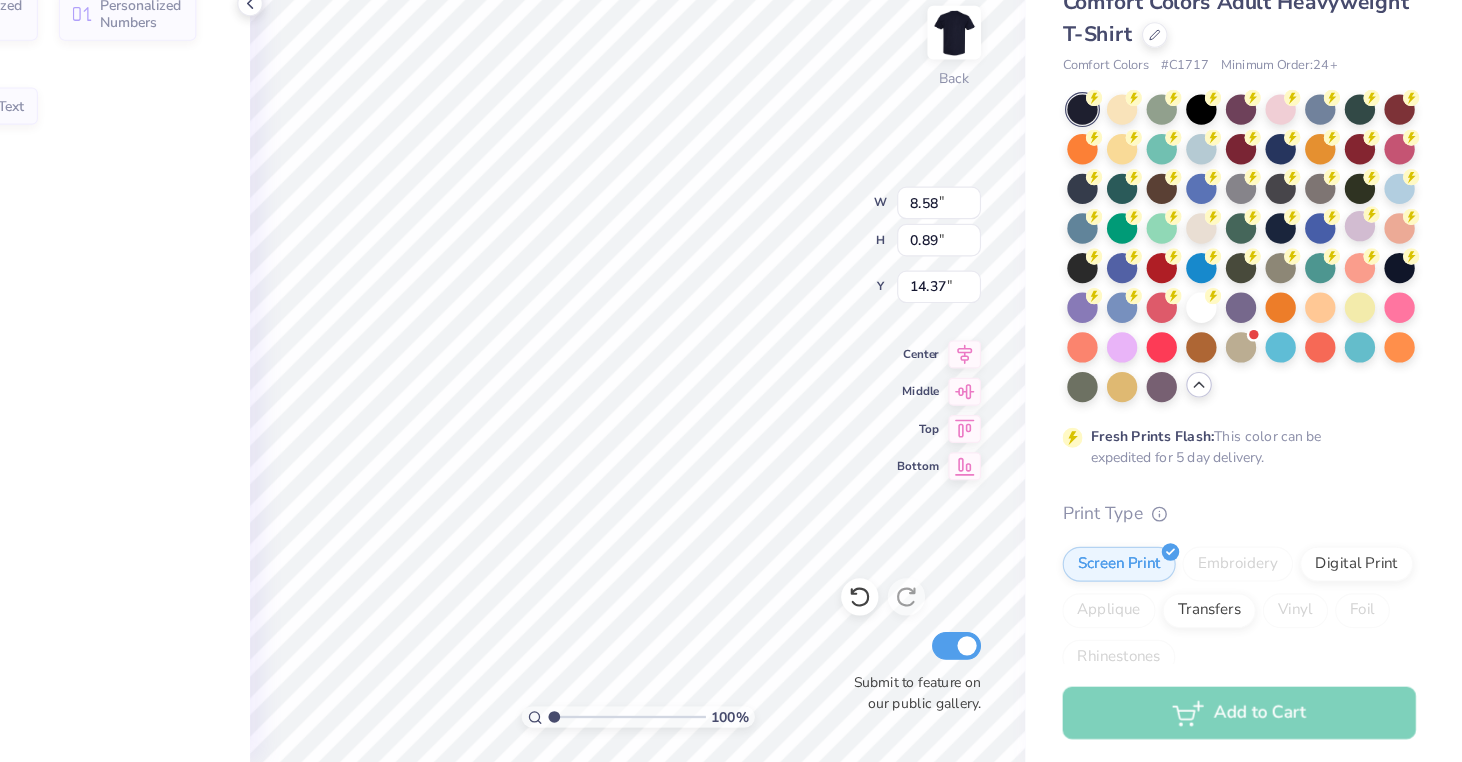 type on "0.89" 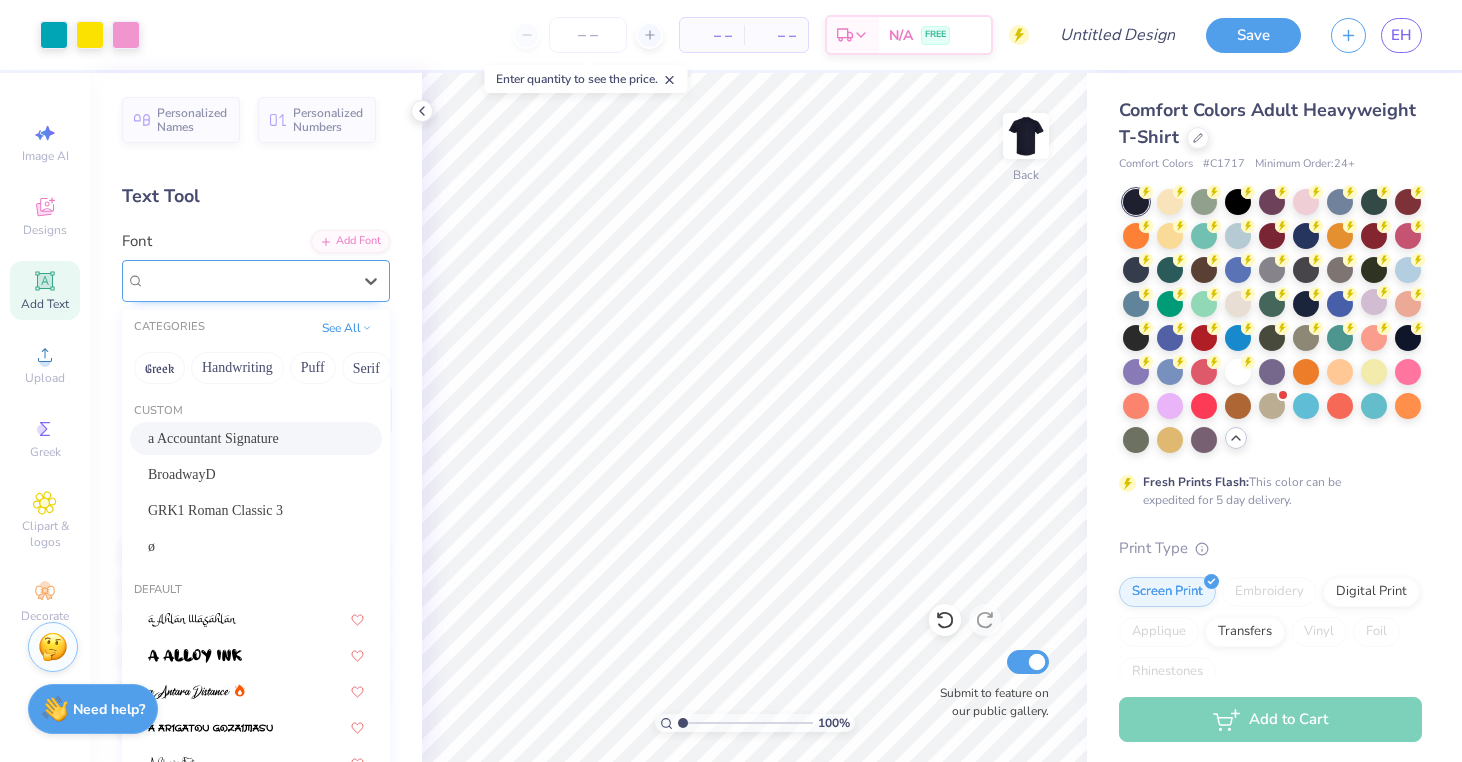 click on "a Accountant Signature" at bounding box center (248, 280) 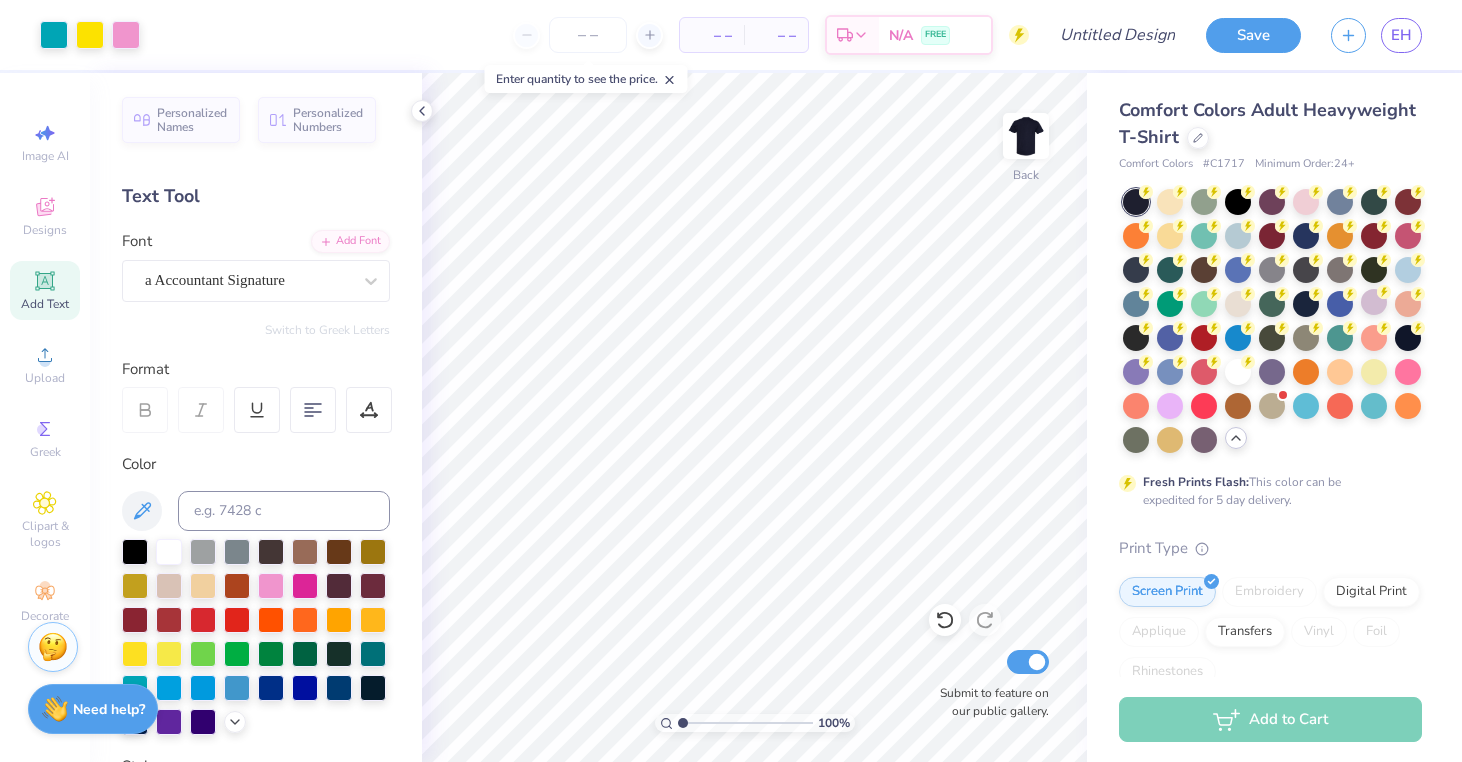 click on "Text Tool" at bounding box center (256, 196) 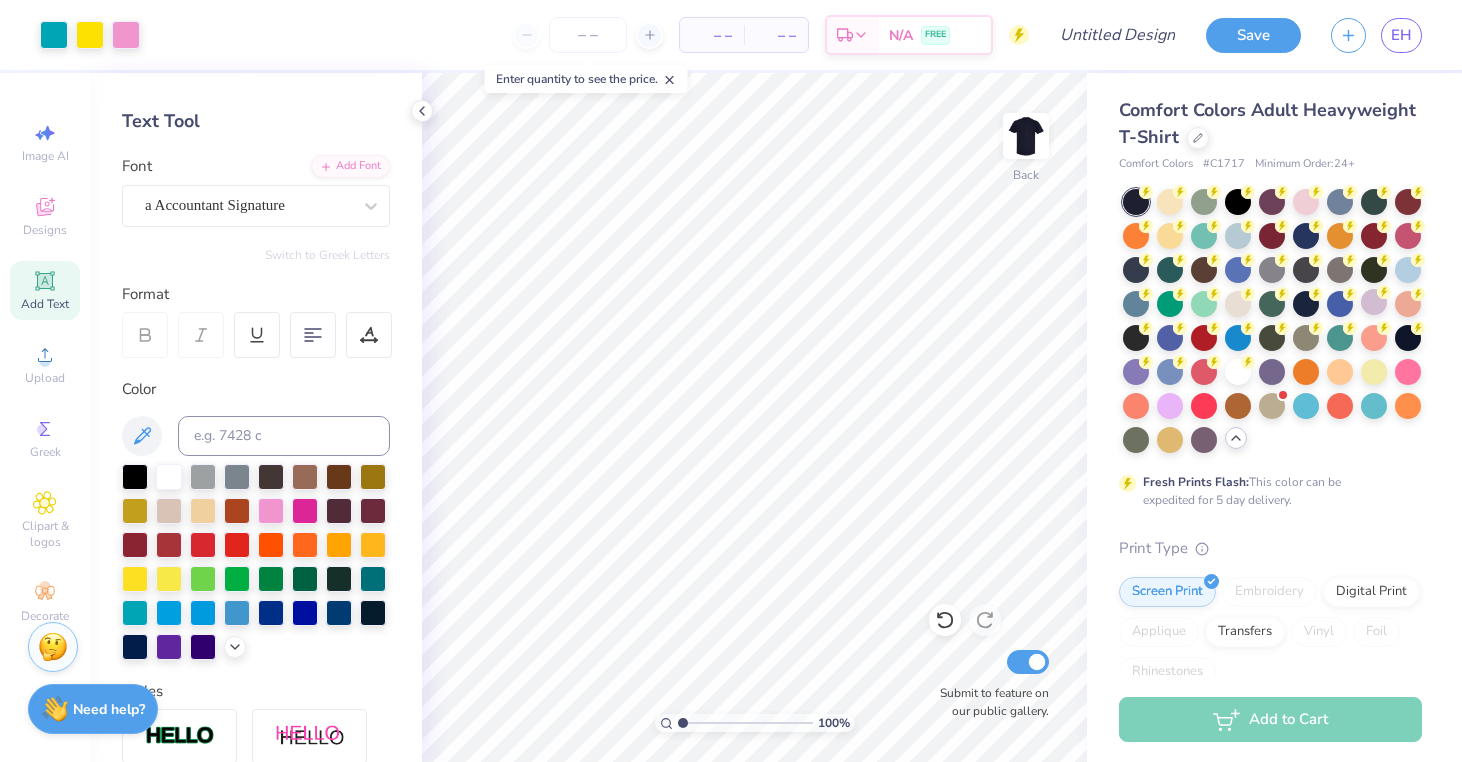 scroll, scrollTop: 0, scrollLeft: 0, axis: both 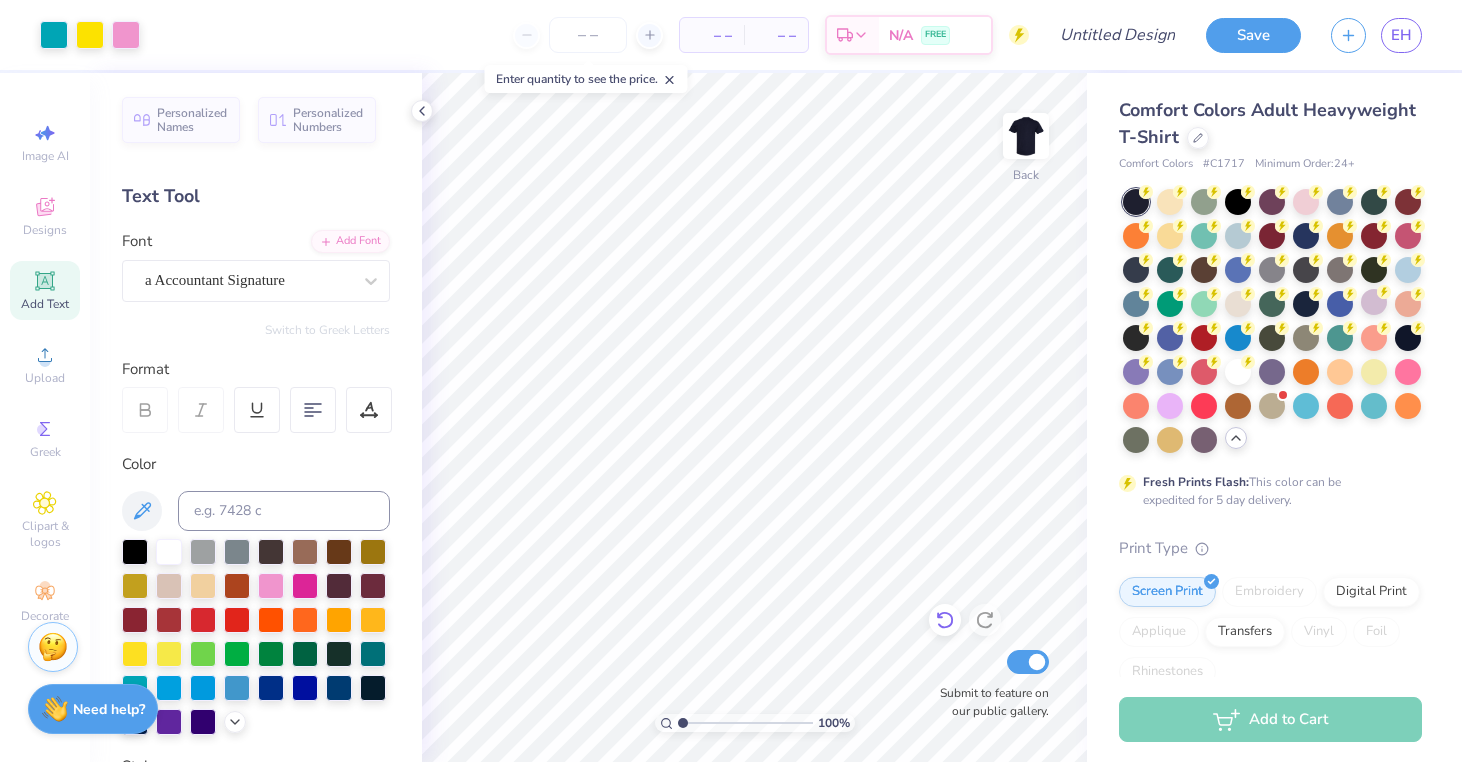 click 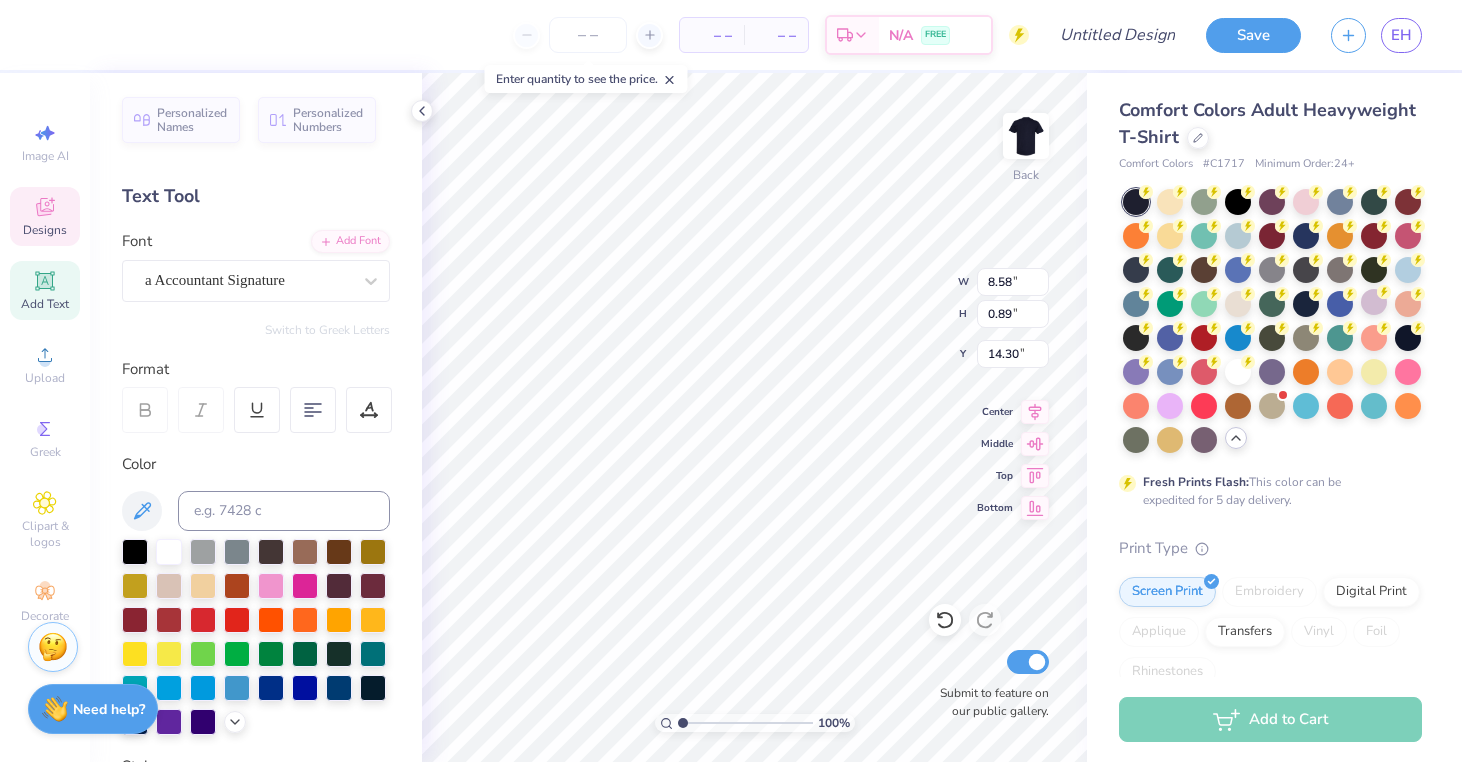 type on "14.30" 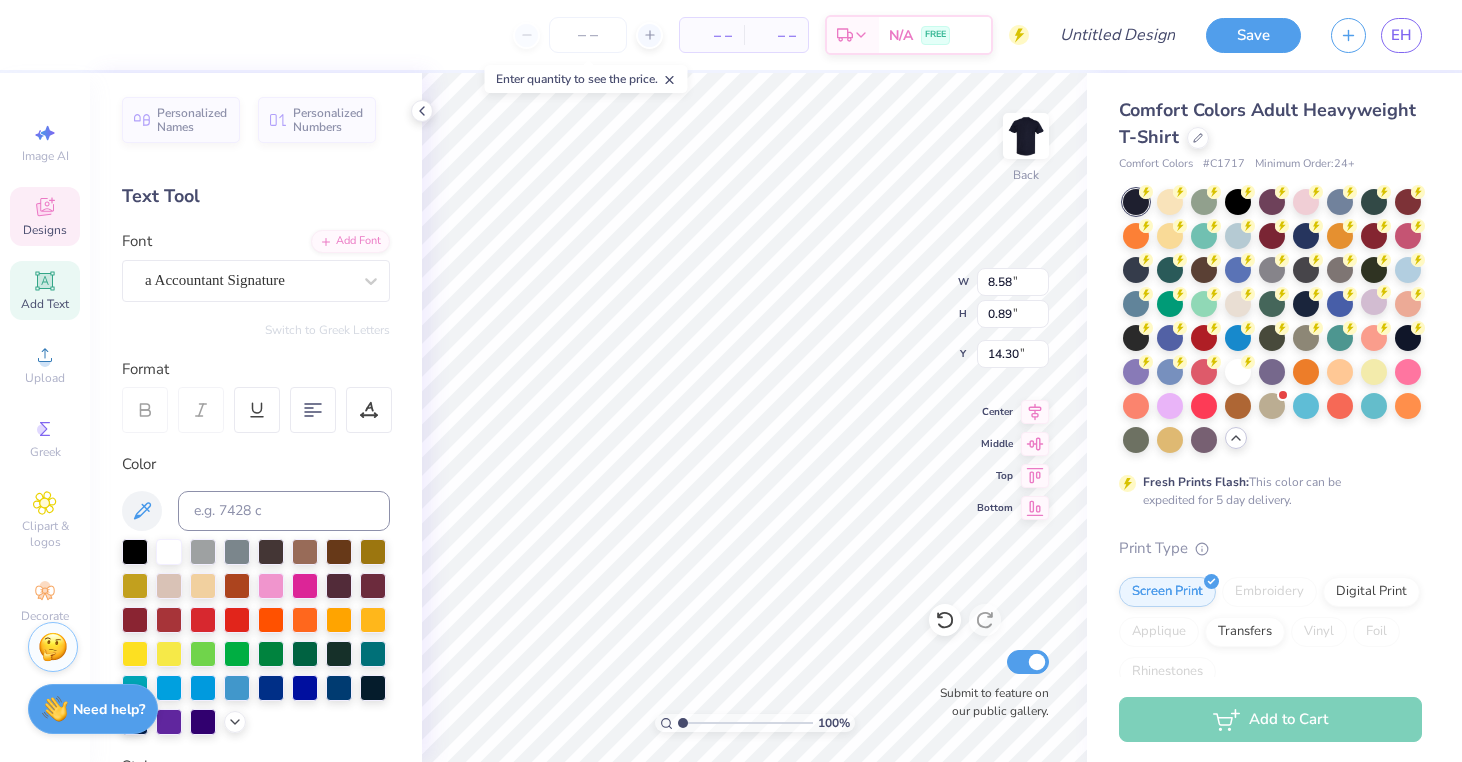 scroll, scrollTop: 0, scrollLeft: 4, axis: horizontal 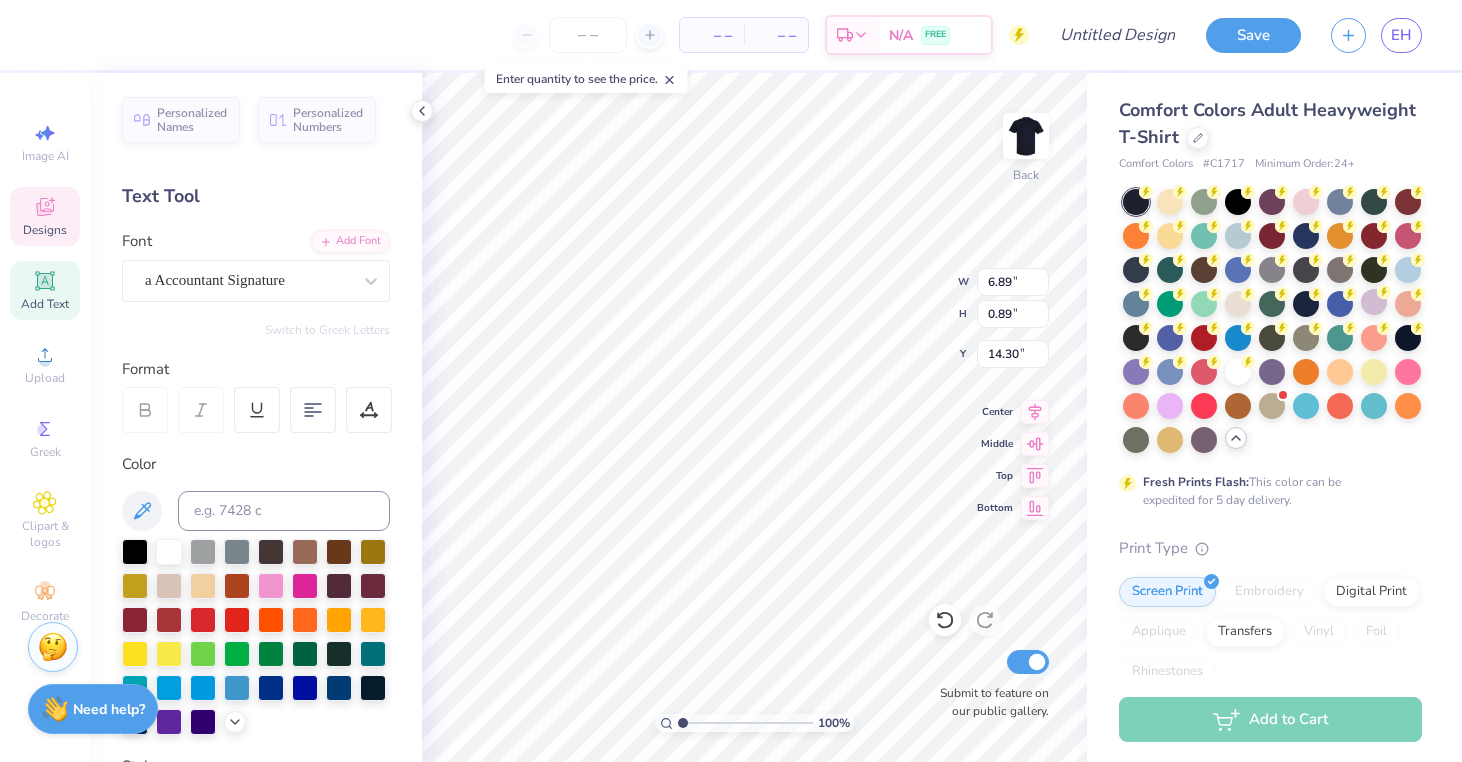 type on "2.24" 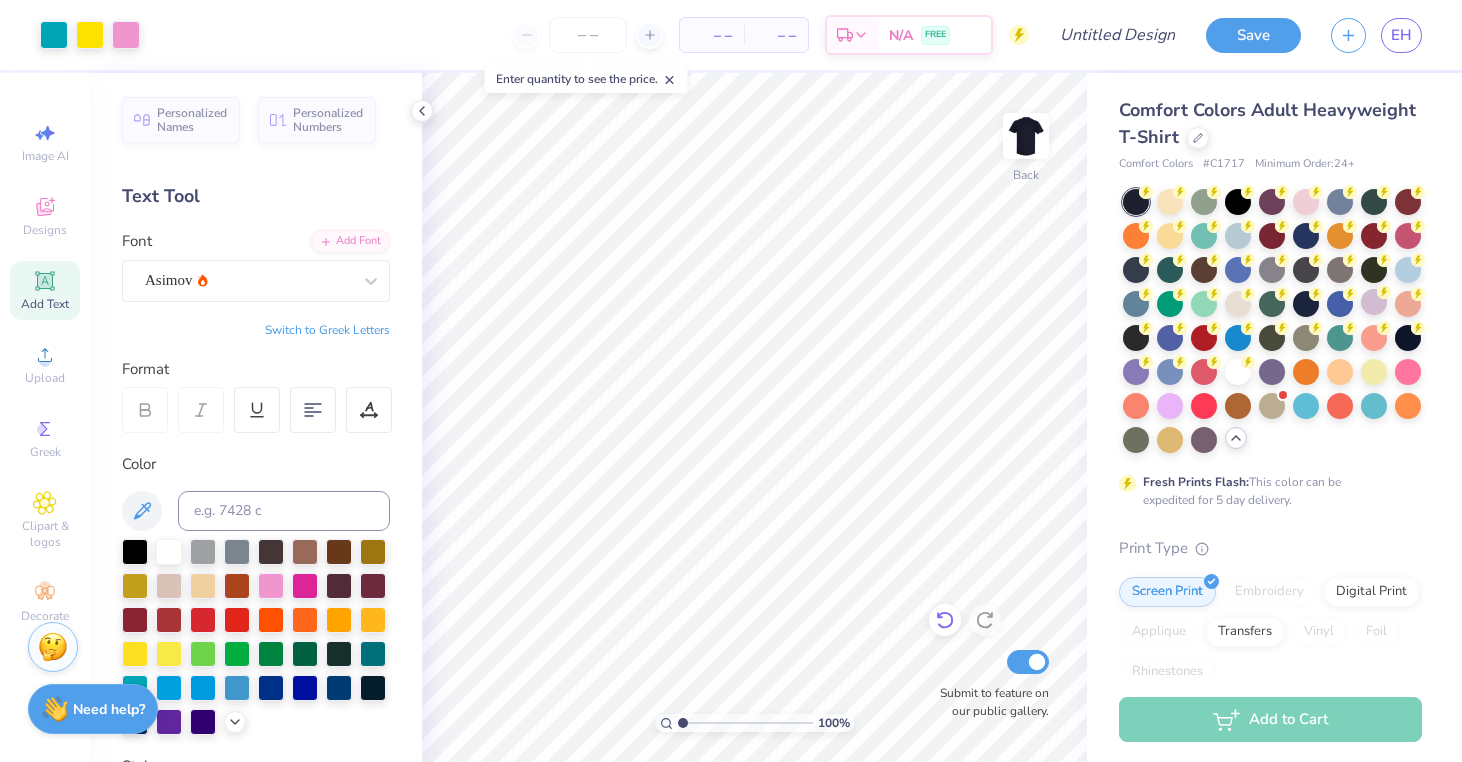 click at bounding box center [945, 620] 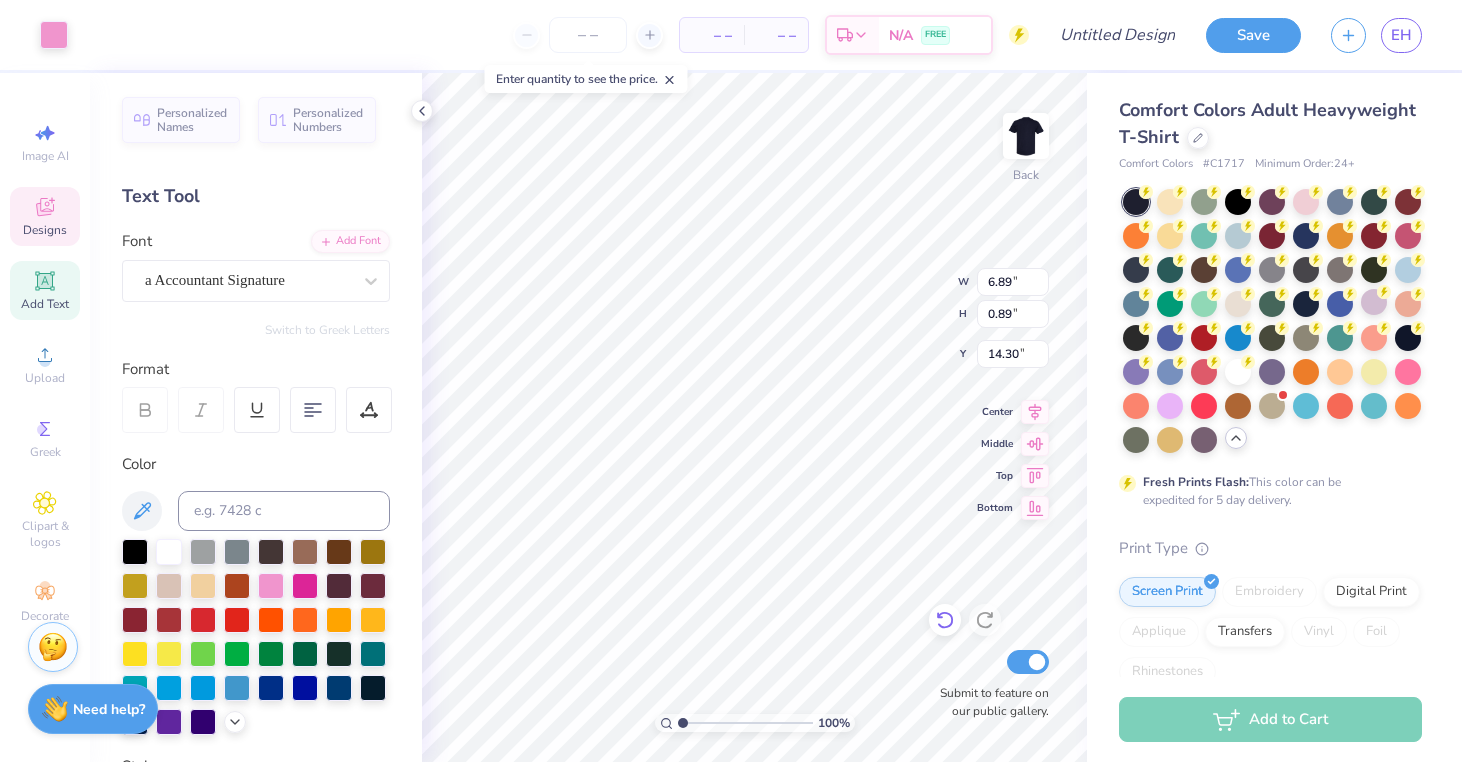 type on "2.24" 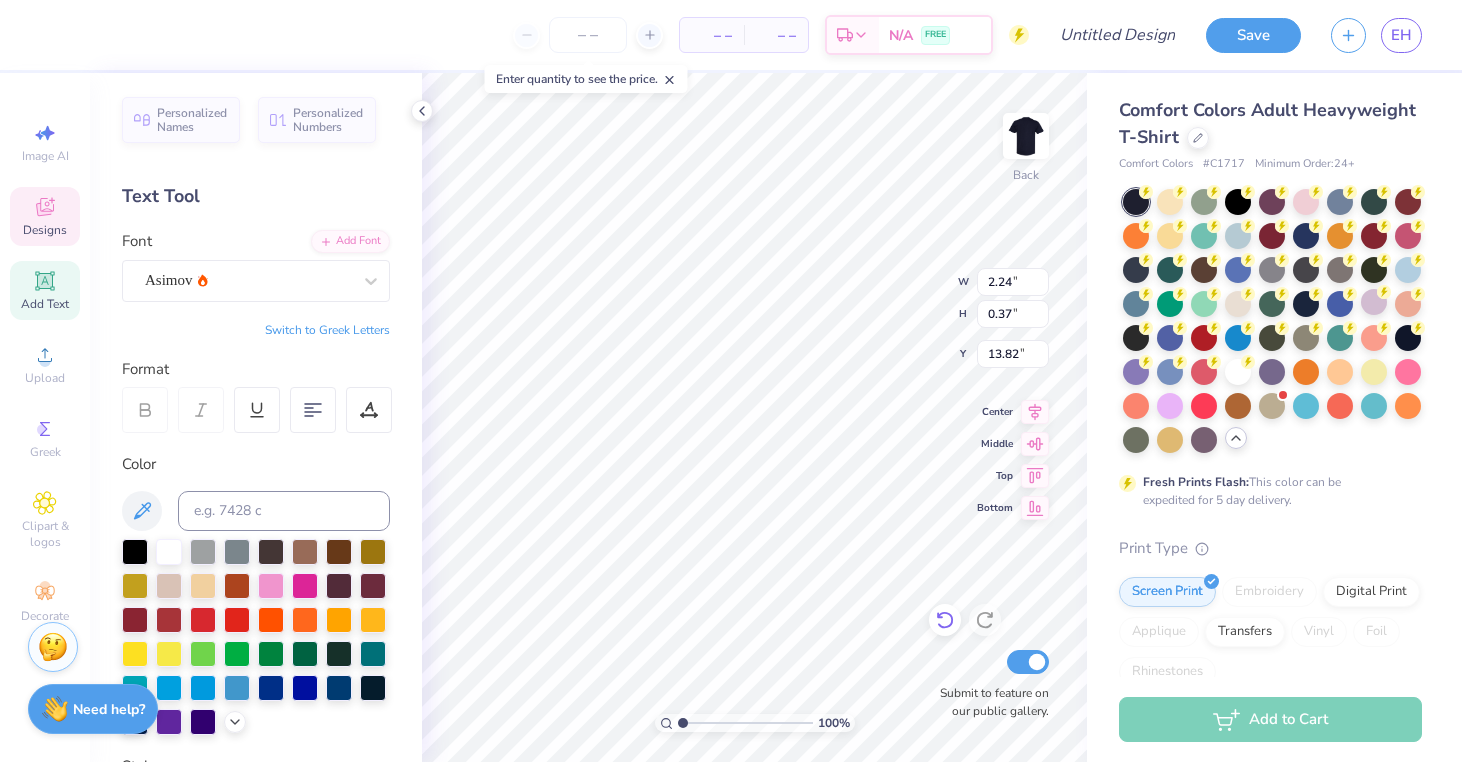 type on "4.76" 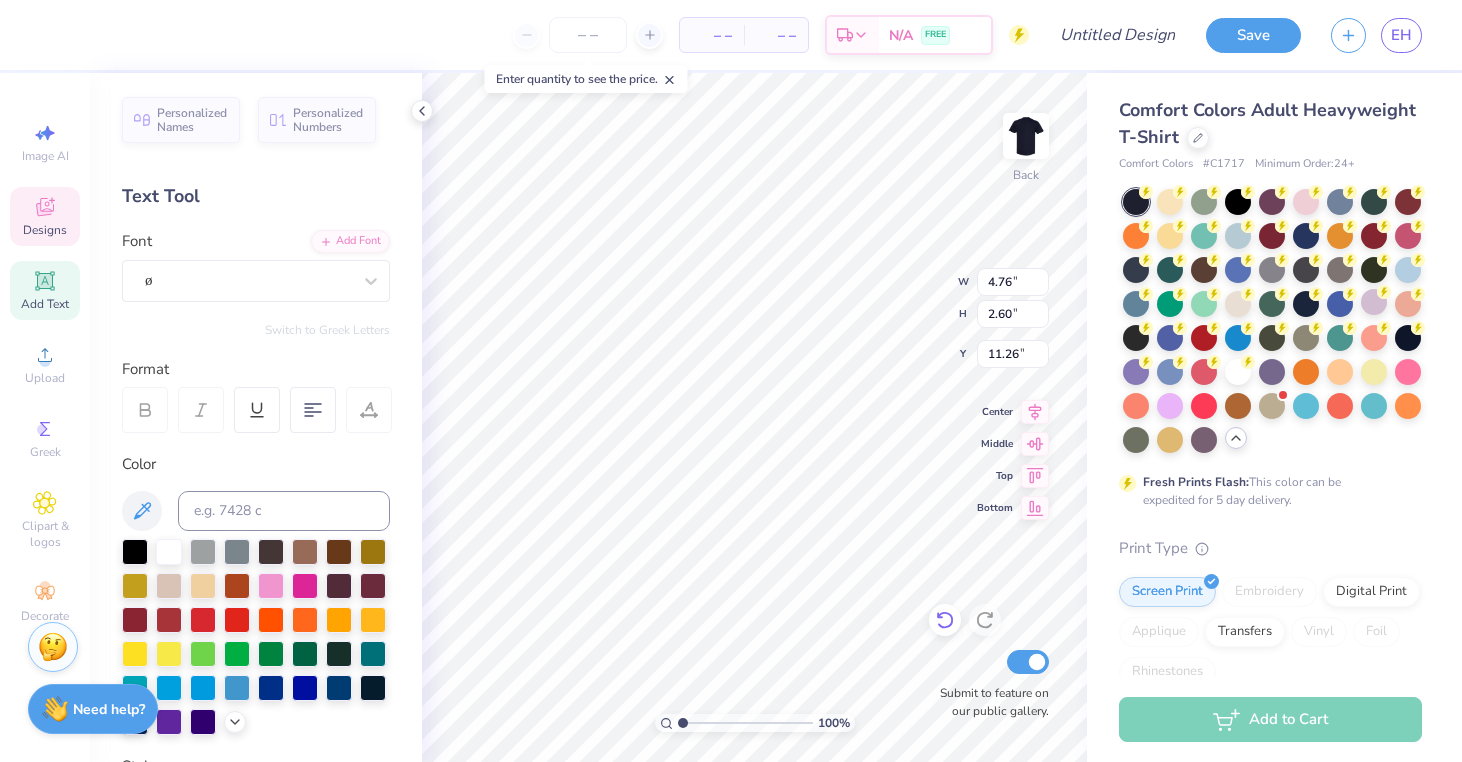 type on "2.24" 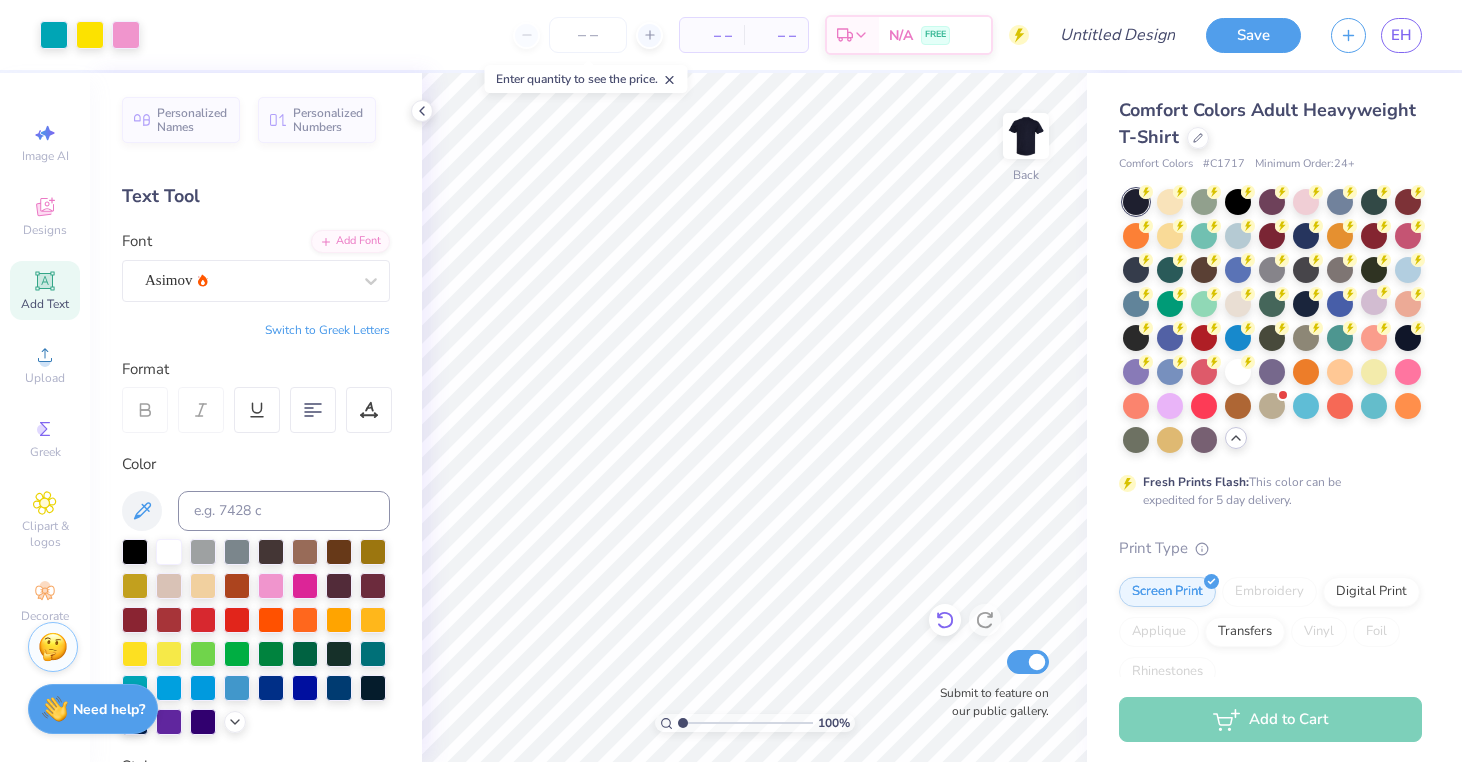 click at bounding box center [945, 620] 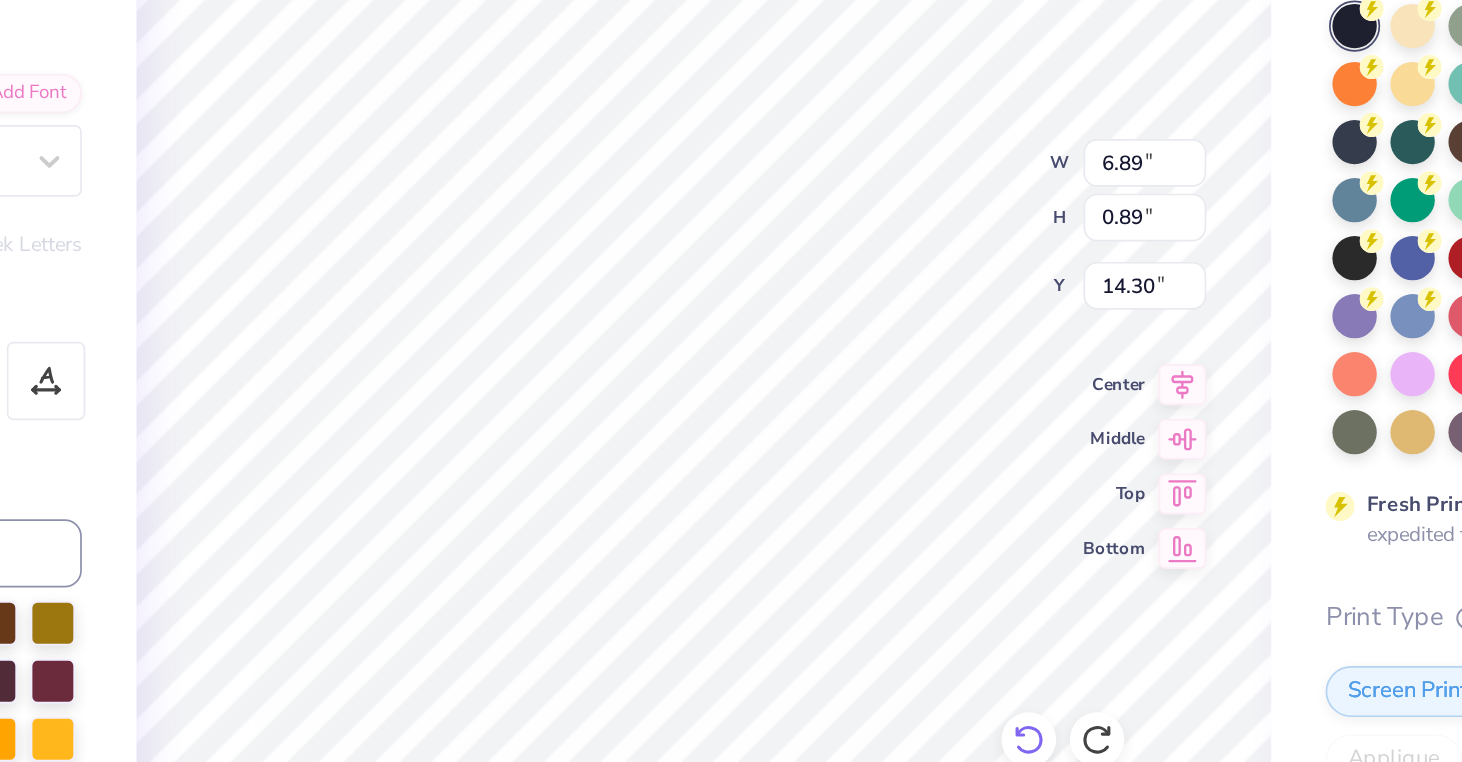 type on "2.24" 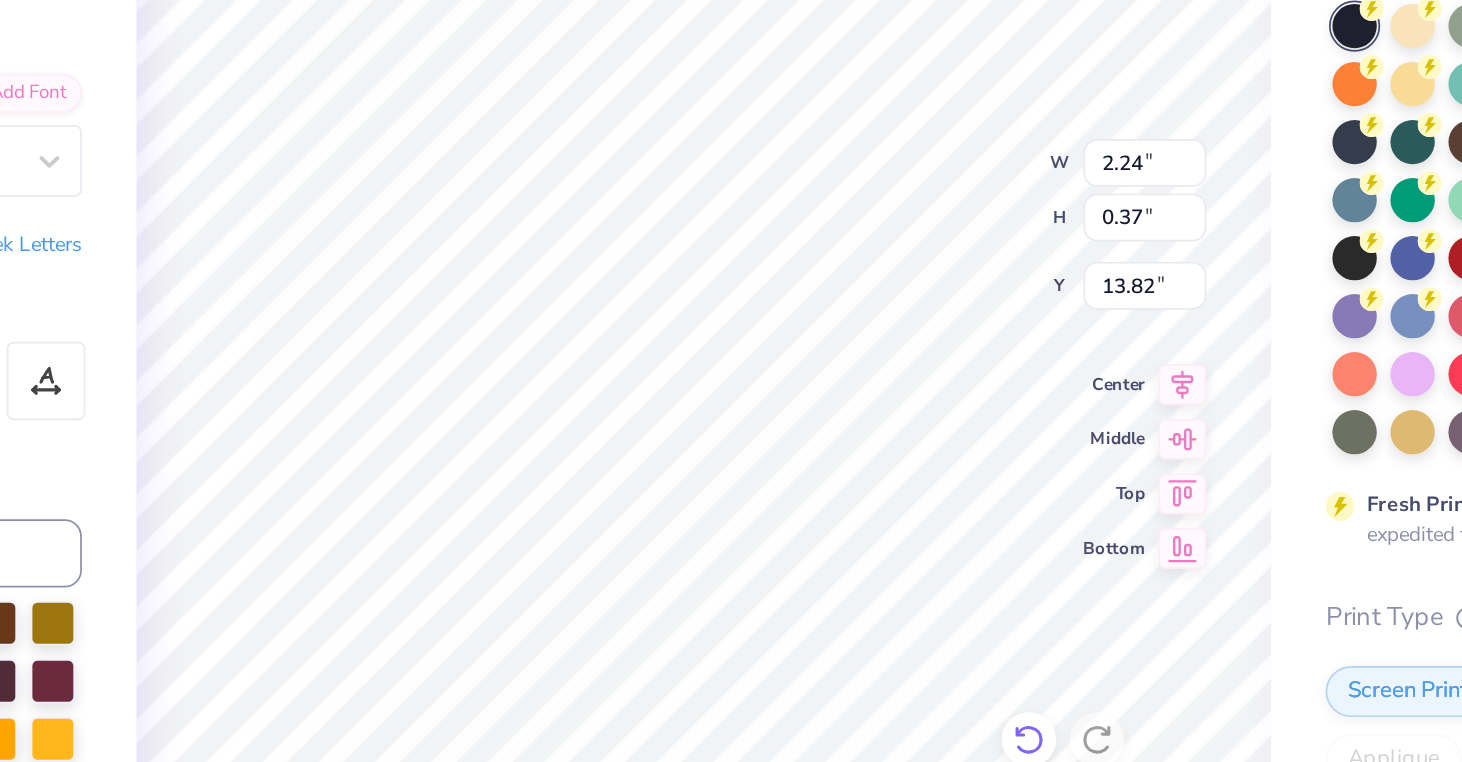 type on "1.95" 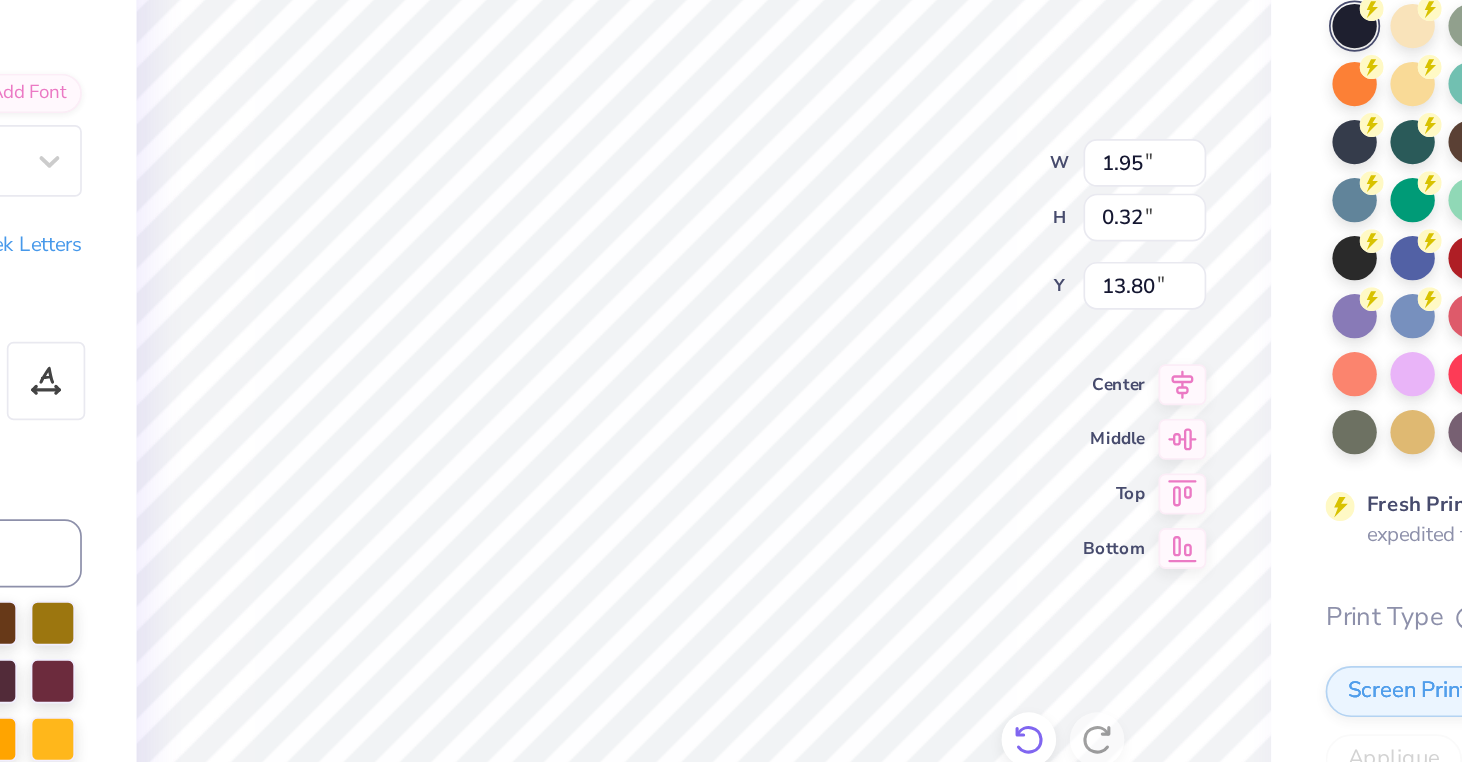 click 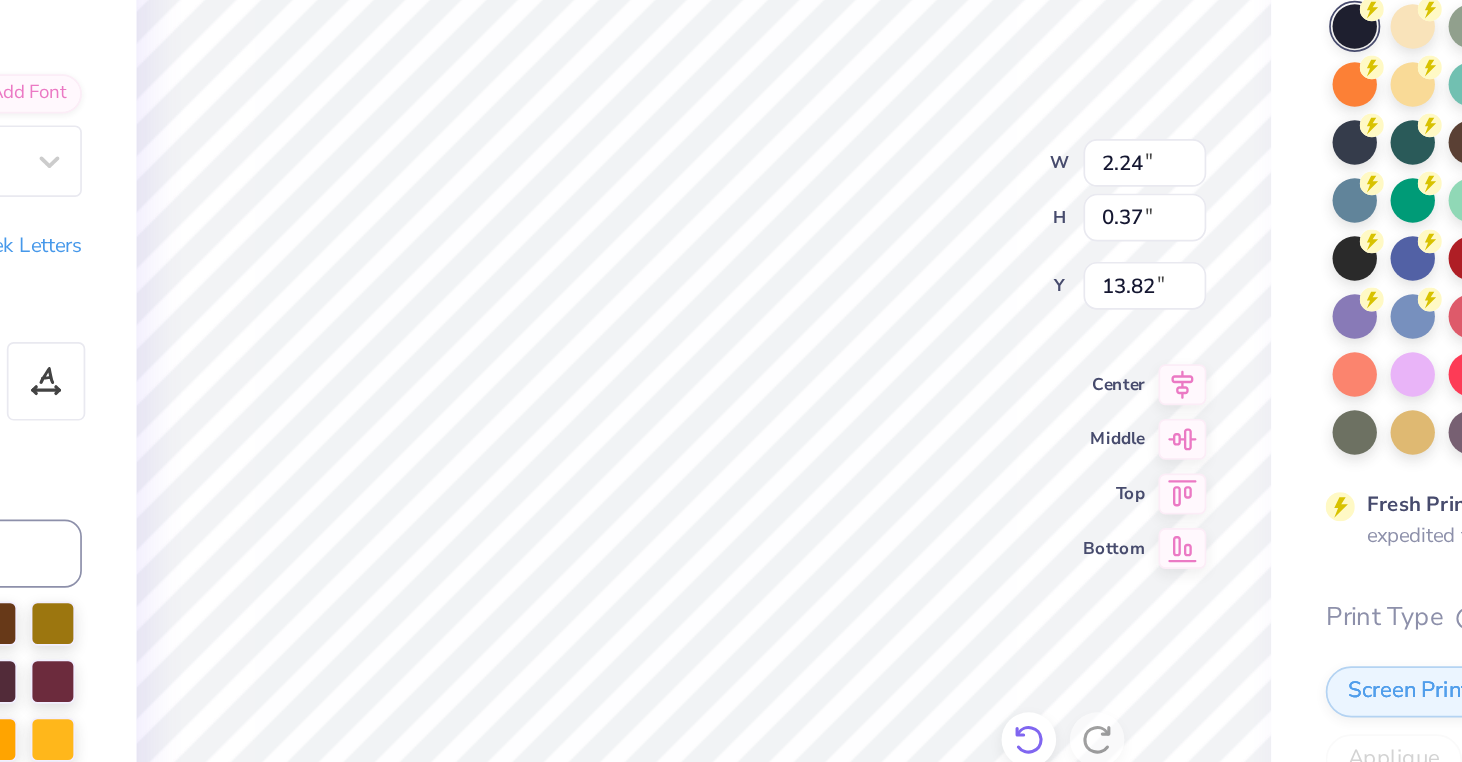 type on "13.94" 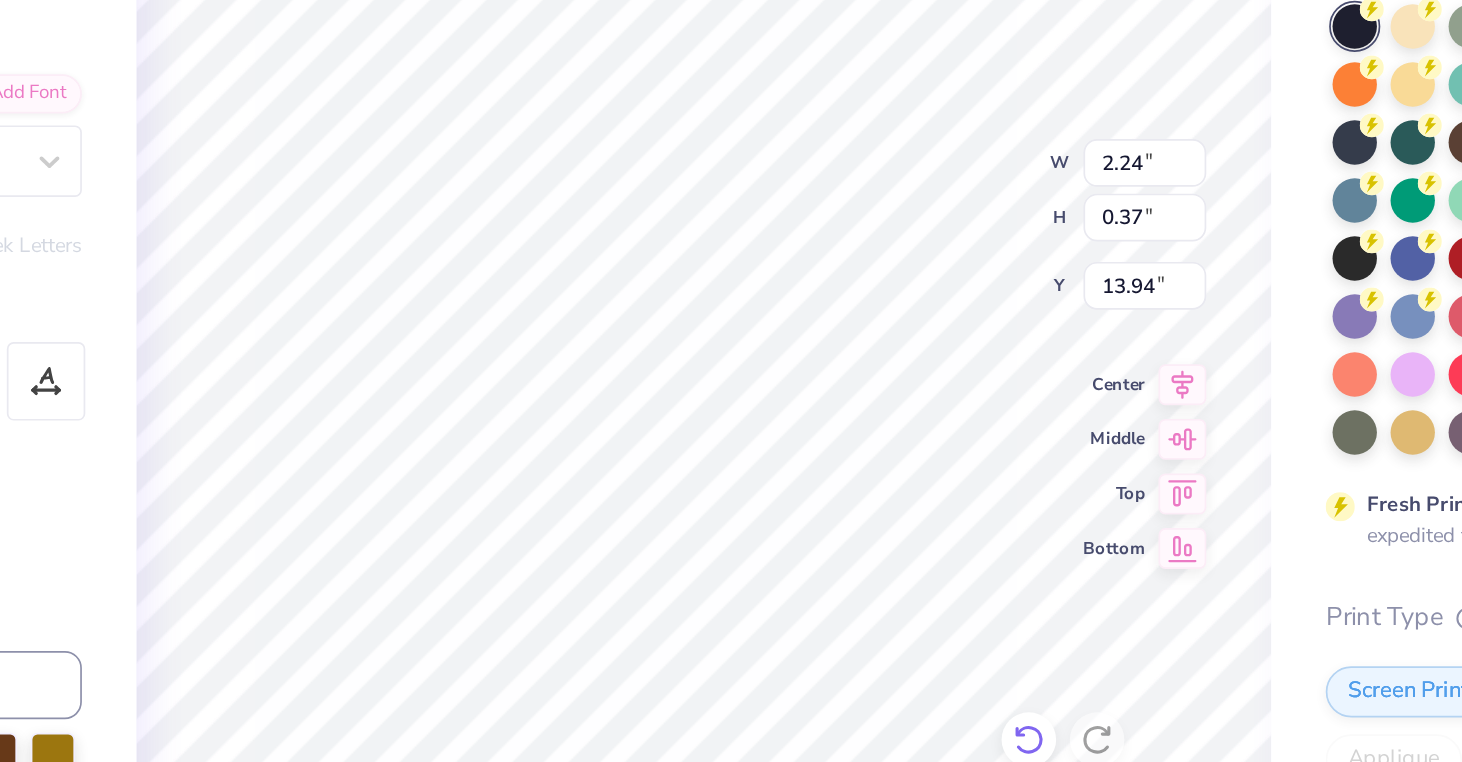 type on "9.07" 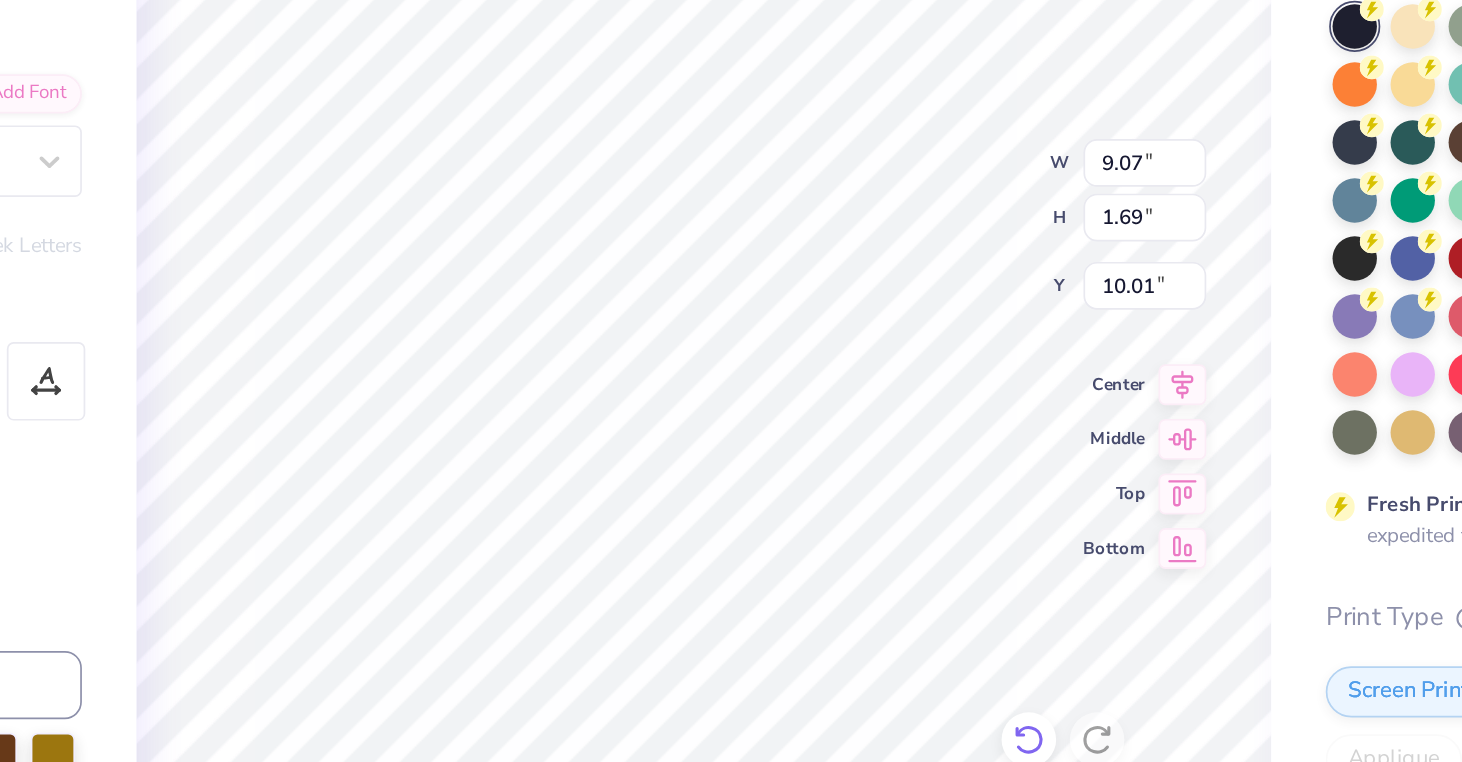 scroll, scrollTop: 0, scrollLeft: 0, axis: both 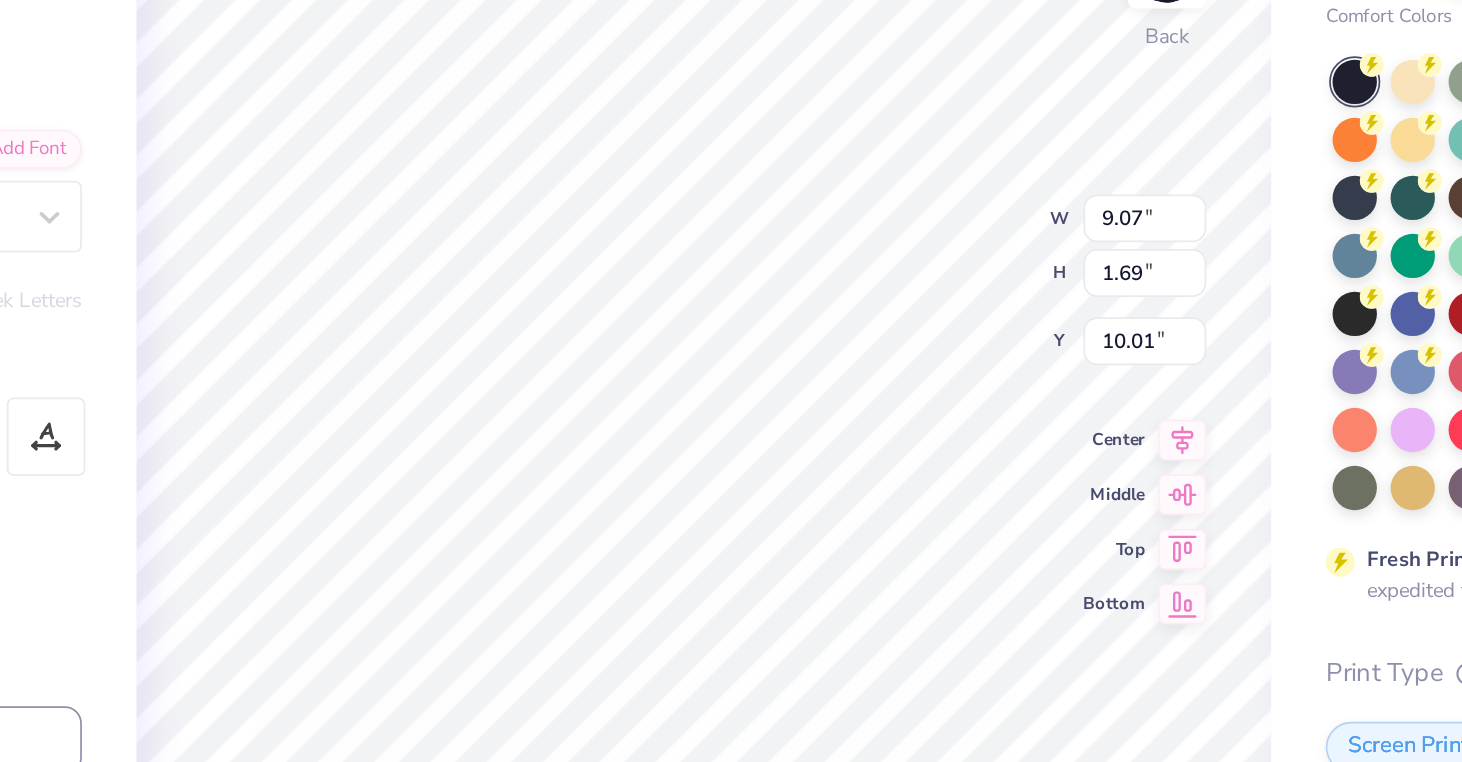 type on "x" 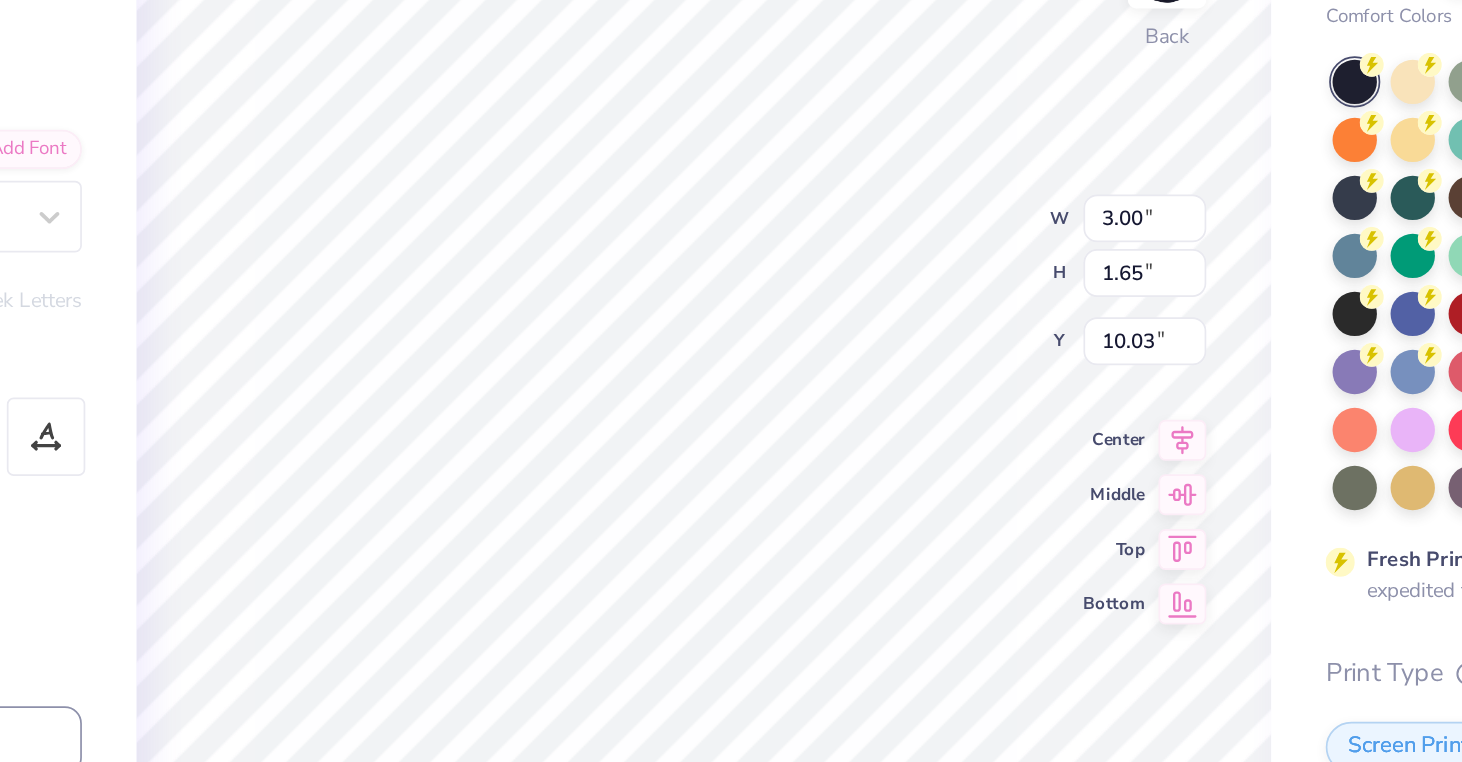 type on "x" 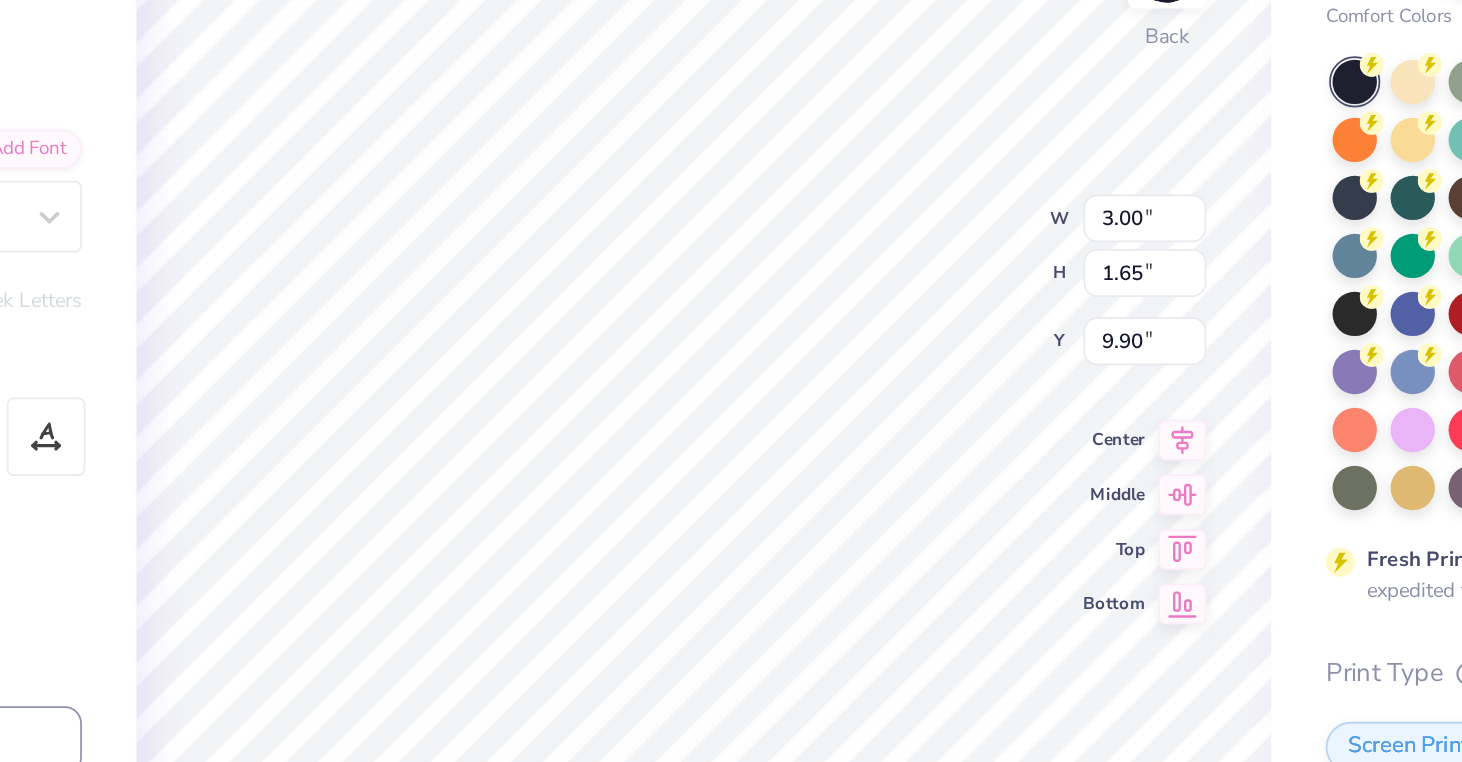 type on "x" 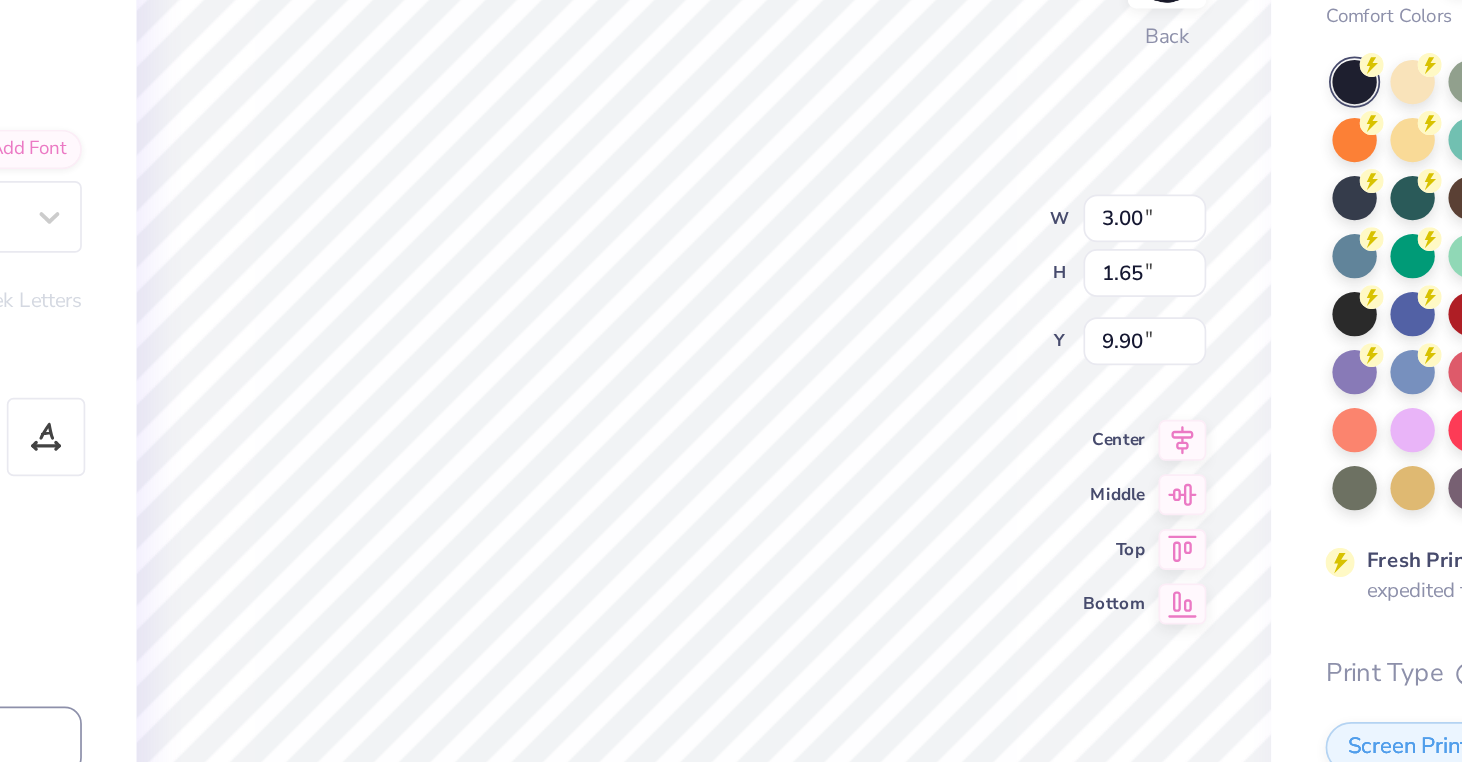 type on "x" 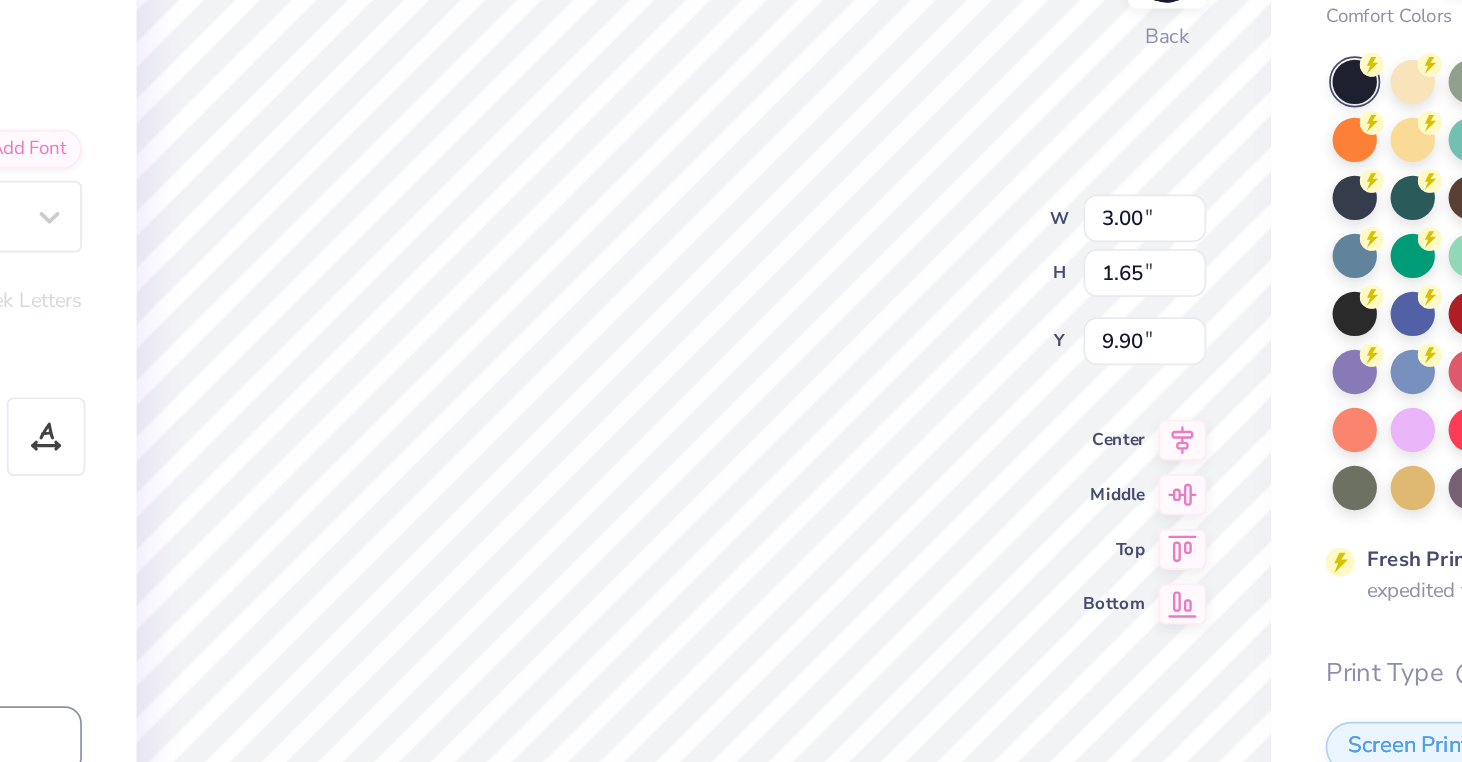 type on "Al" 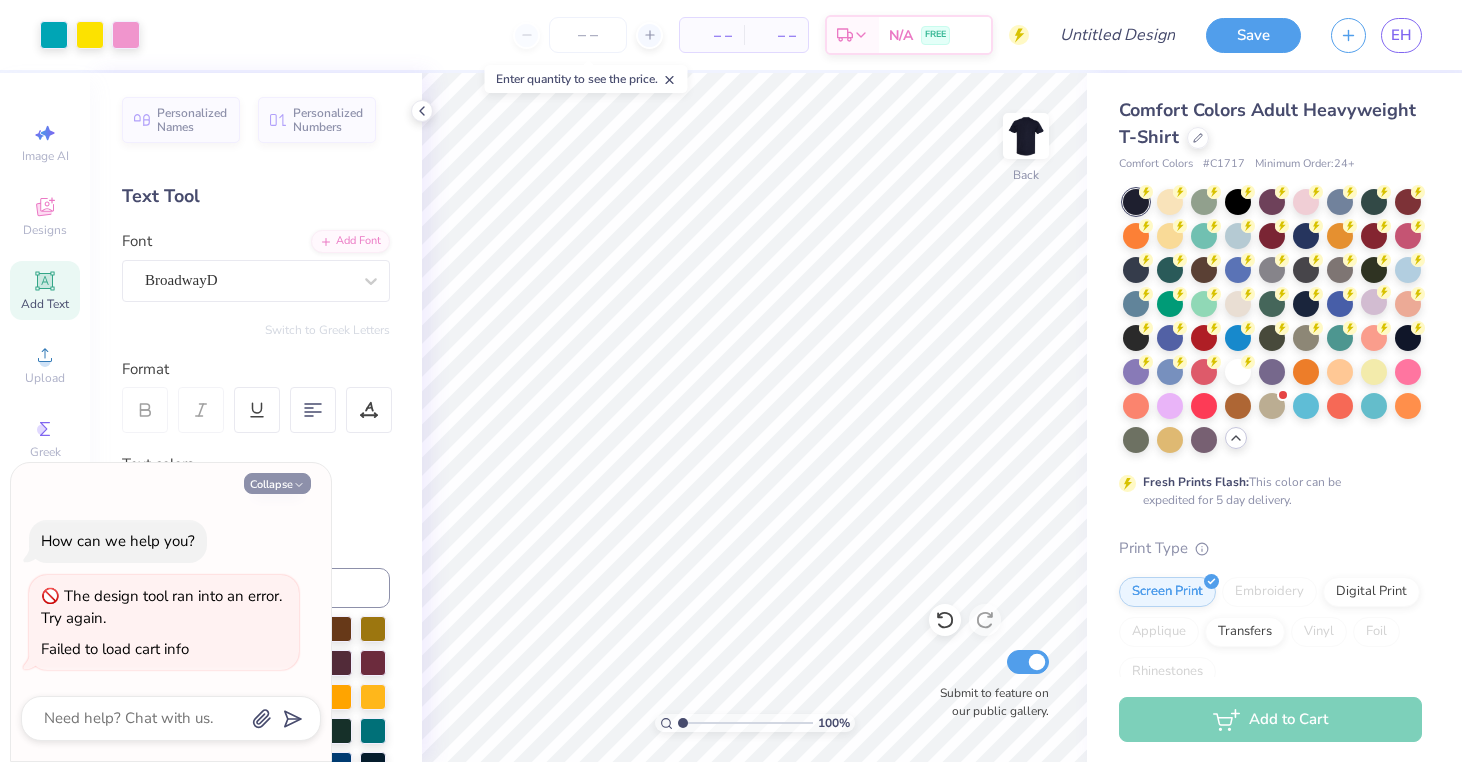 click on "Collapse" at bounding box center [277, 483] 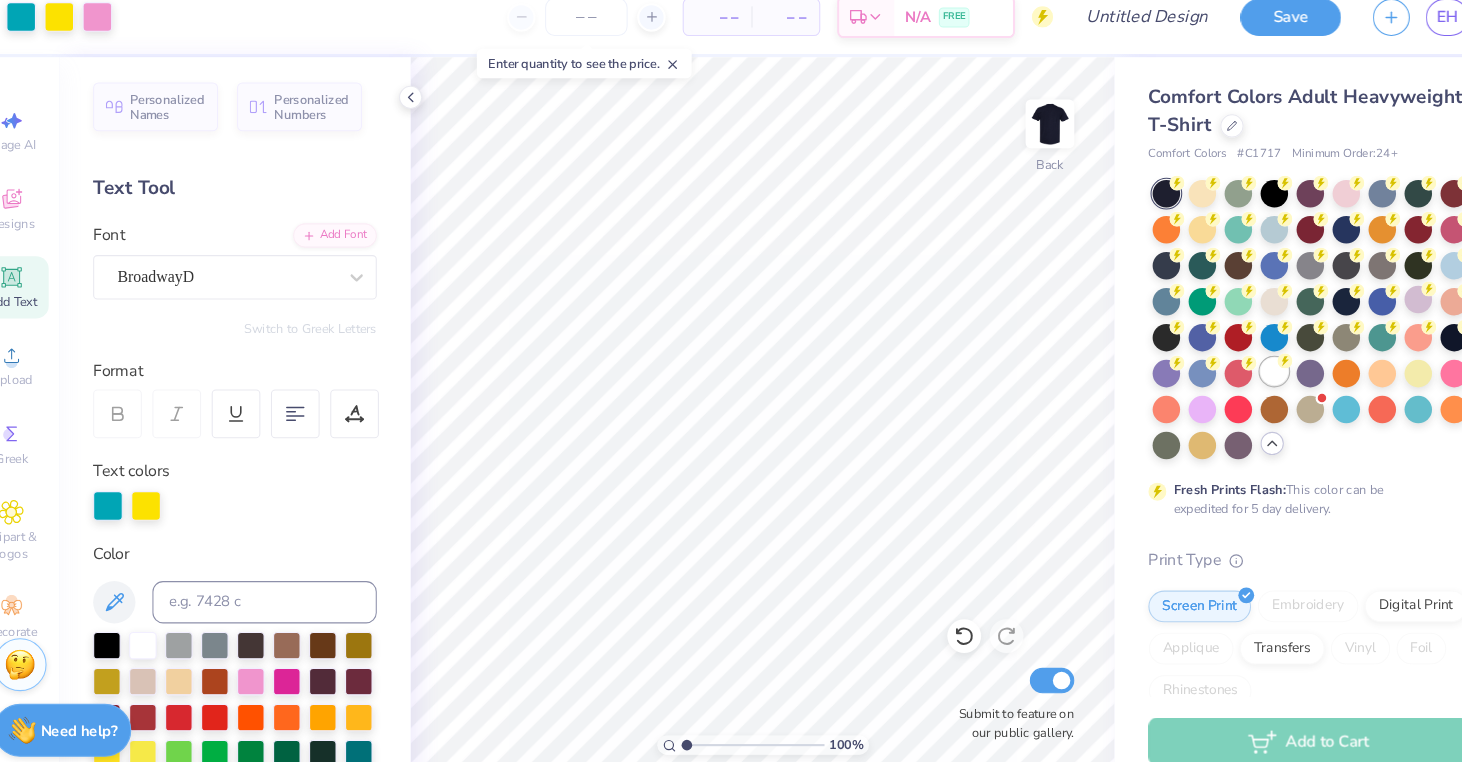 click 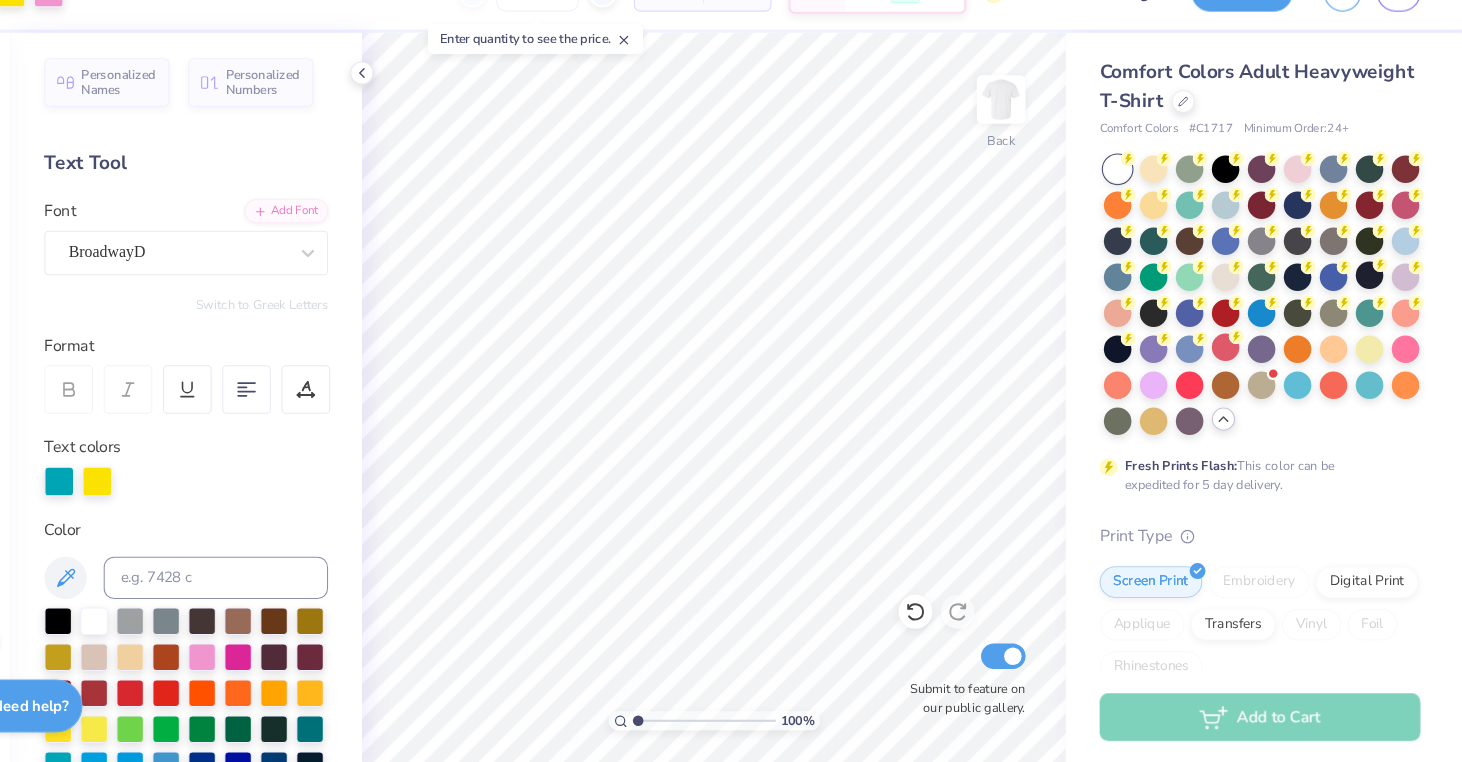 scroll, scrollTop: 0, scrollLeft: 0, axis: both 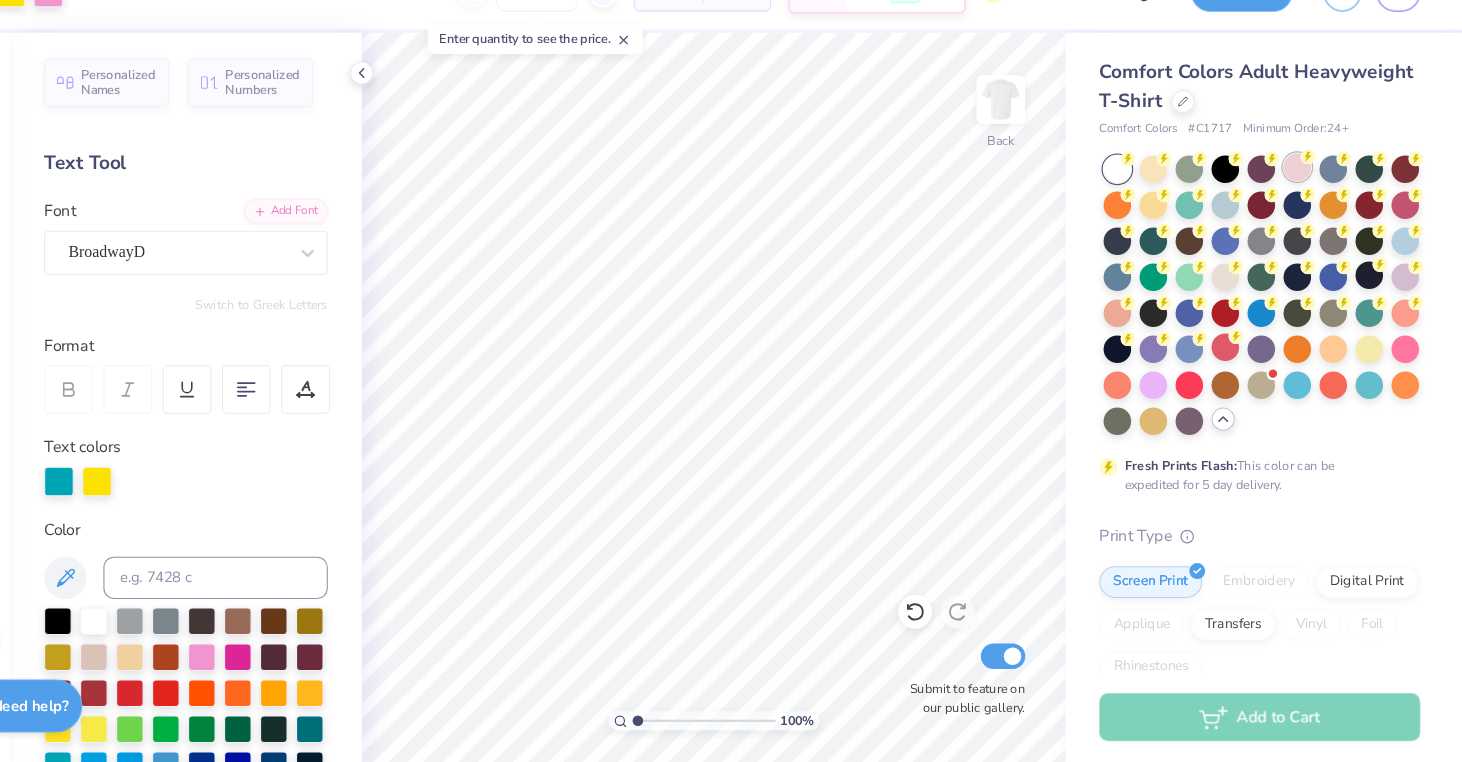click at bounding box center [1306, 200] 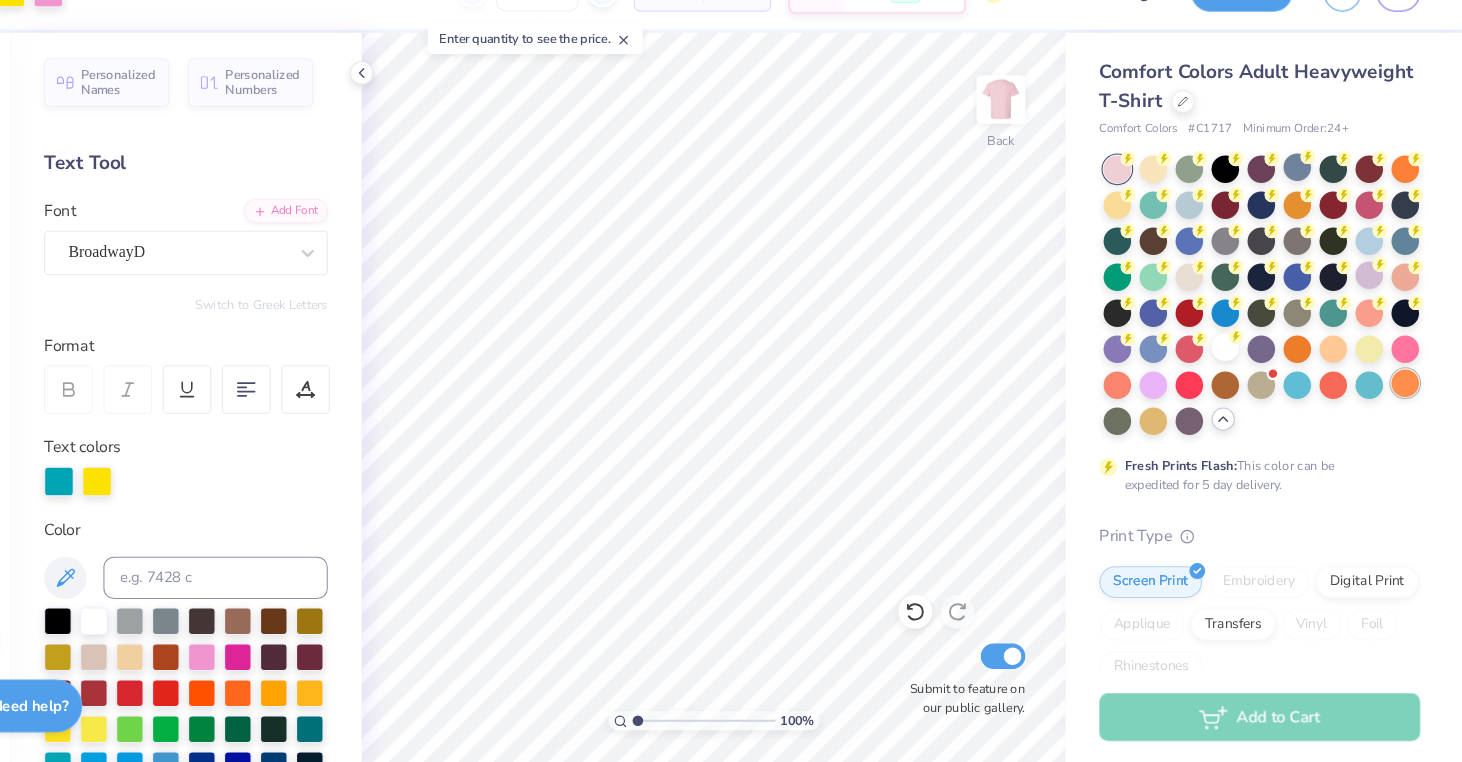 click at bounding box center [1408, 404] 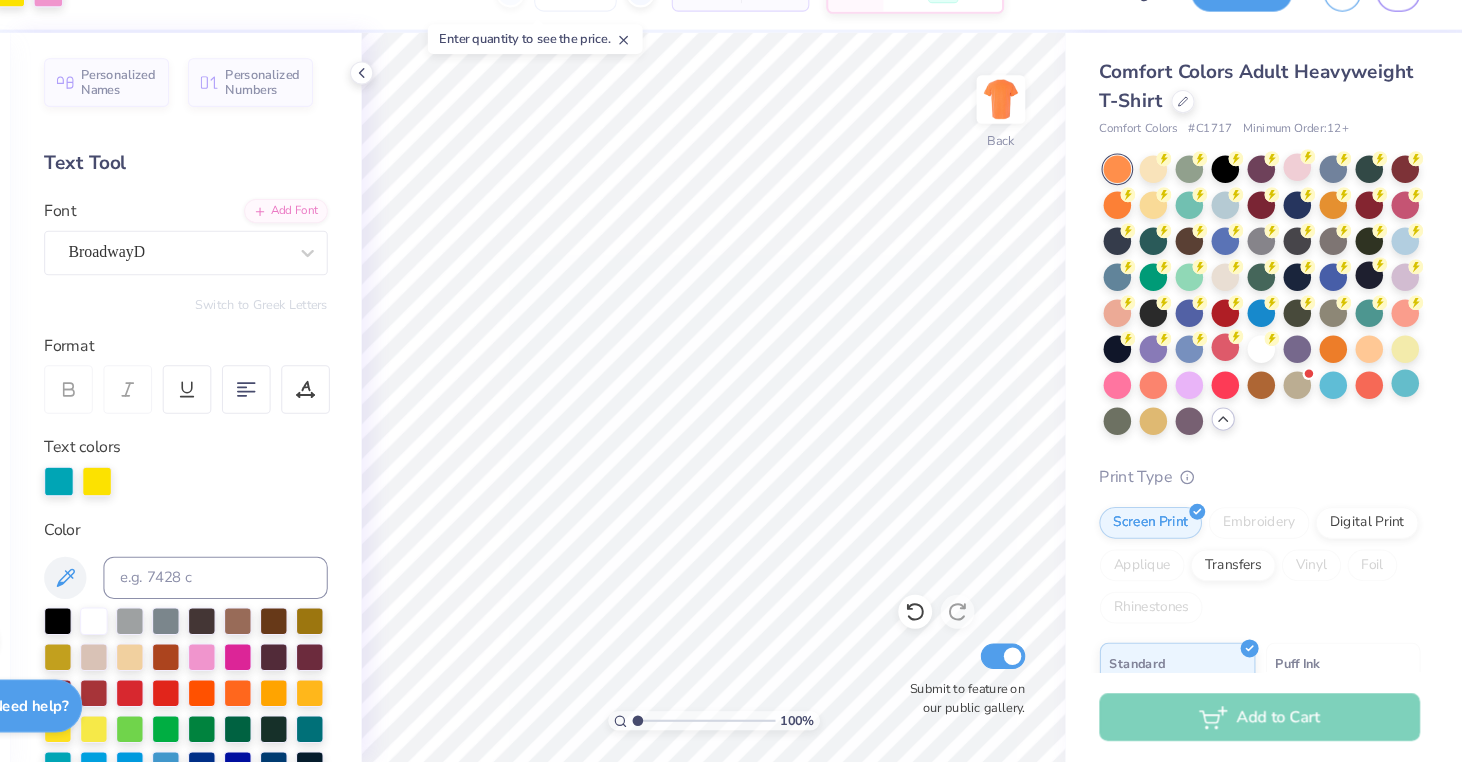 click at bounding box center (1272, 321) 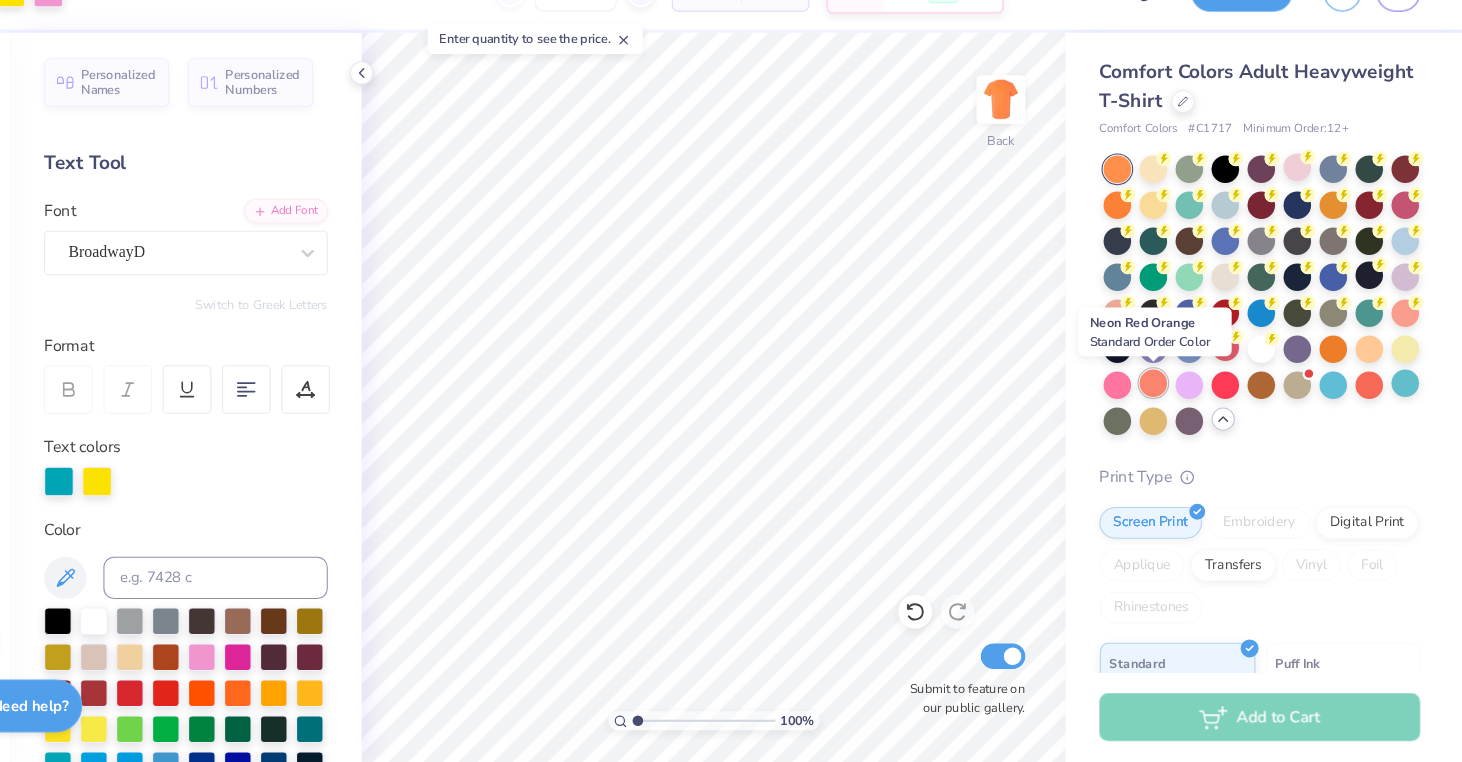 click at bounding box center (1170, 404) 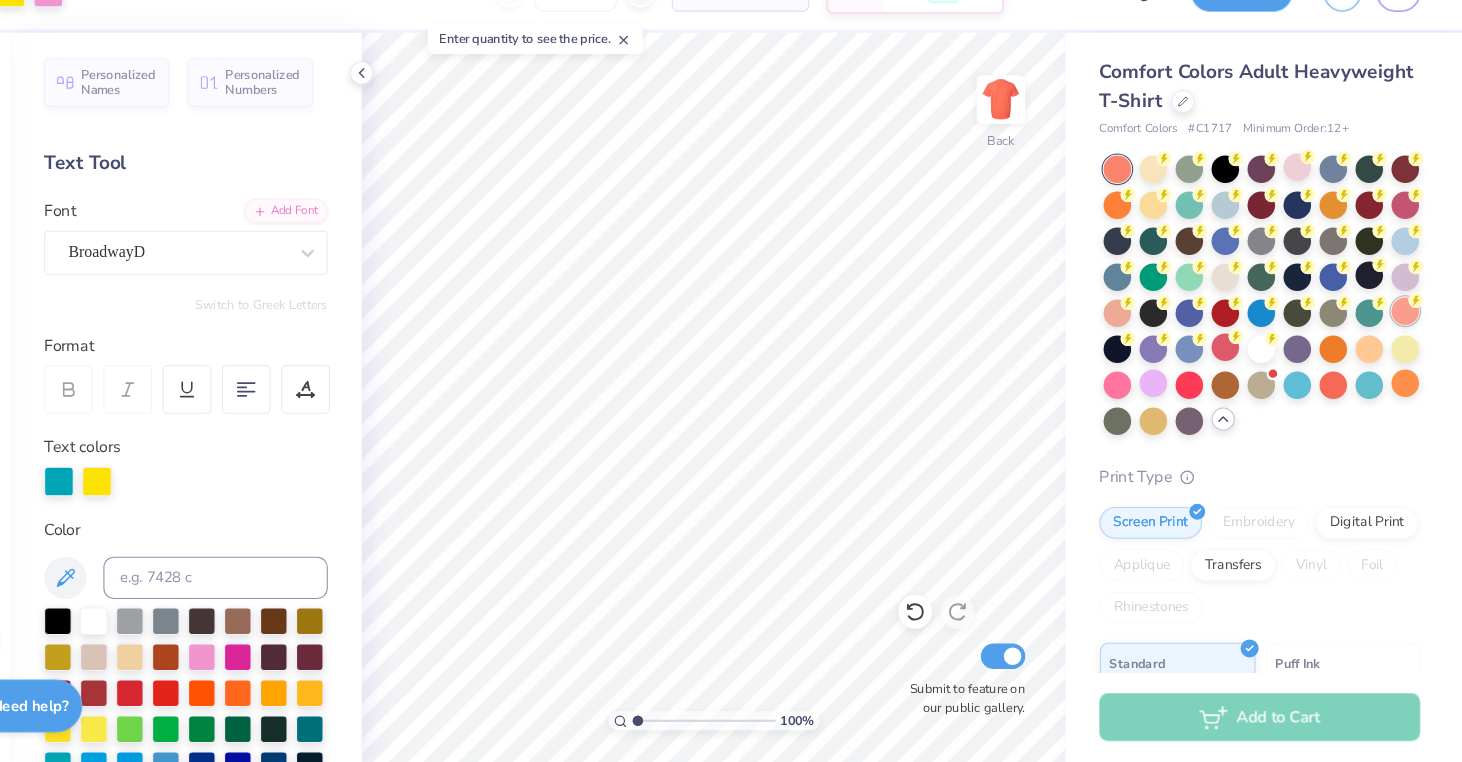 click at bounding box center [1408, 336] 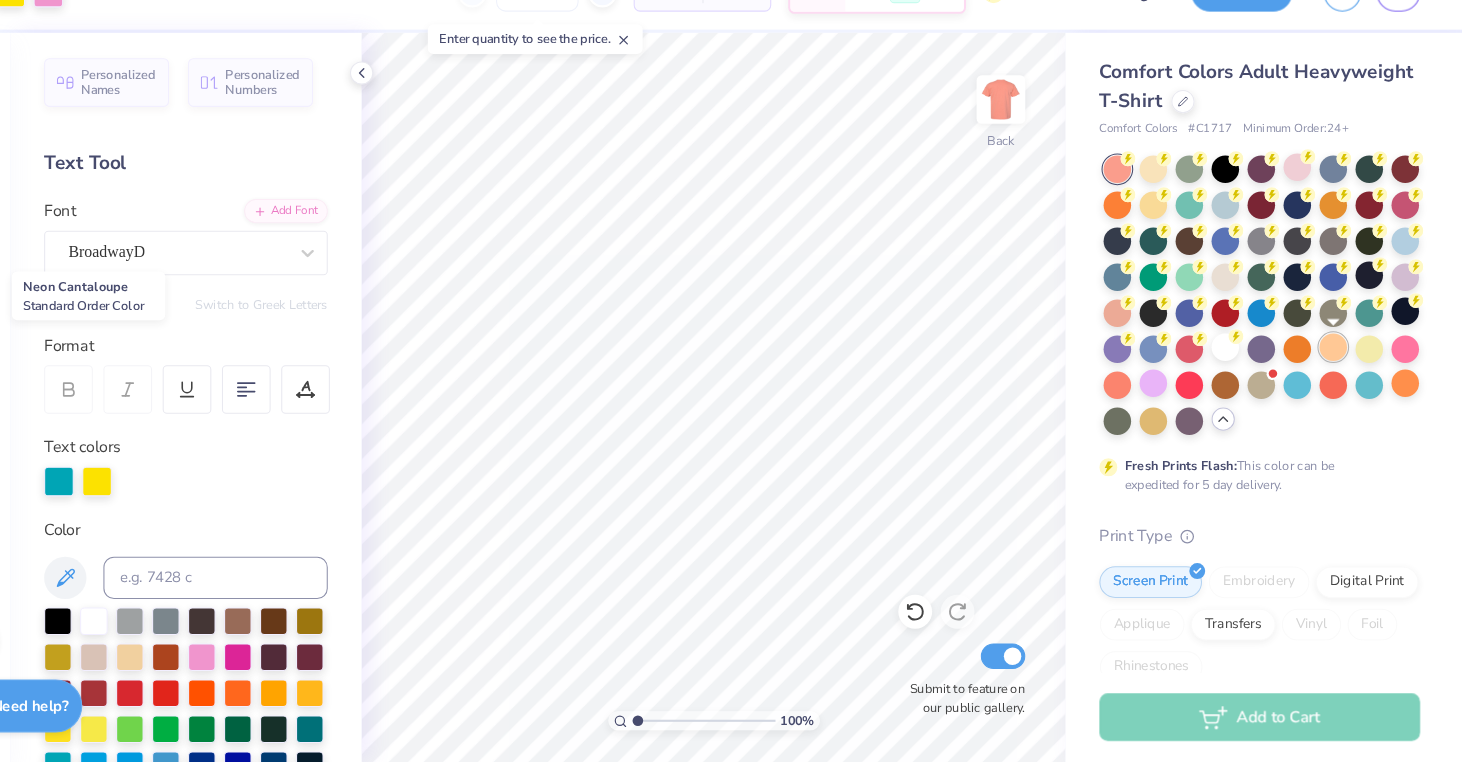 click at bounding box center [1340, 370] 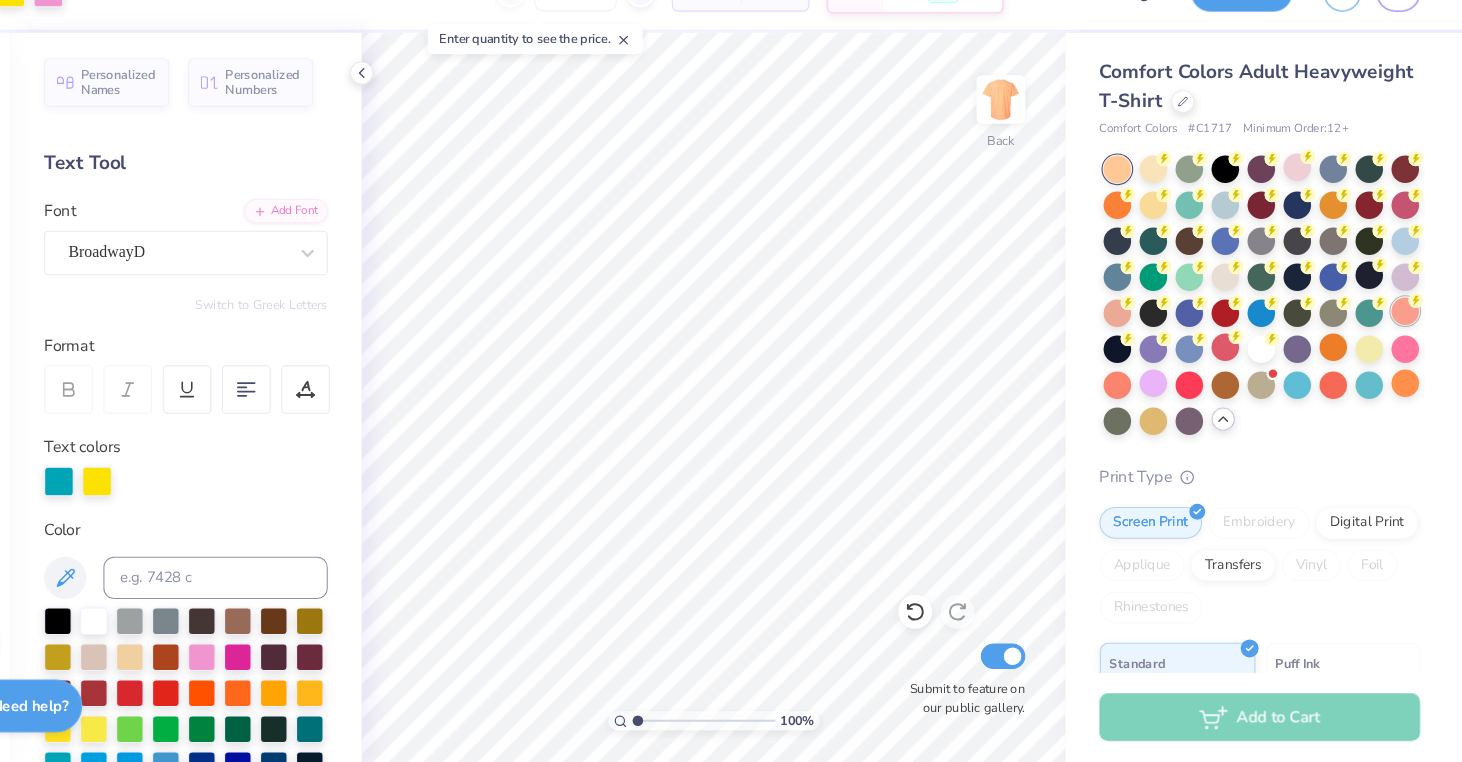 click at bounding box center [1408, 336] 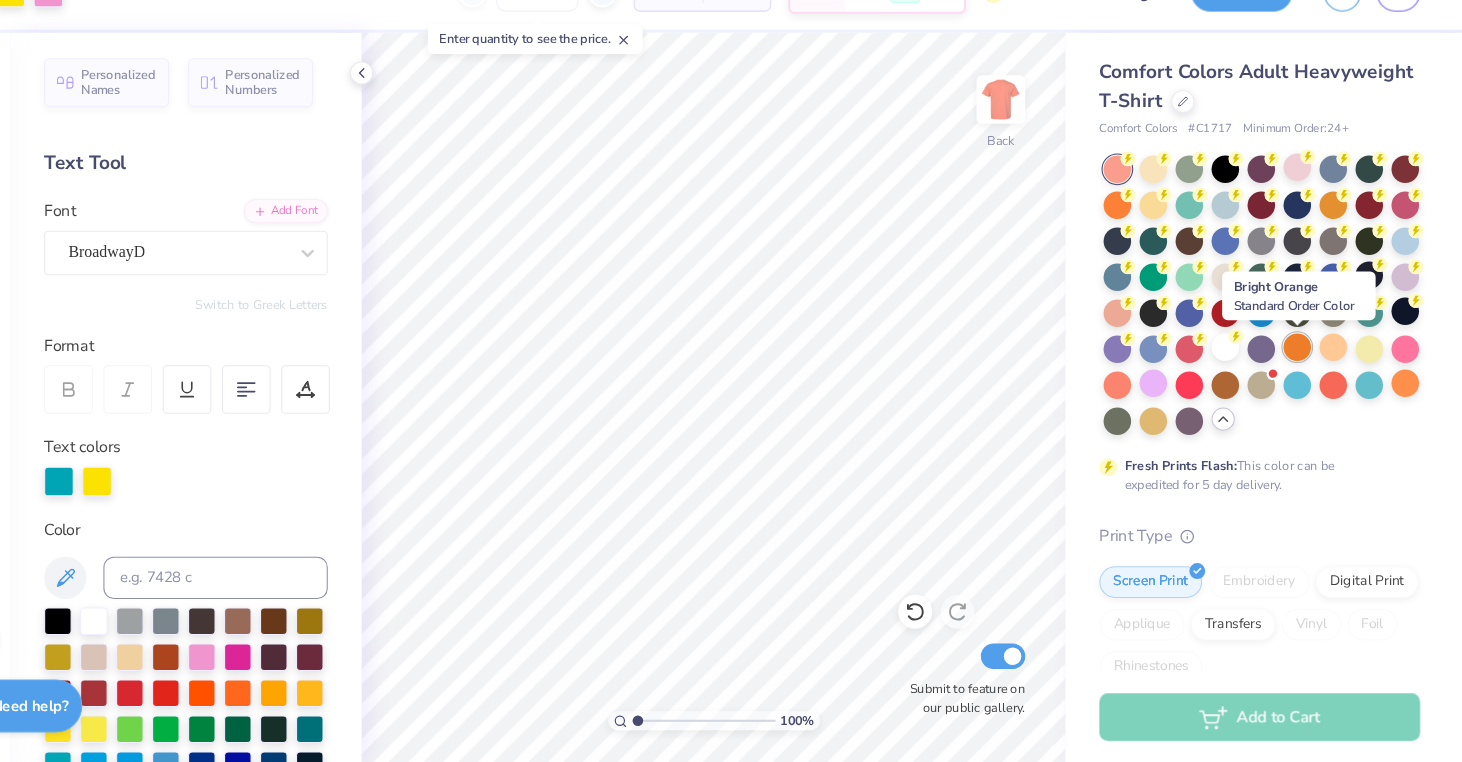 click at bounding box center (1306, 370) 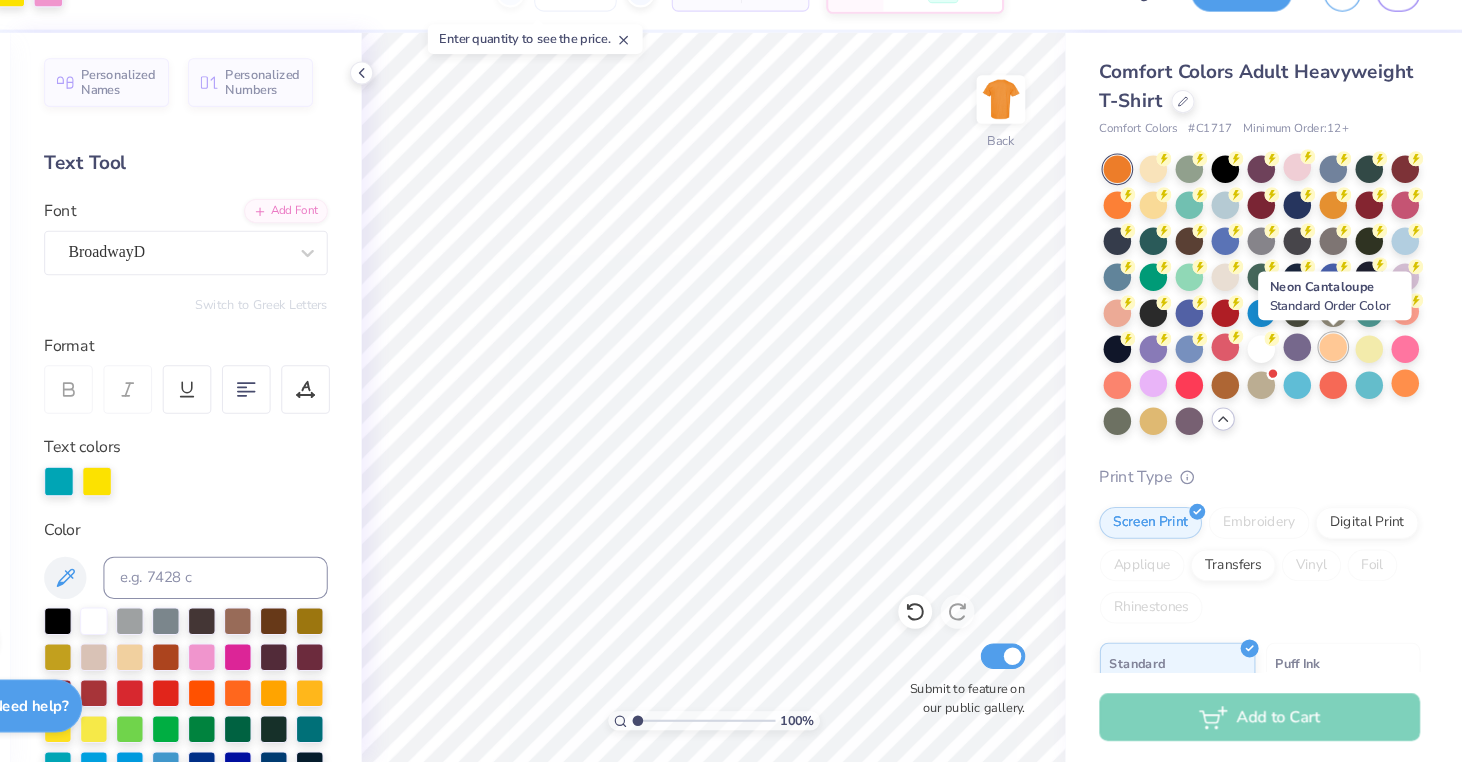 click at bounding box center [1340, 370] 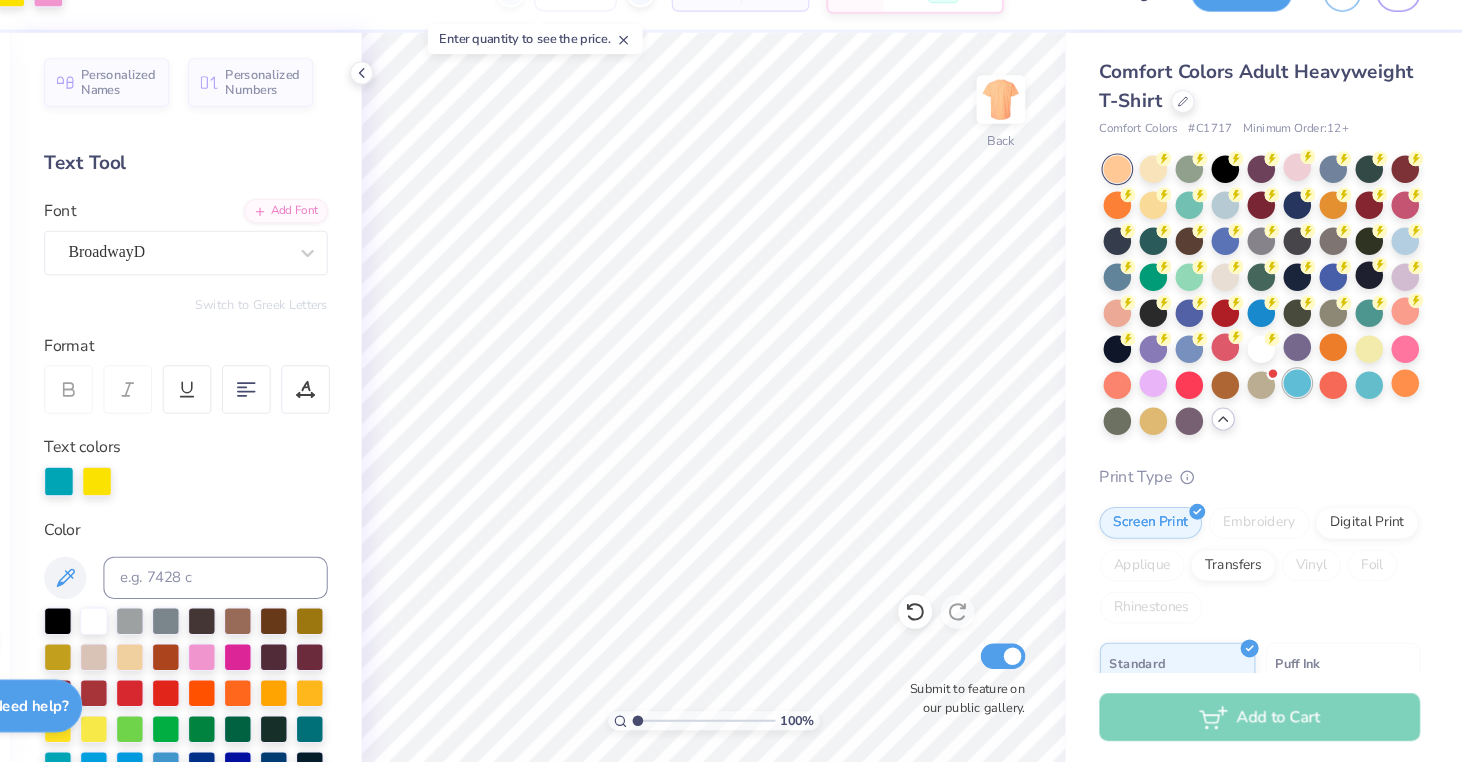 click at bounding box center [1306, 404] 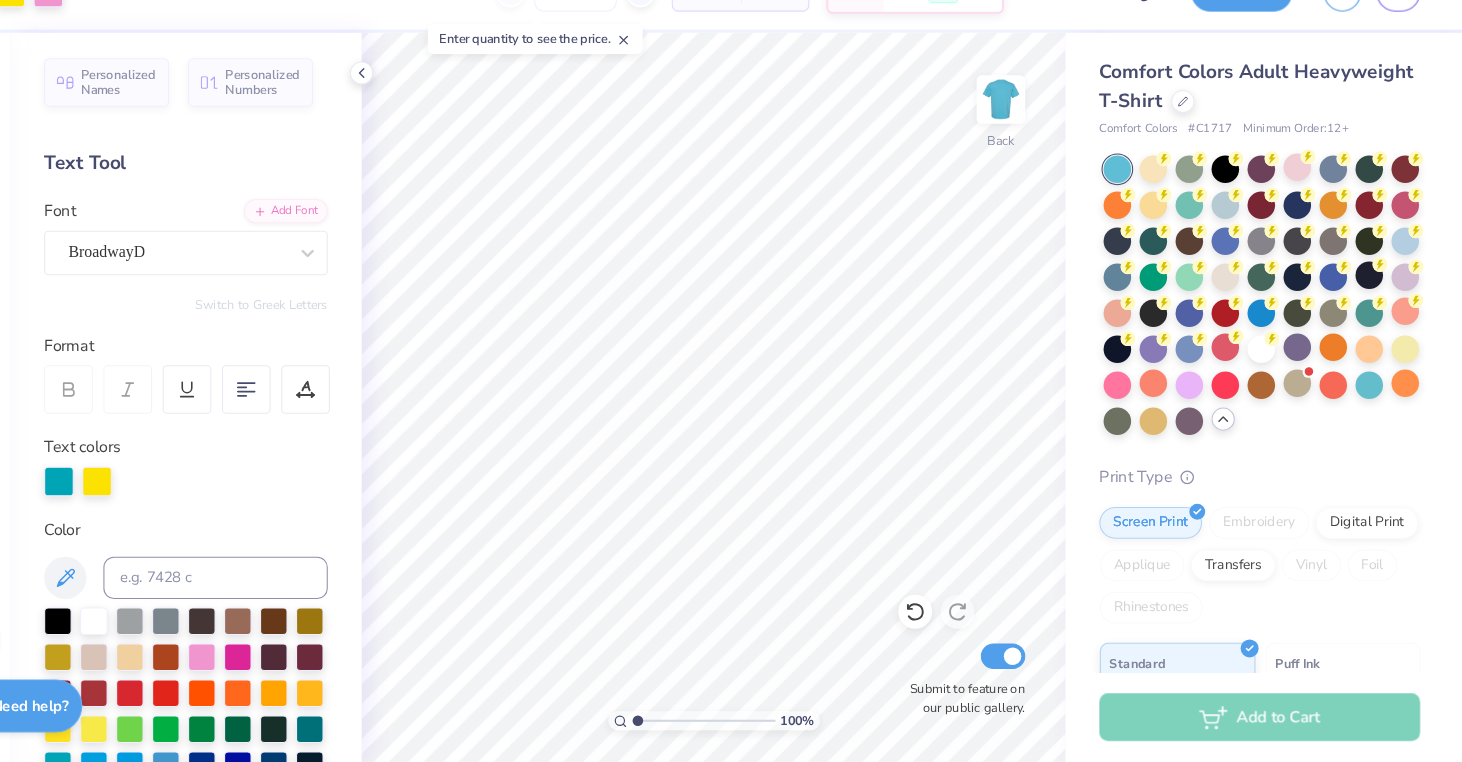 click at bounding box center (1272, 321) 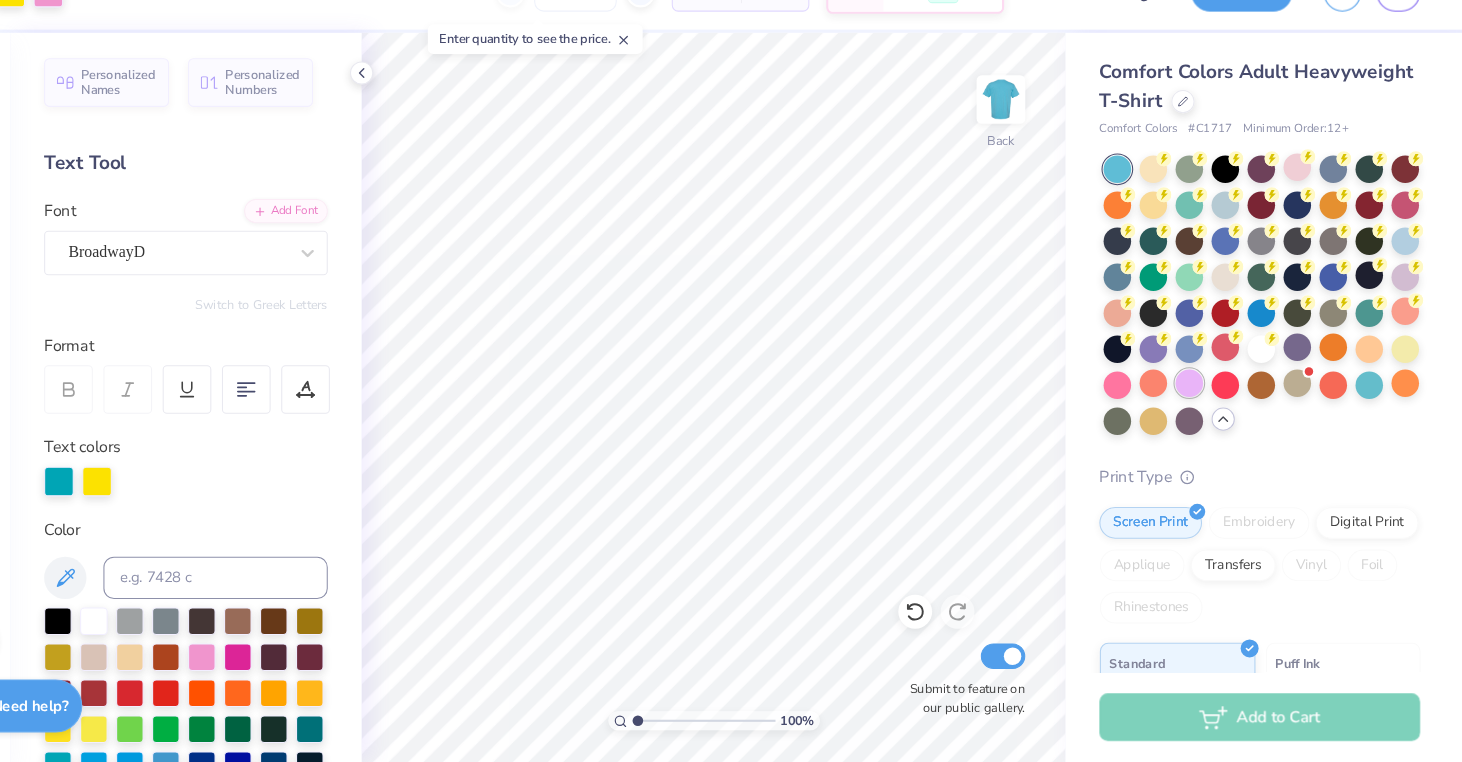 click at bounding box center [1204, 404] 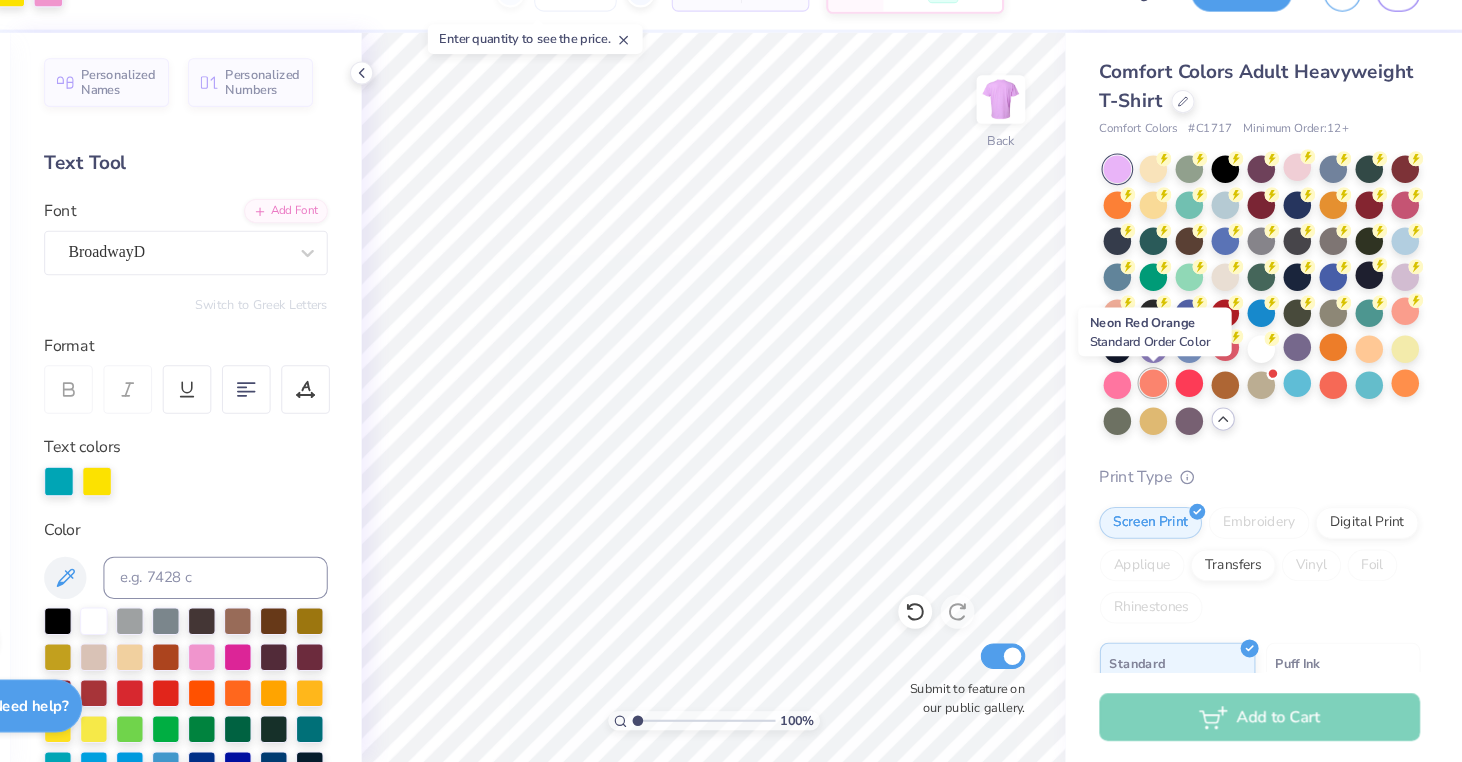 click at bounding box center (1170, 404) 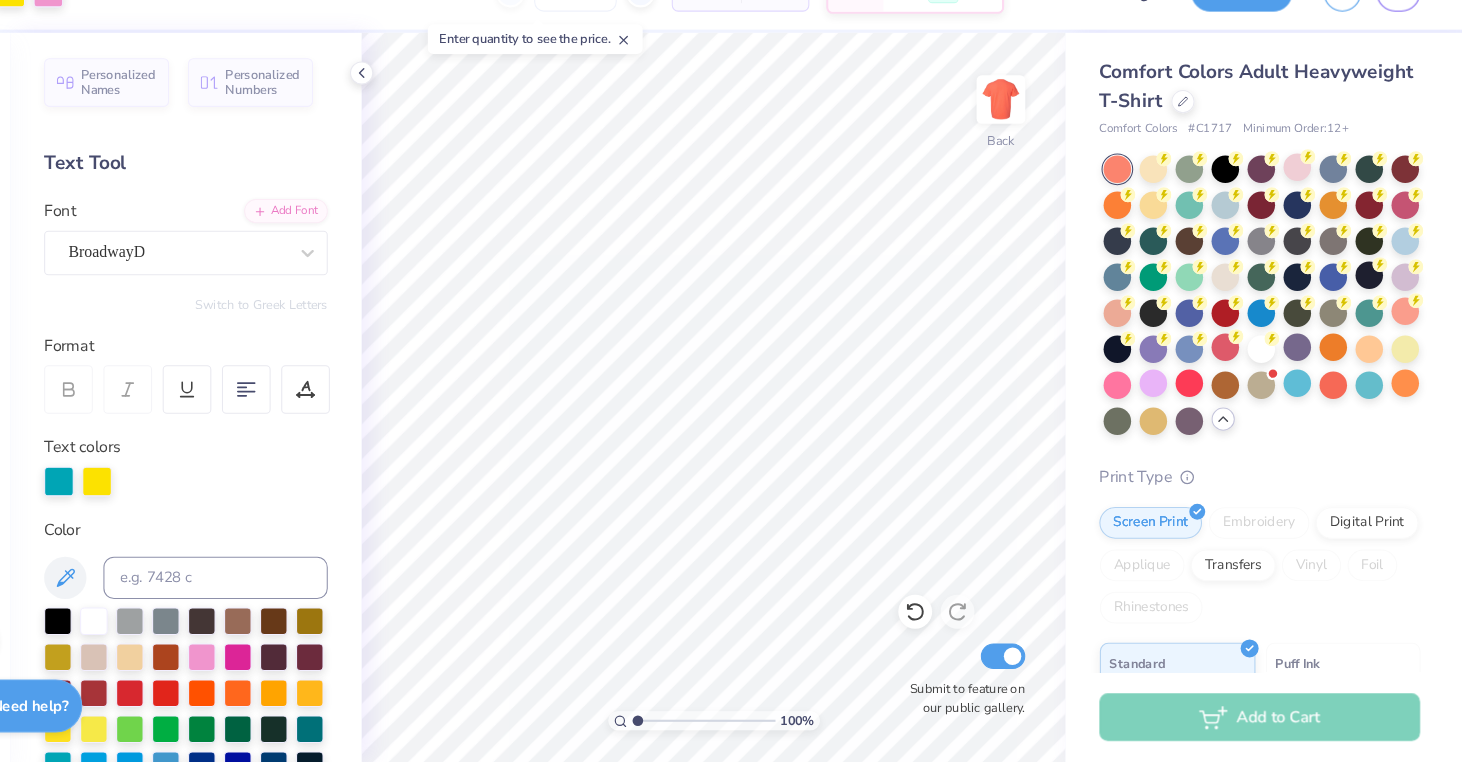 click at bounding box center [1136, 406] 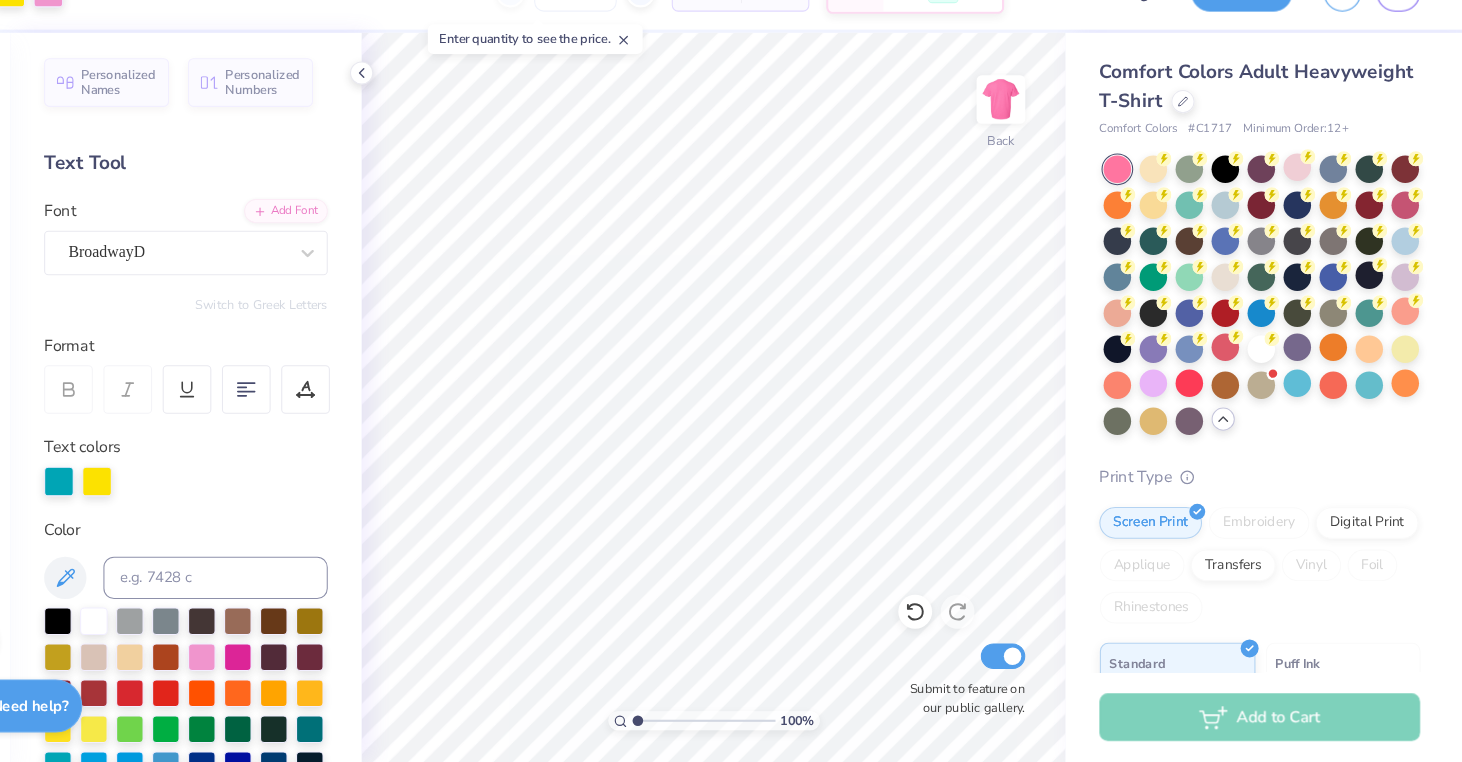 click at bounding box center [1136, 406] 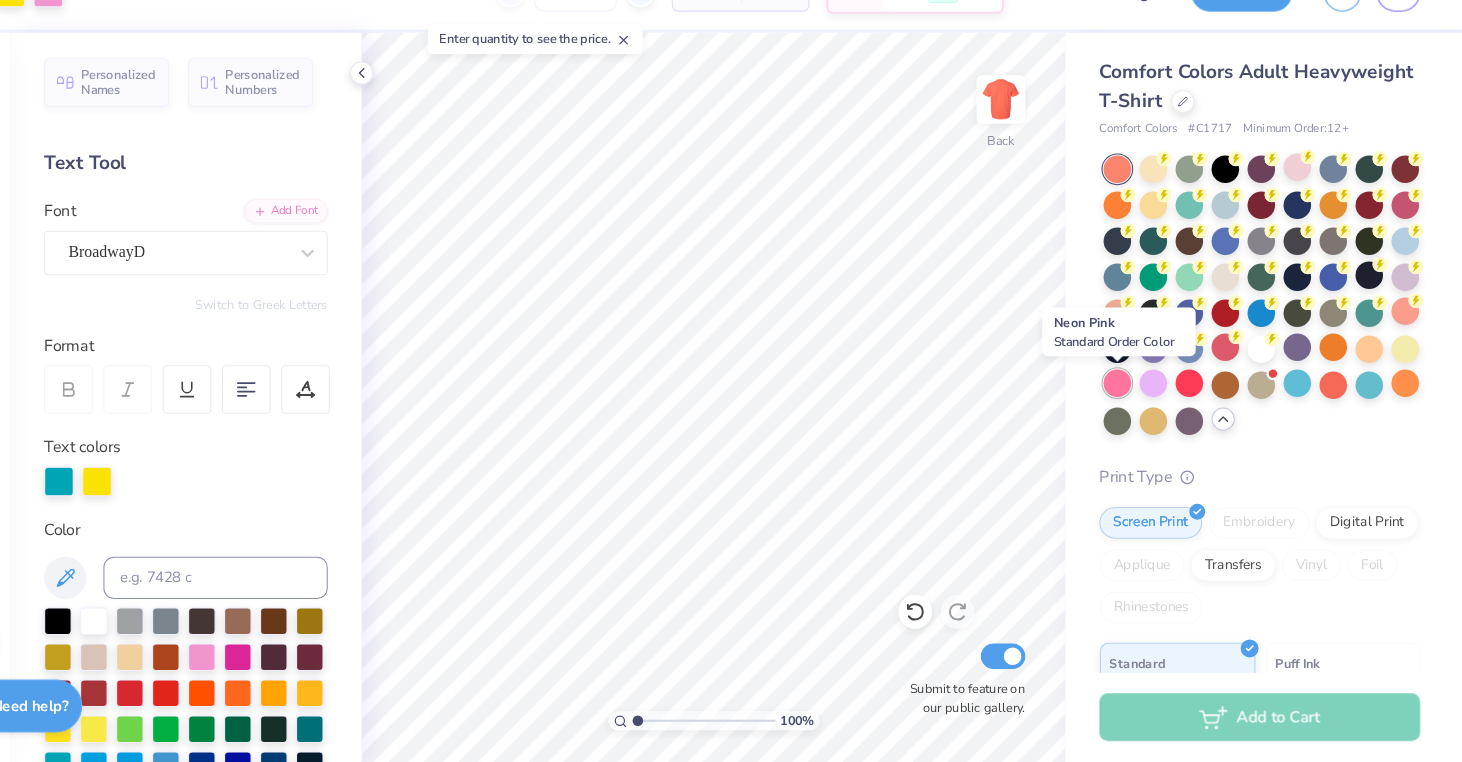 click at bounding box center (1136, 404) 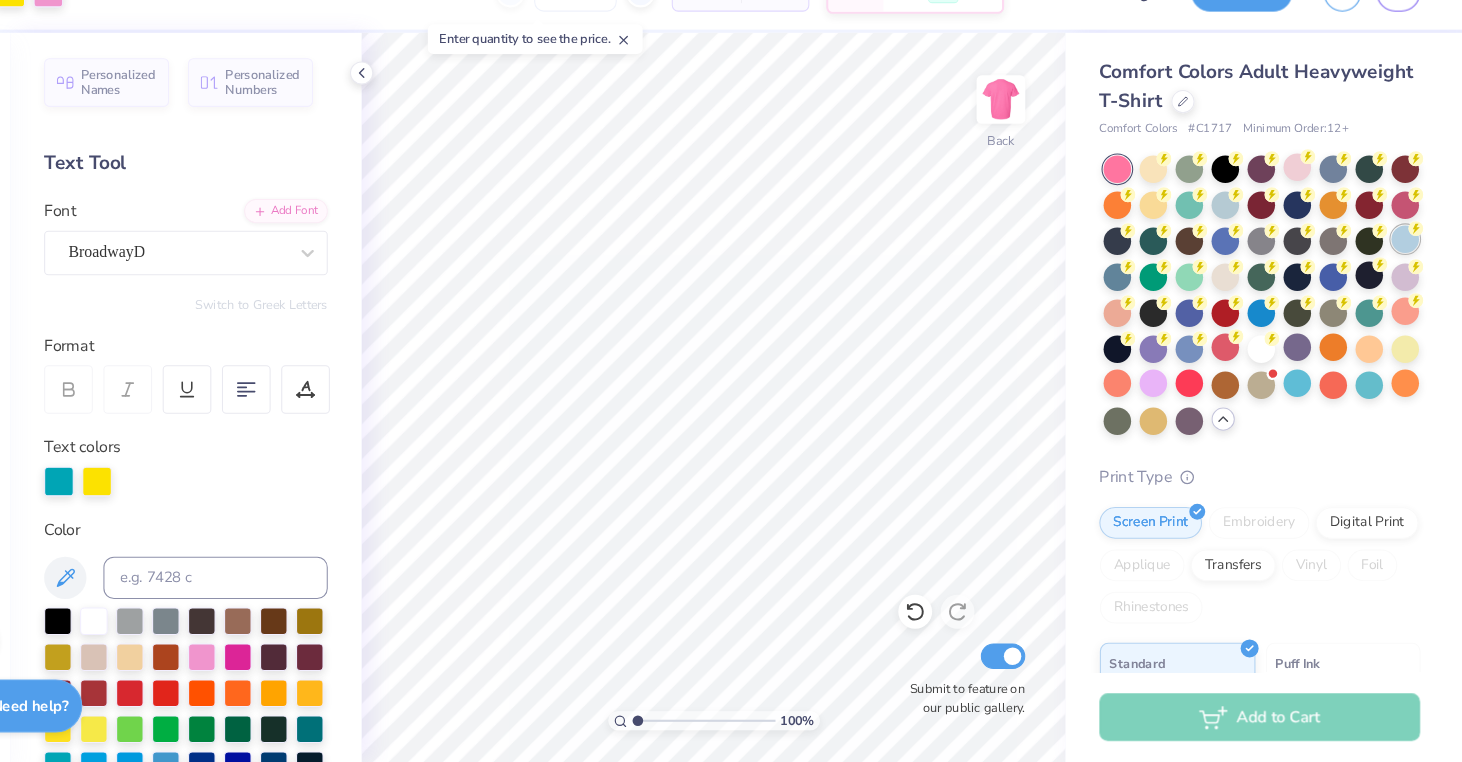 click at bounding box center (1408, 268) 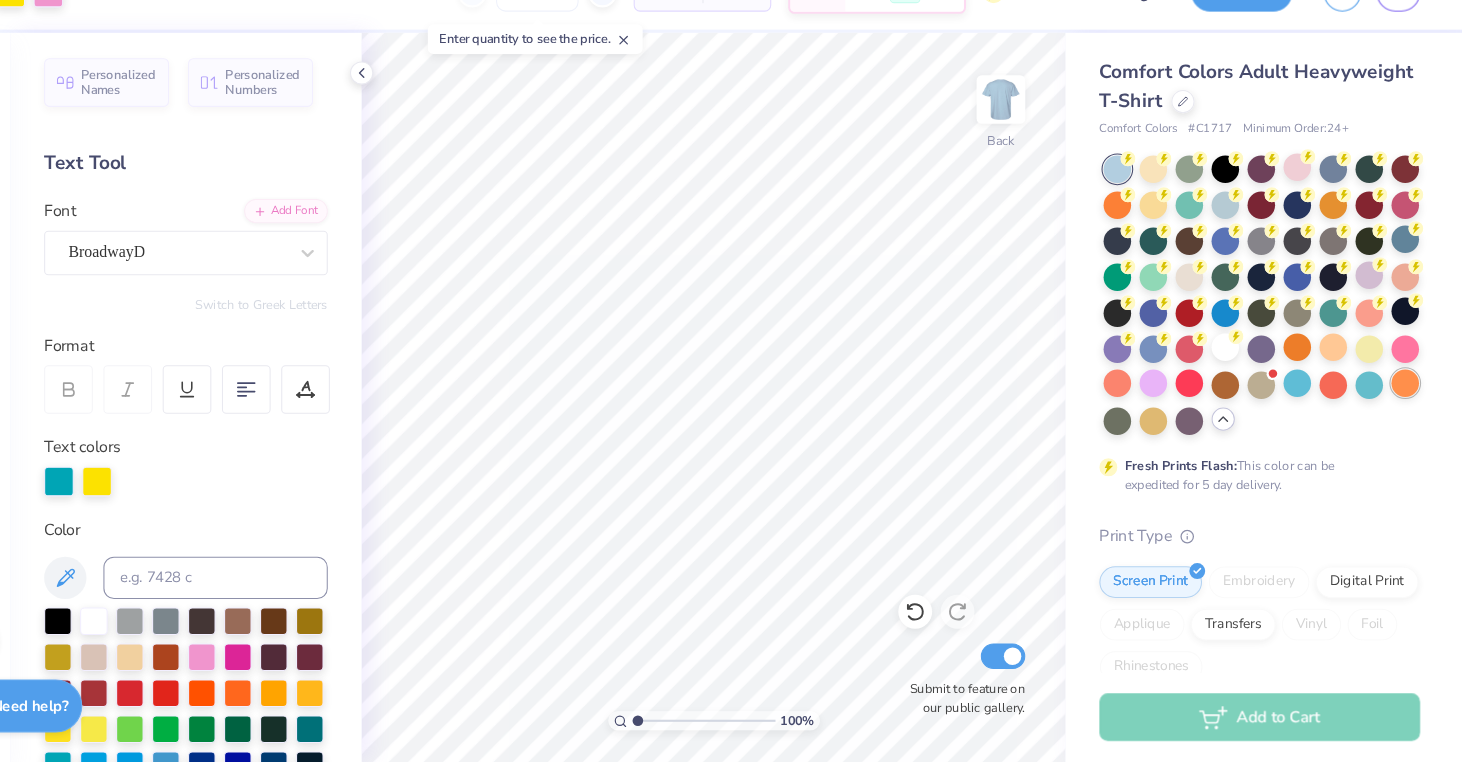 click at bounding box center (1408, 404) 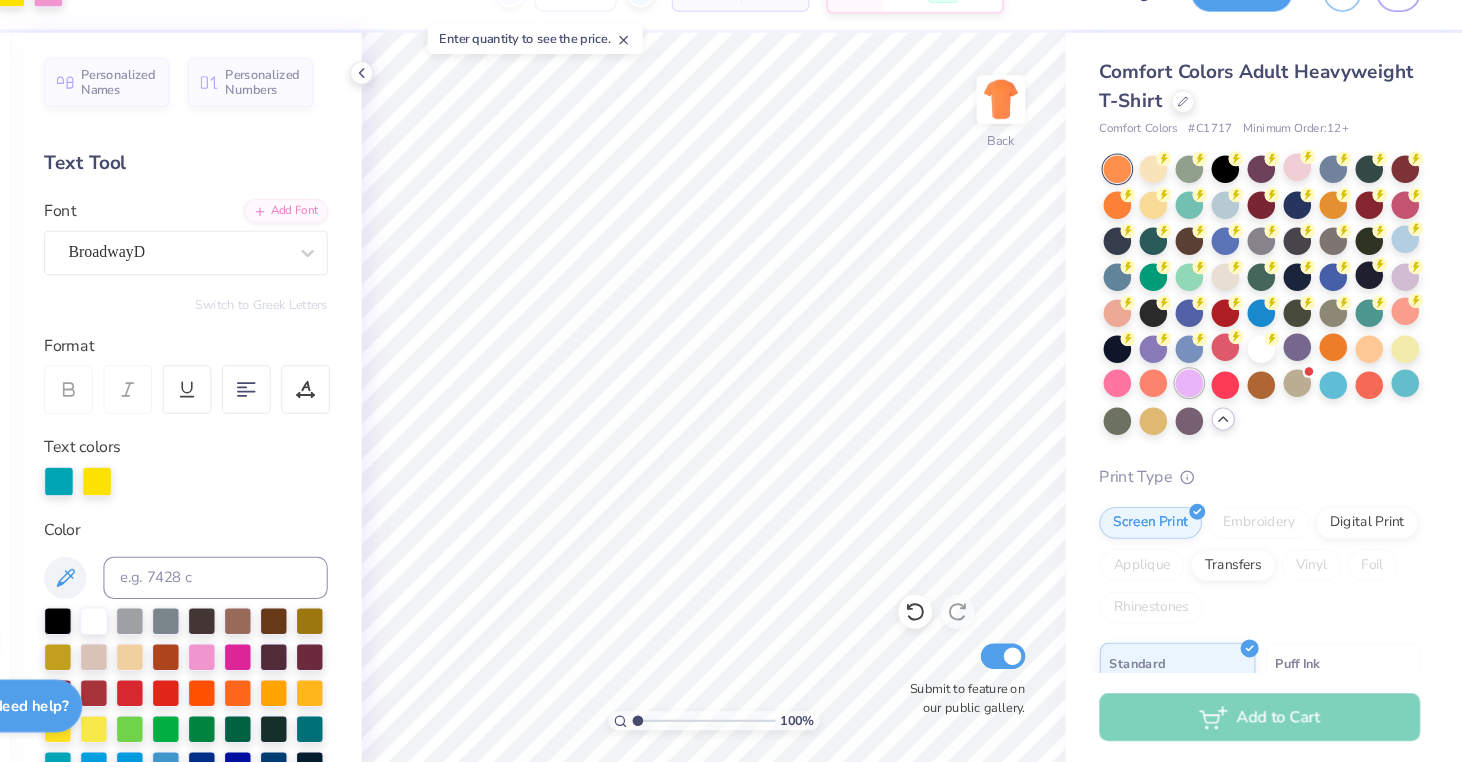 click at bounding box center (1204, 404) 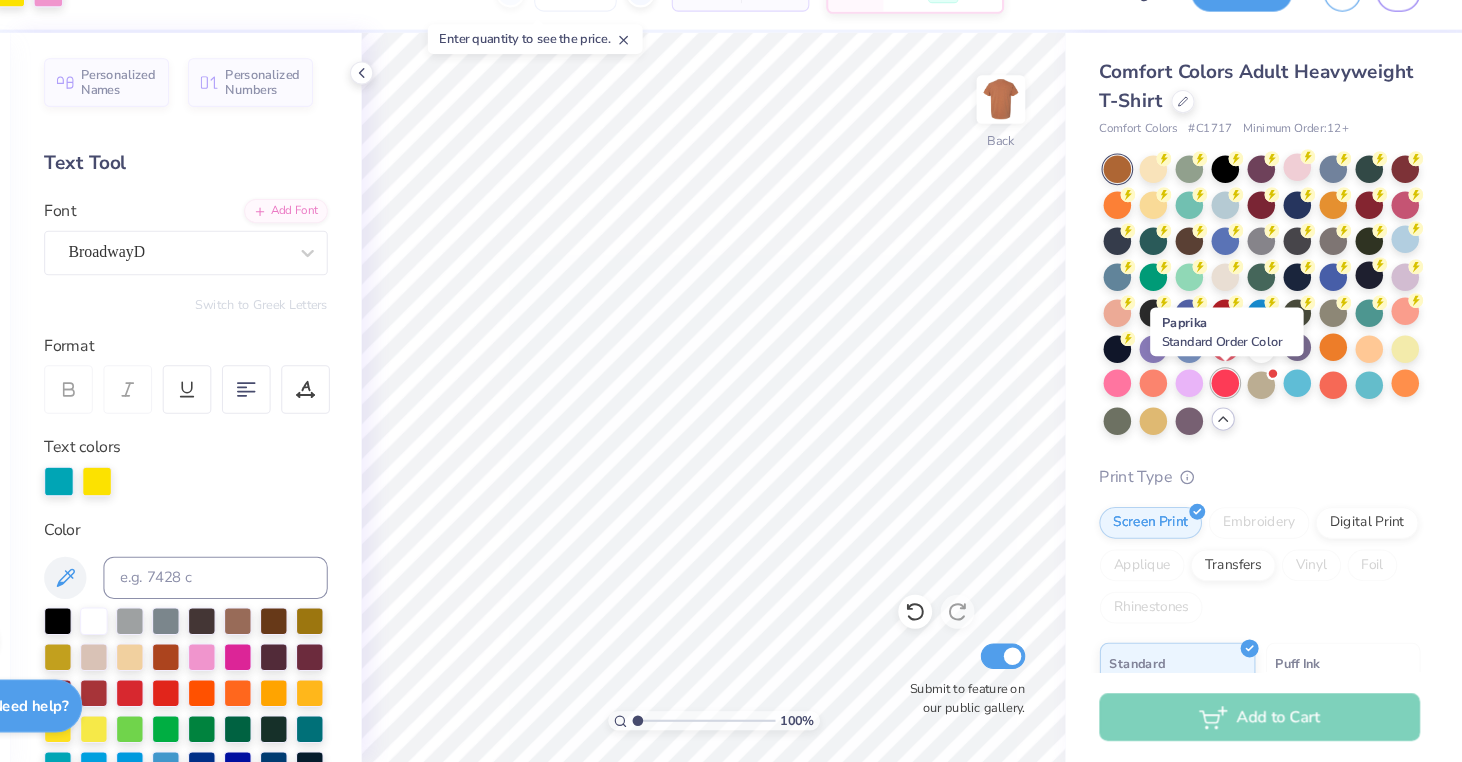 drag, startPoint x: 1217, startPoint y: 409, endPoint x: 1233, endPoint y: 409, distance: 16 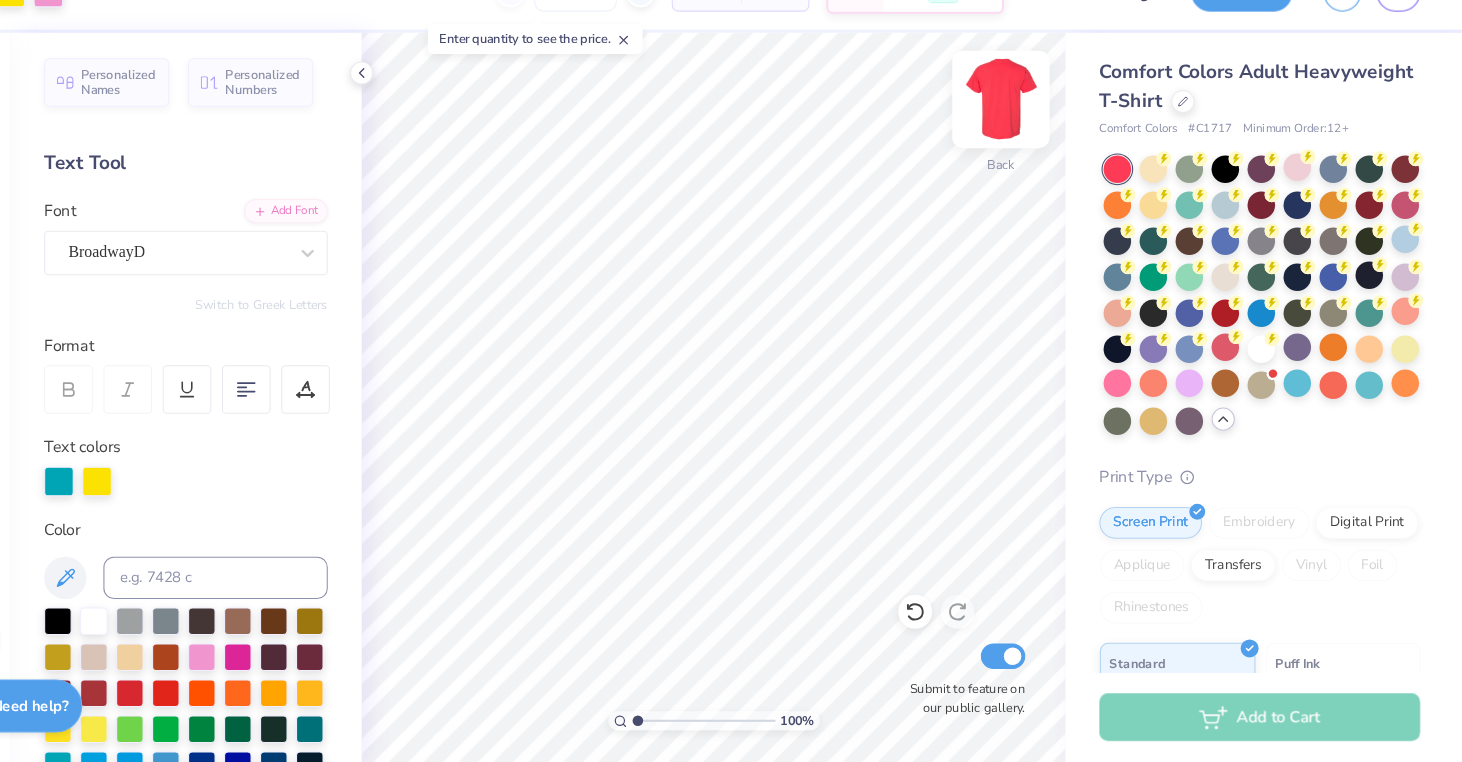 click at bounding box center [1026, 136] 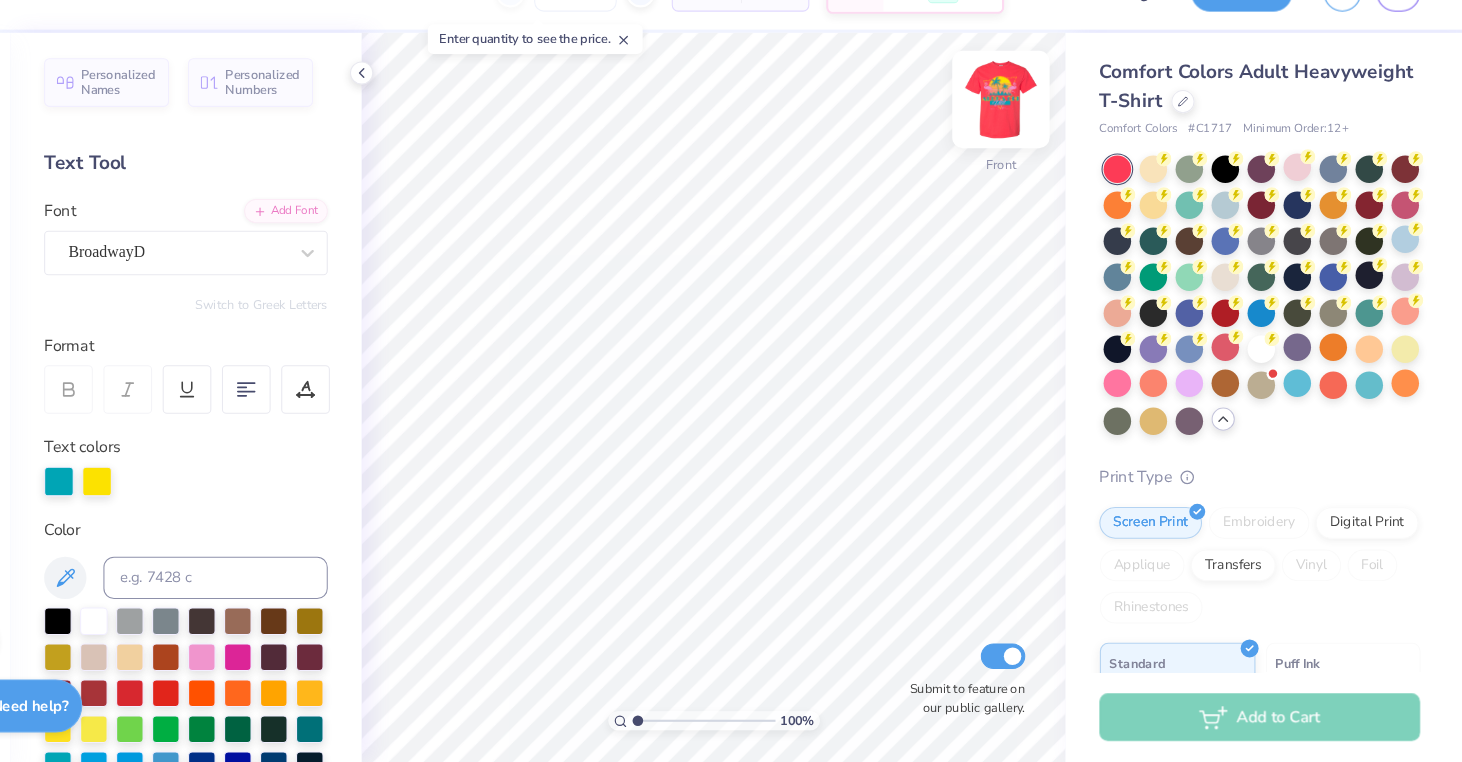 click at bounding box center (1026, 136) 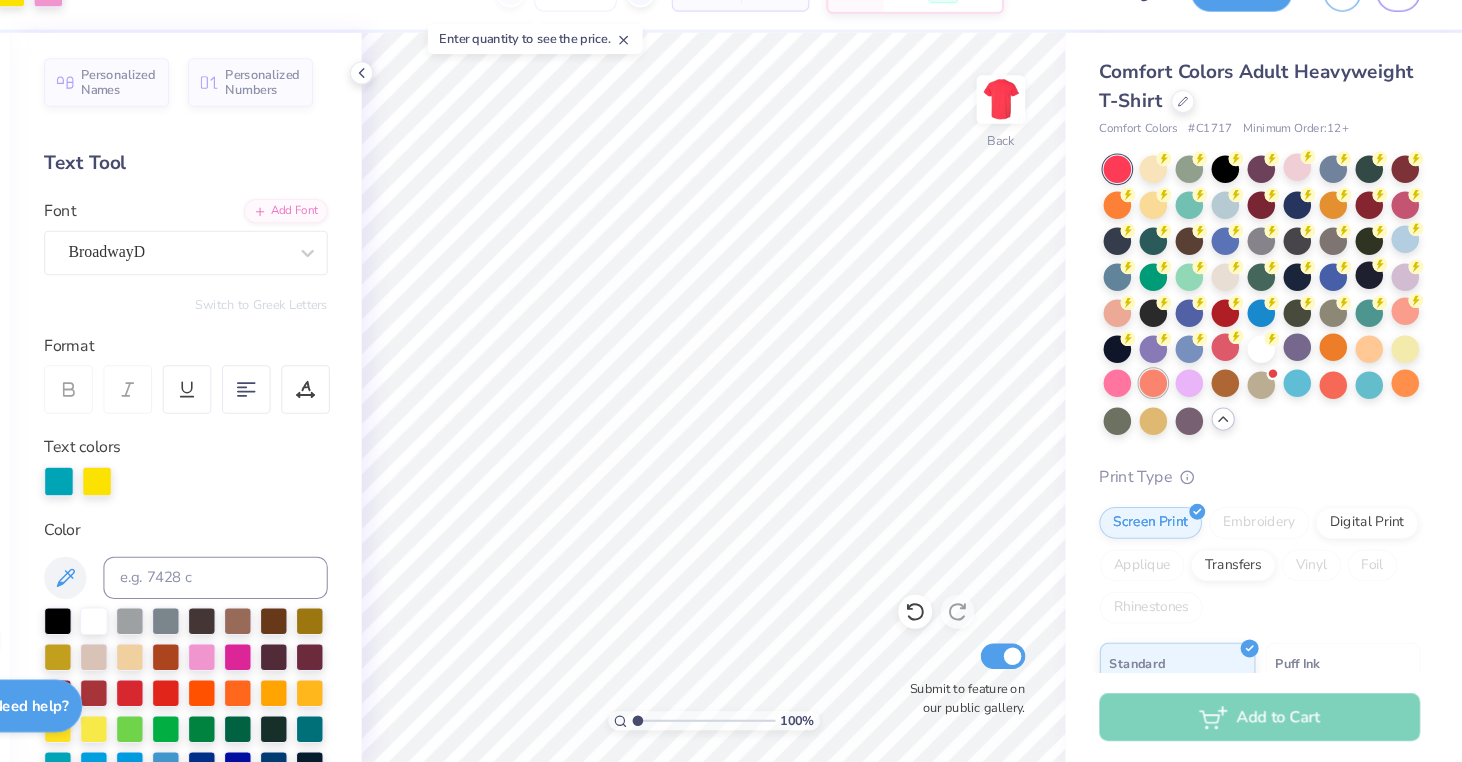 click at bounding box center (1170, 404) 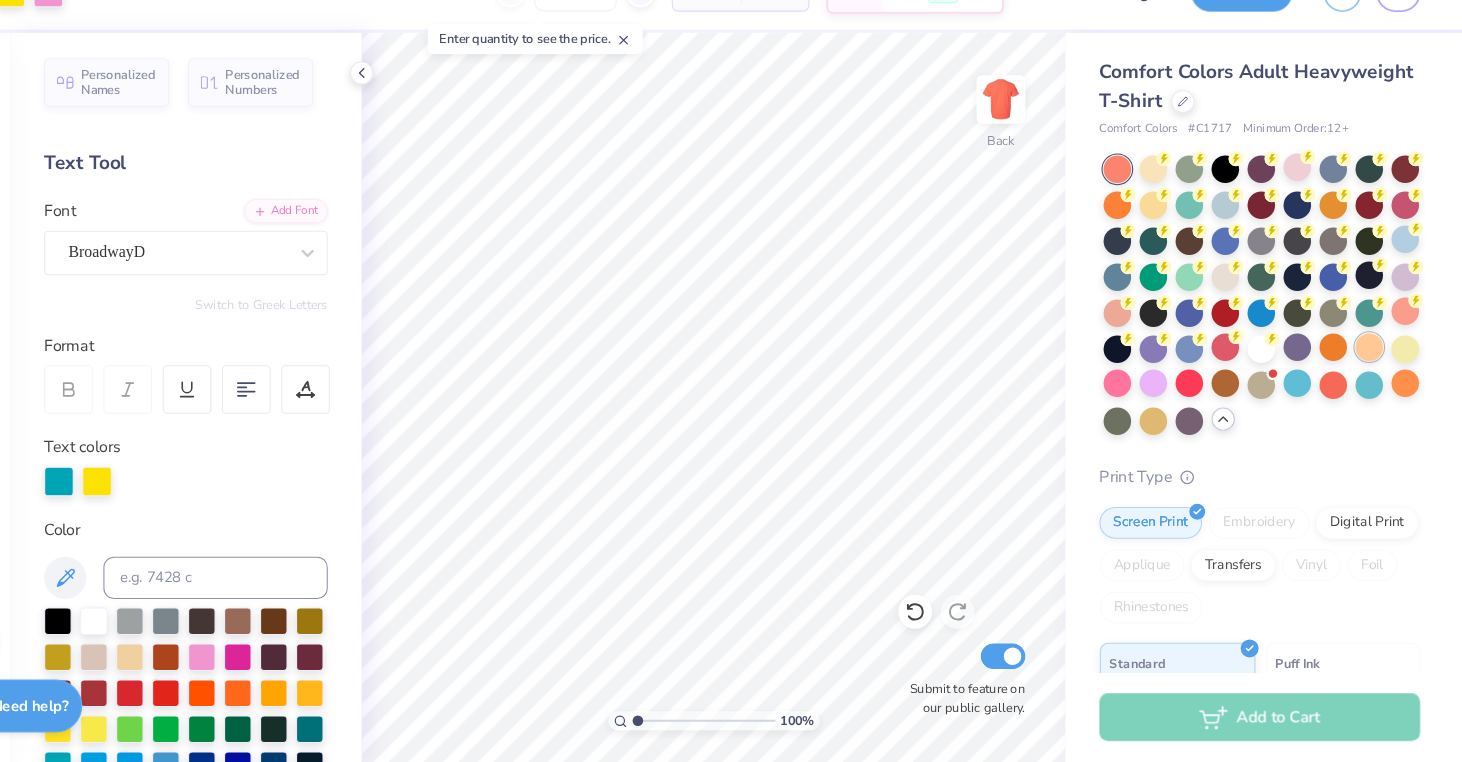 click at bounding box center [1374, 370] 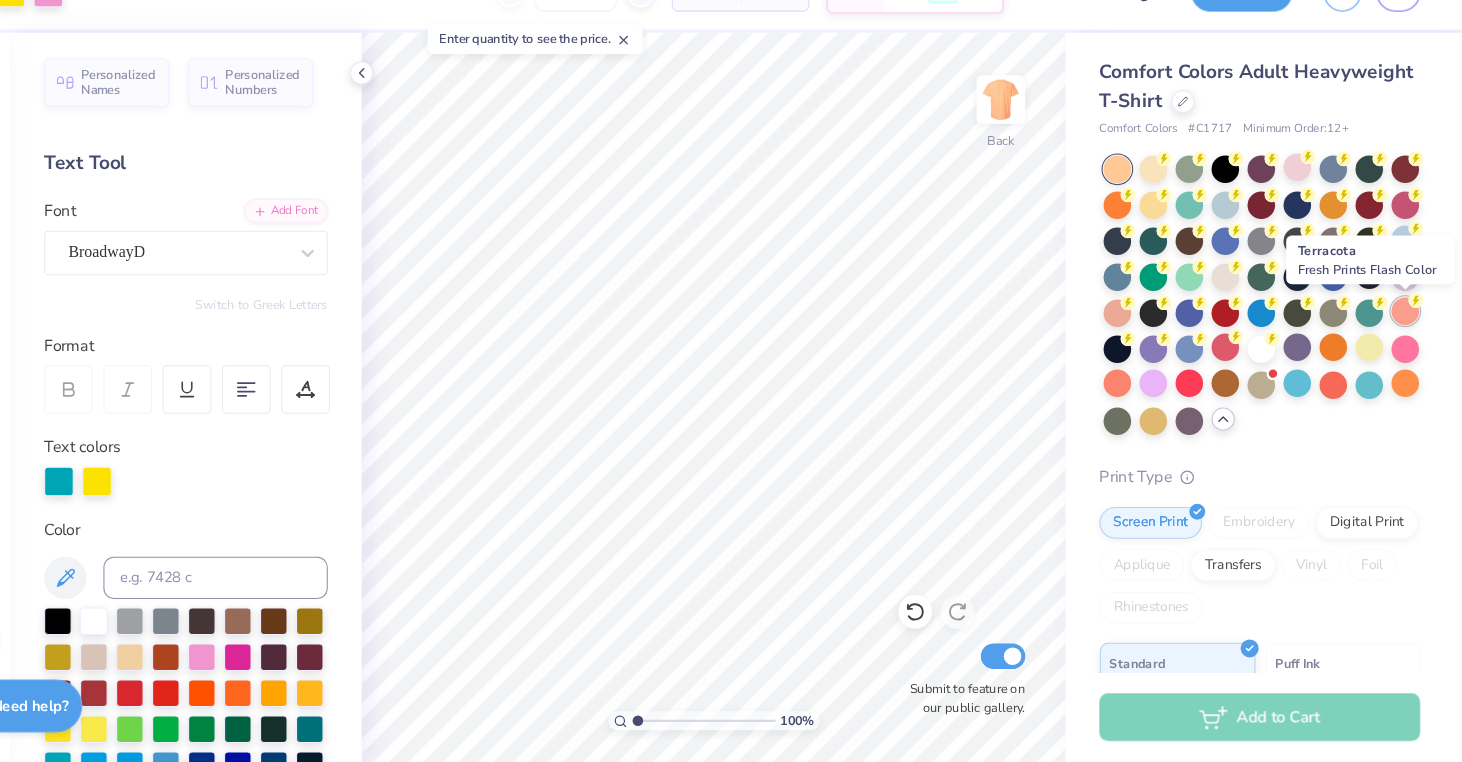 click at bounding box center (1408, 336) 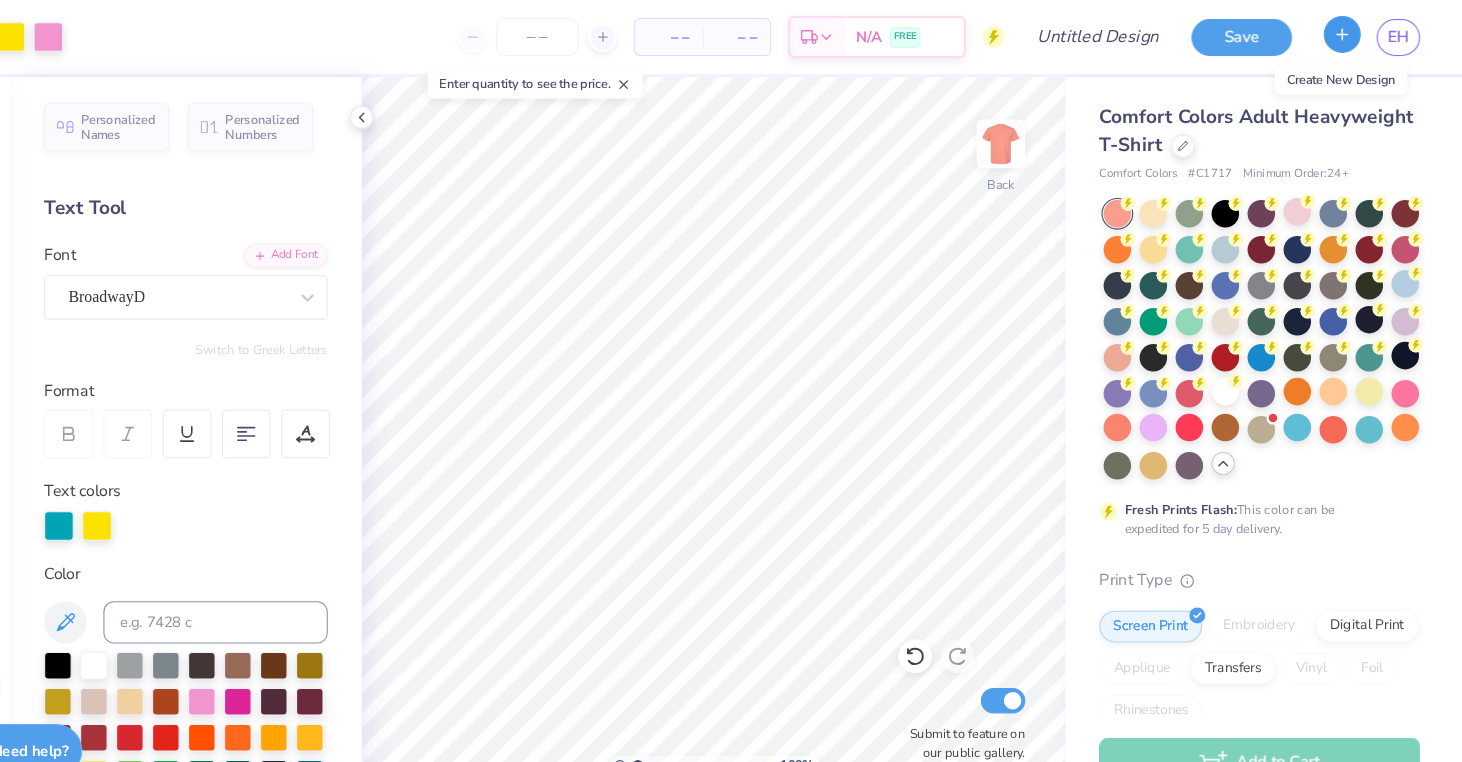 click 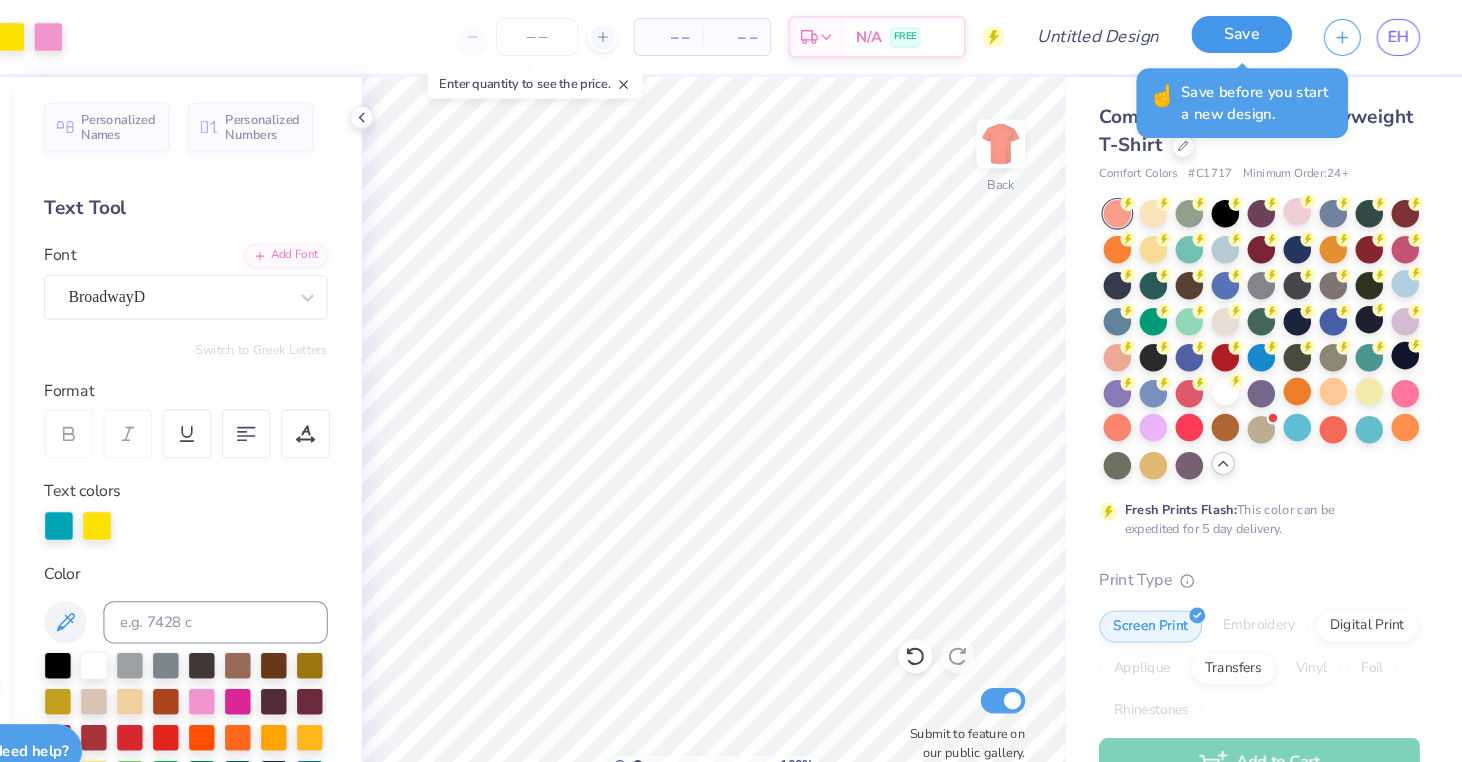 click on "Save" at bounding box center [1253, 32] 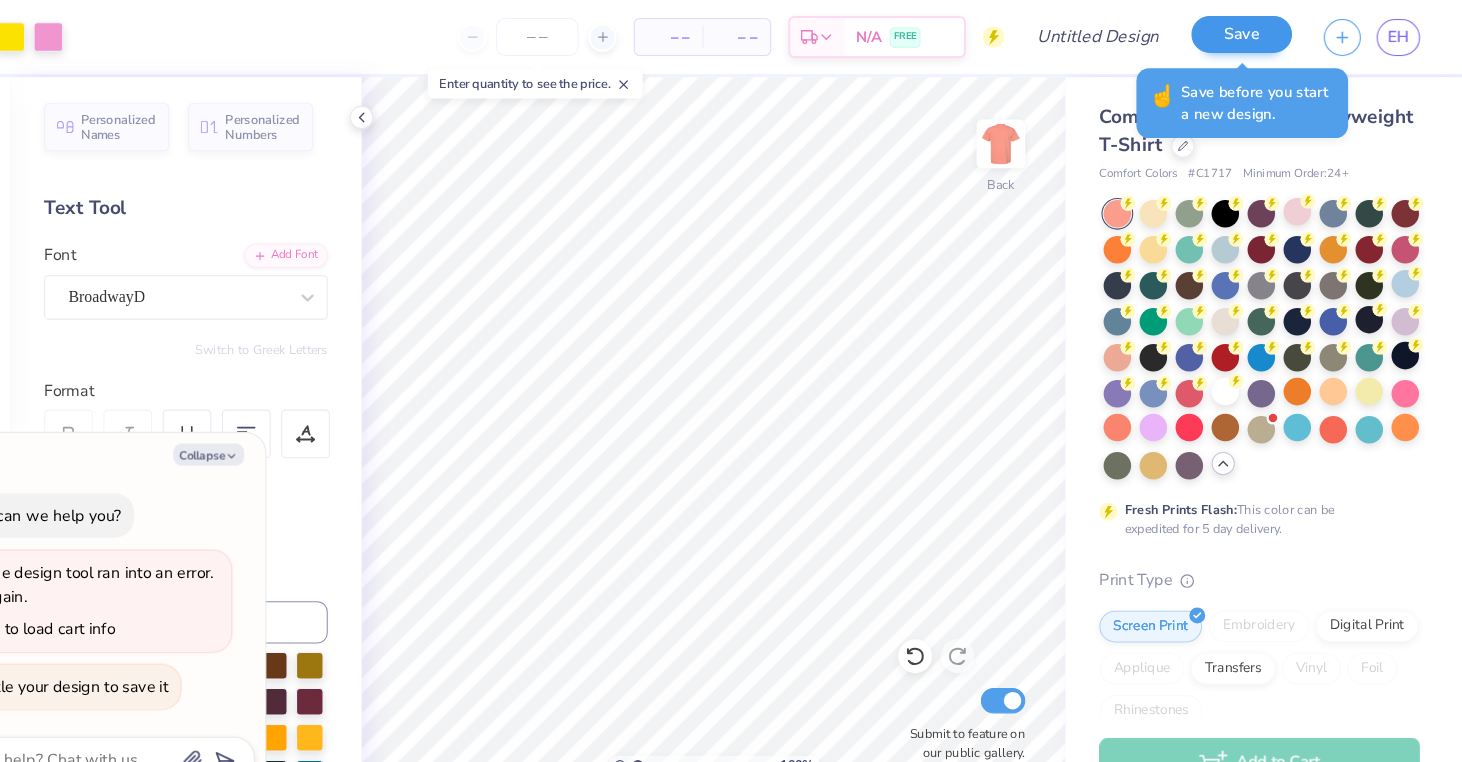 scroll, scrollTop: 0, scrollLeft: 0, axis: both 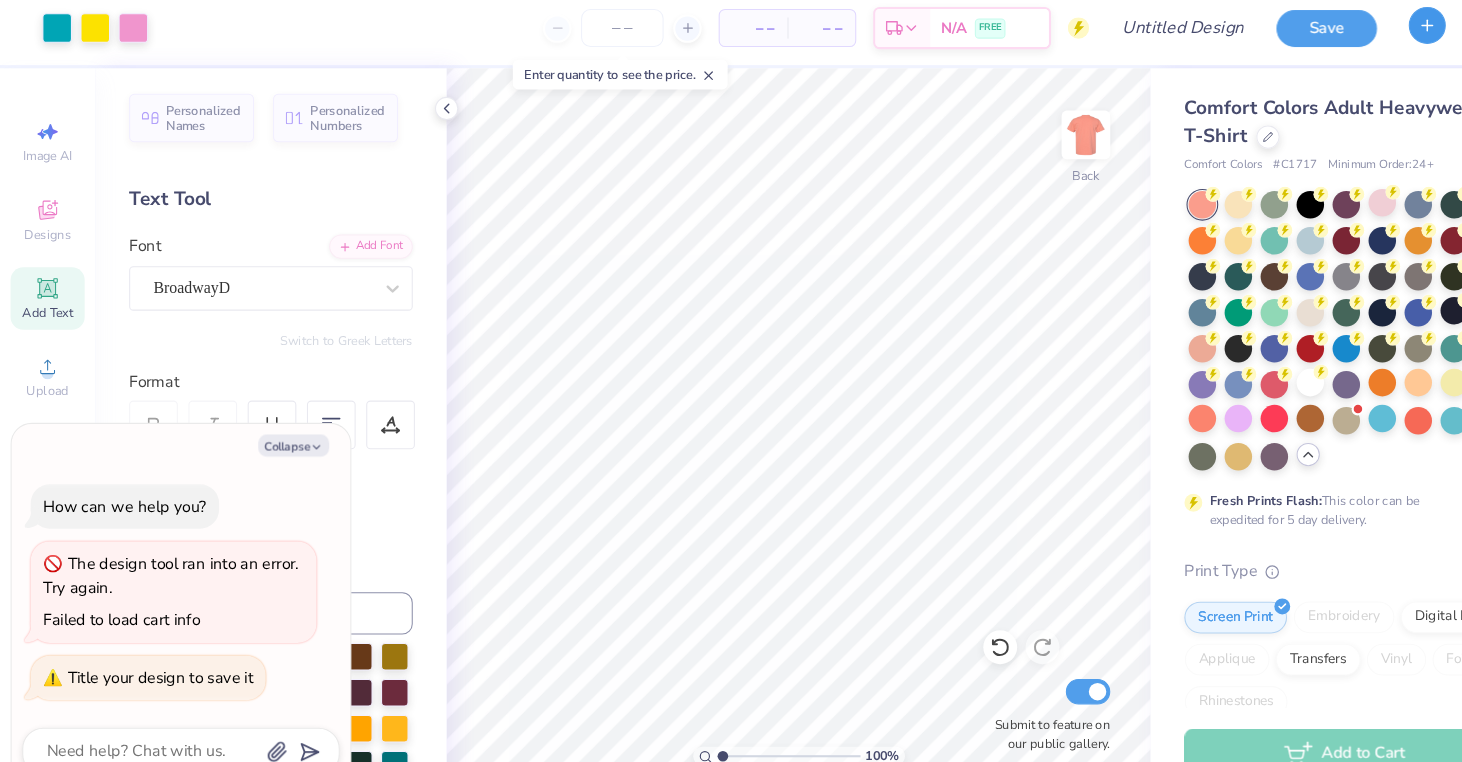 click 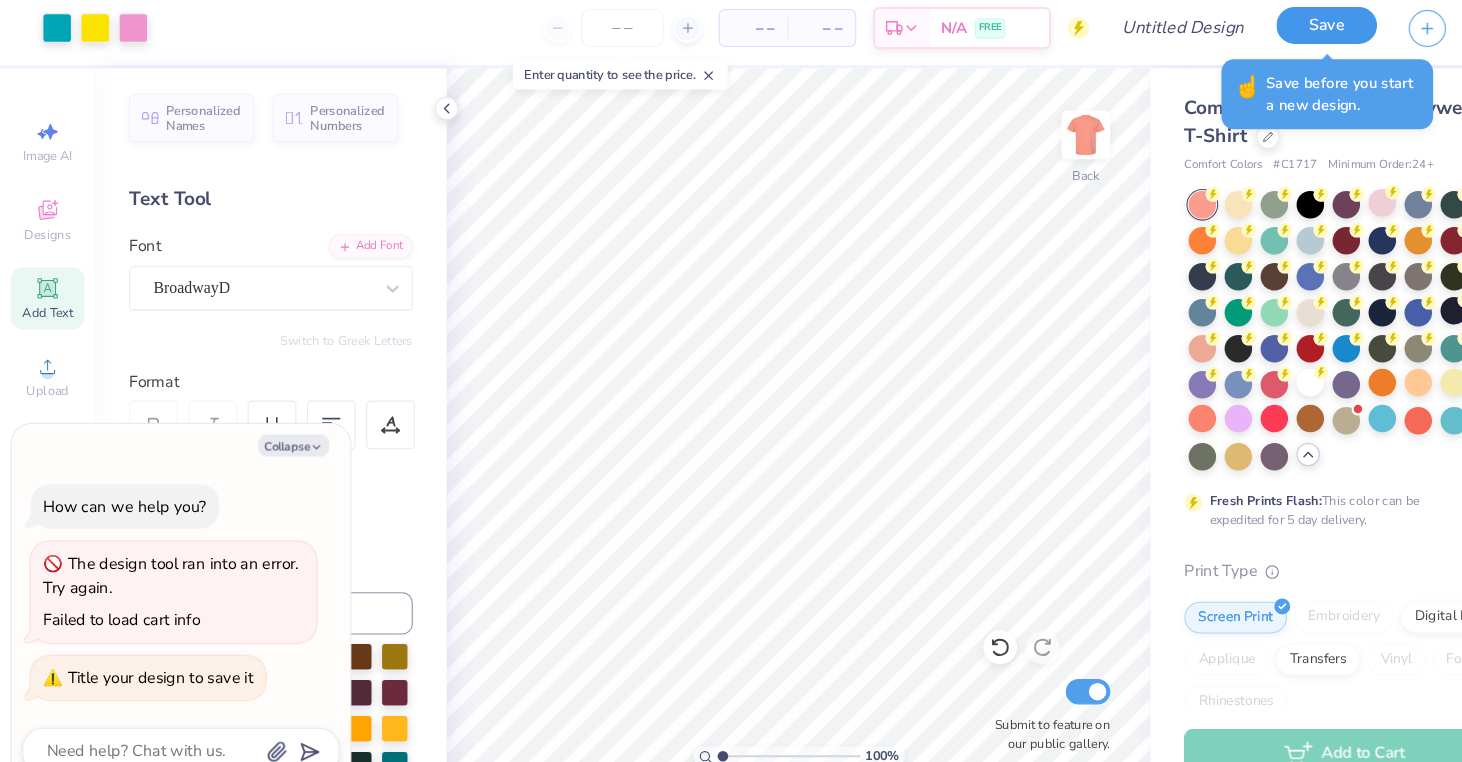 click on "Save" at bounding box center (1253, 32) 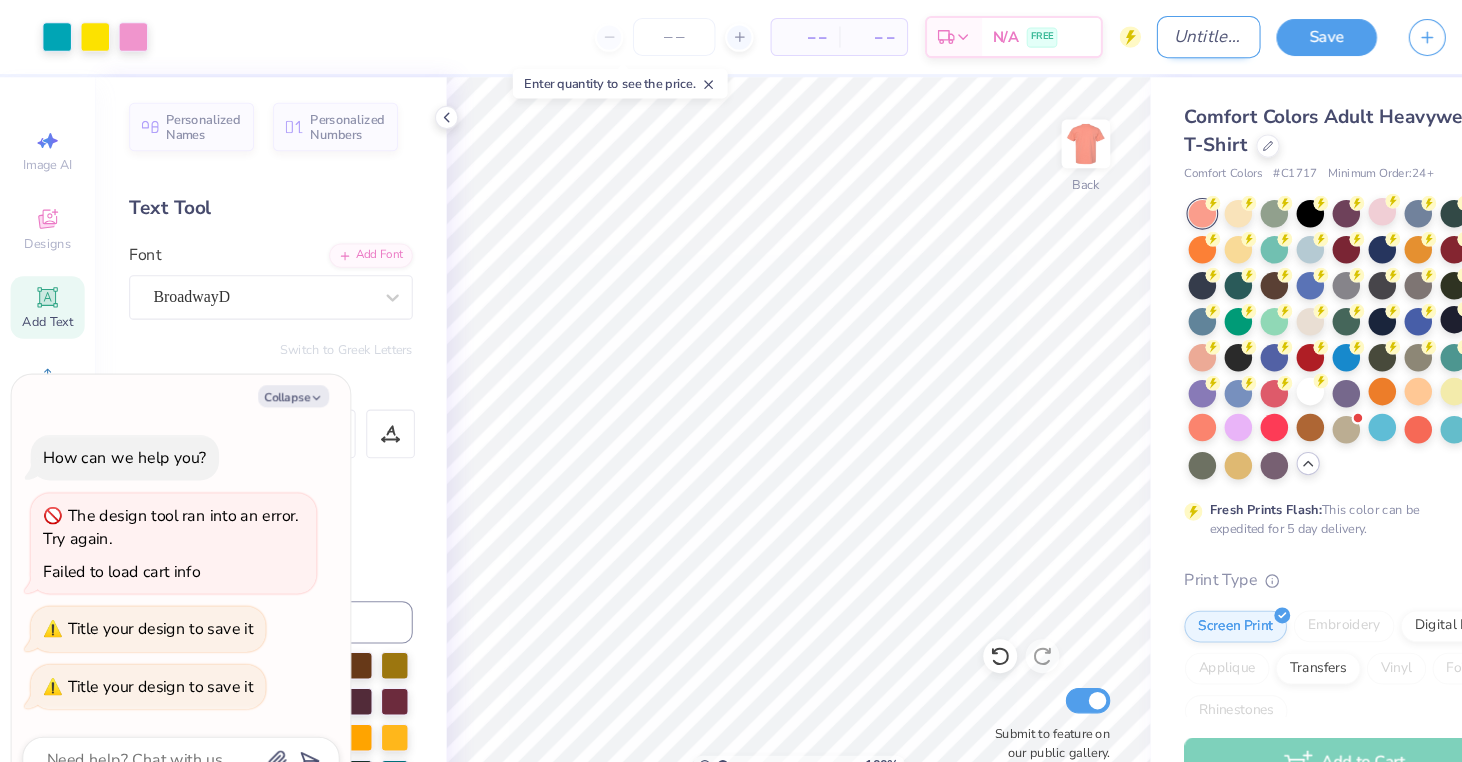 type on "x" 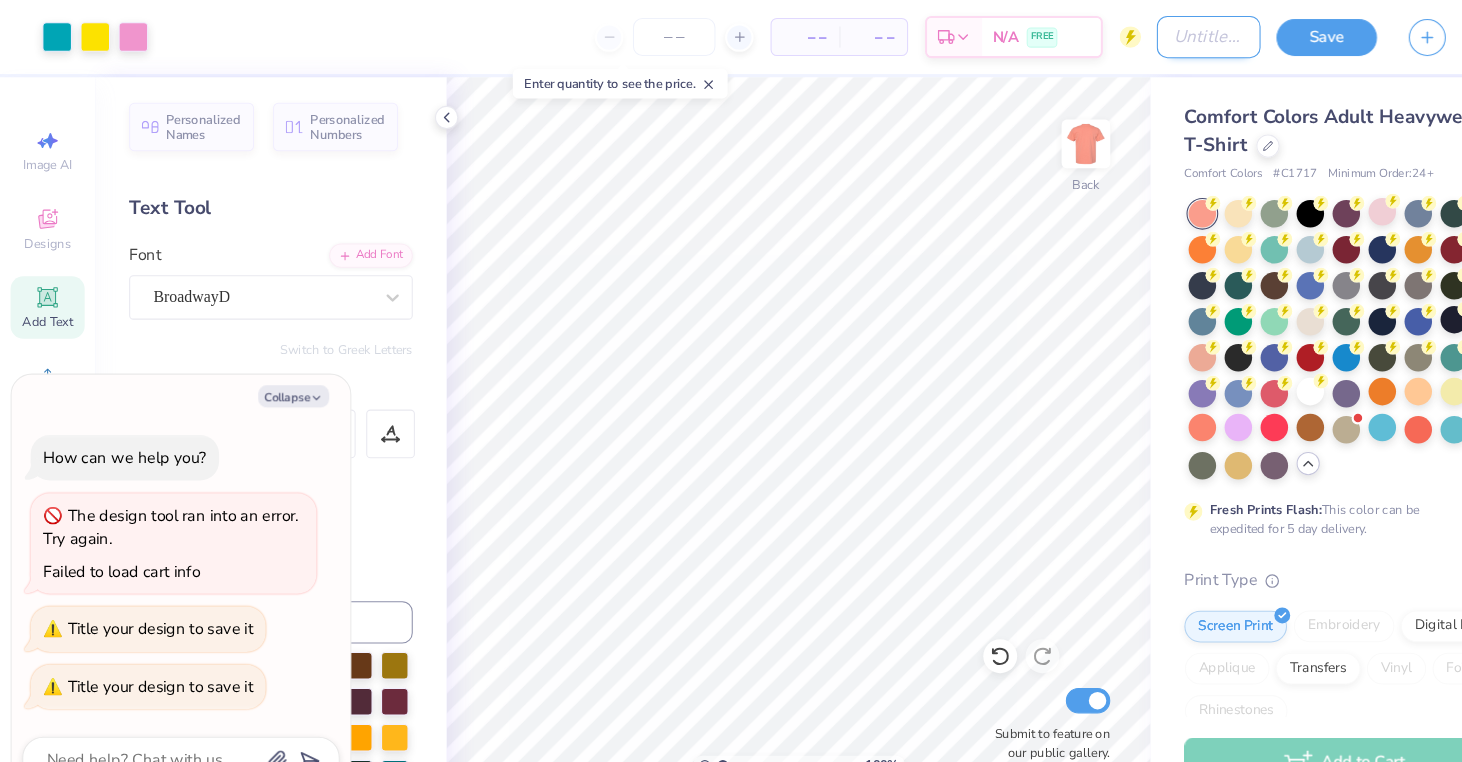 click on "Art colors – – Per Item – – Total Est.  Delivery N/A FREE Design Title Save EH" at bounding box center (731, 35) 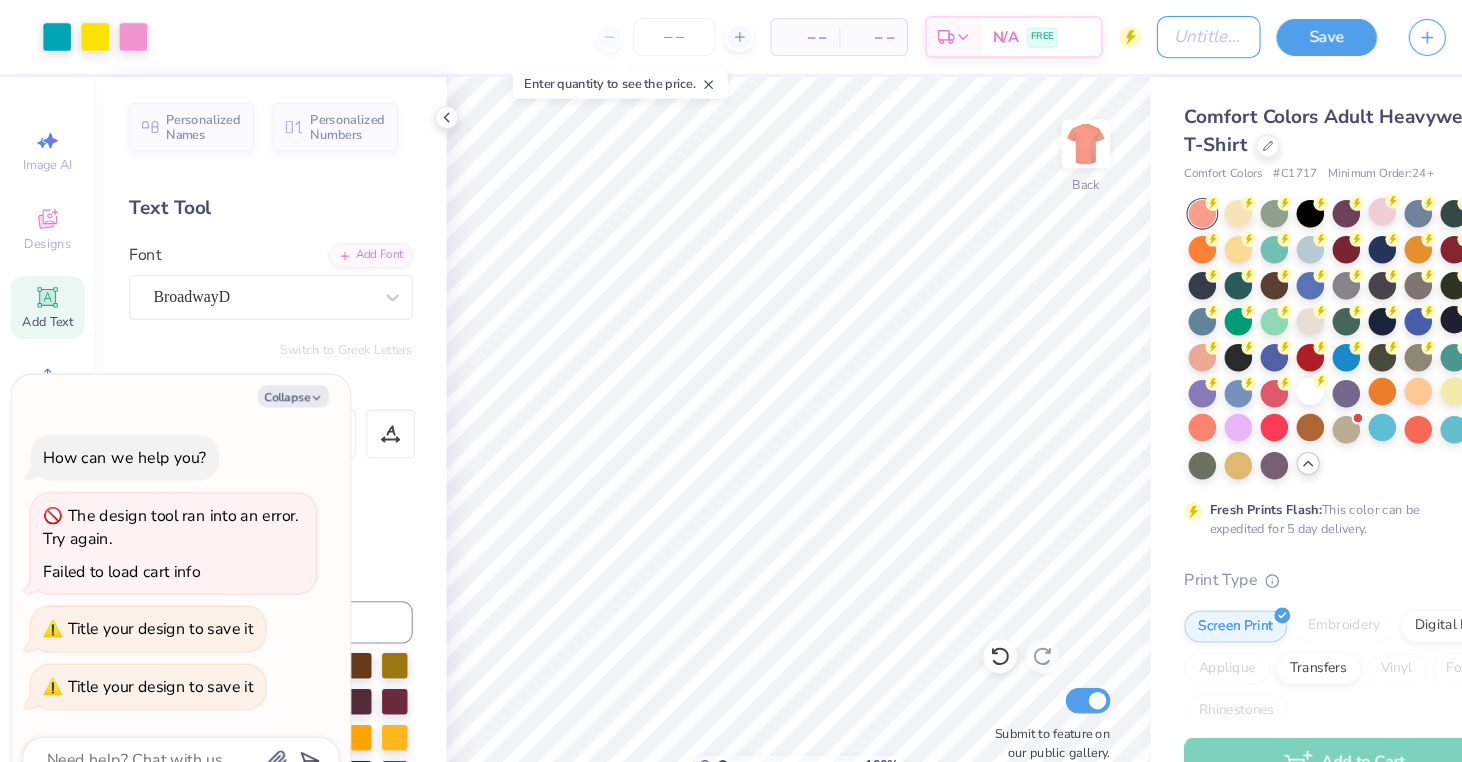 type on "m" 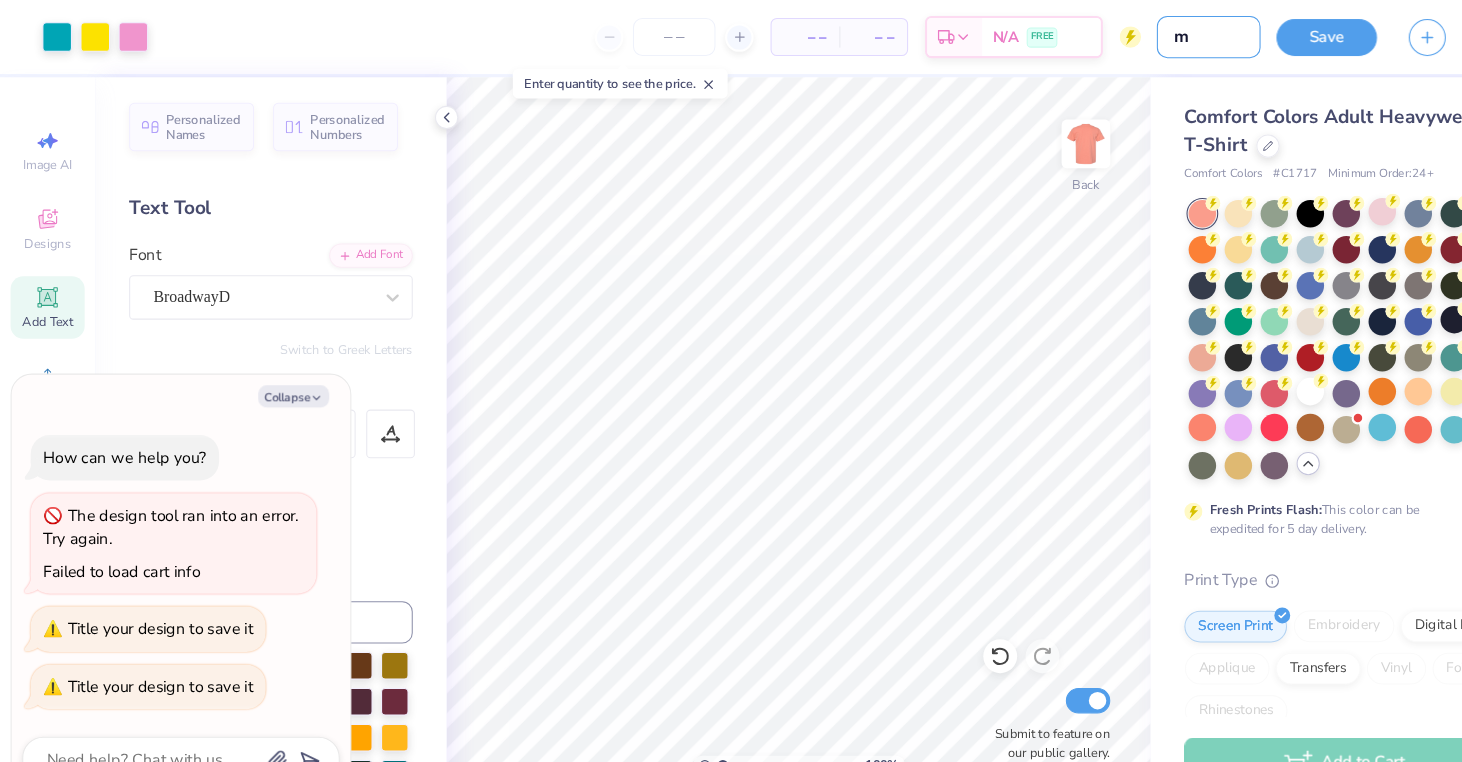 type on "mi" 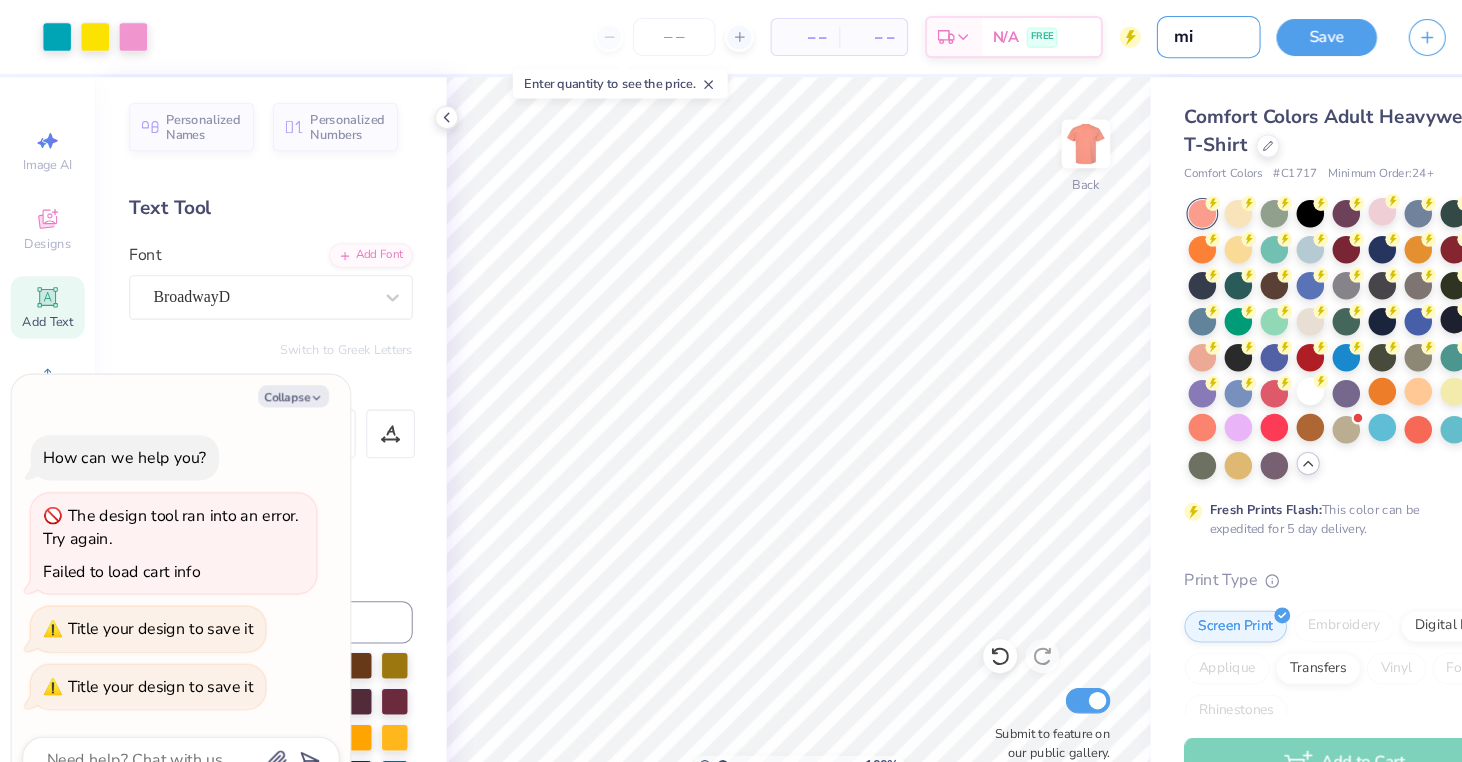 type on "mia" 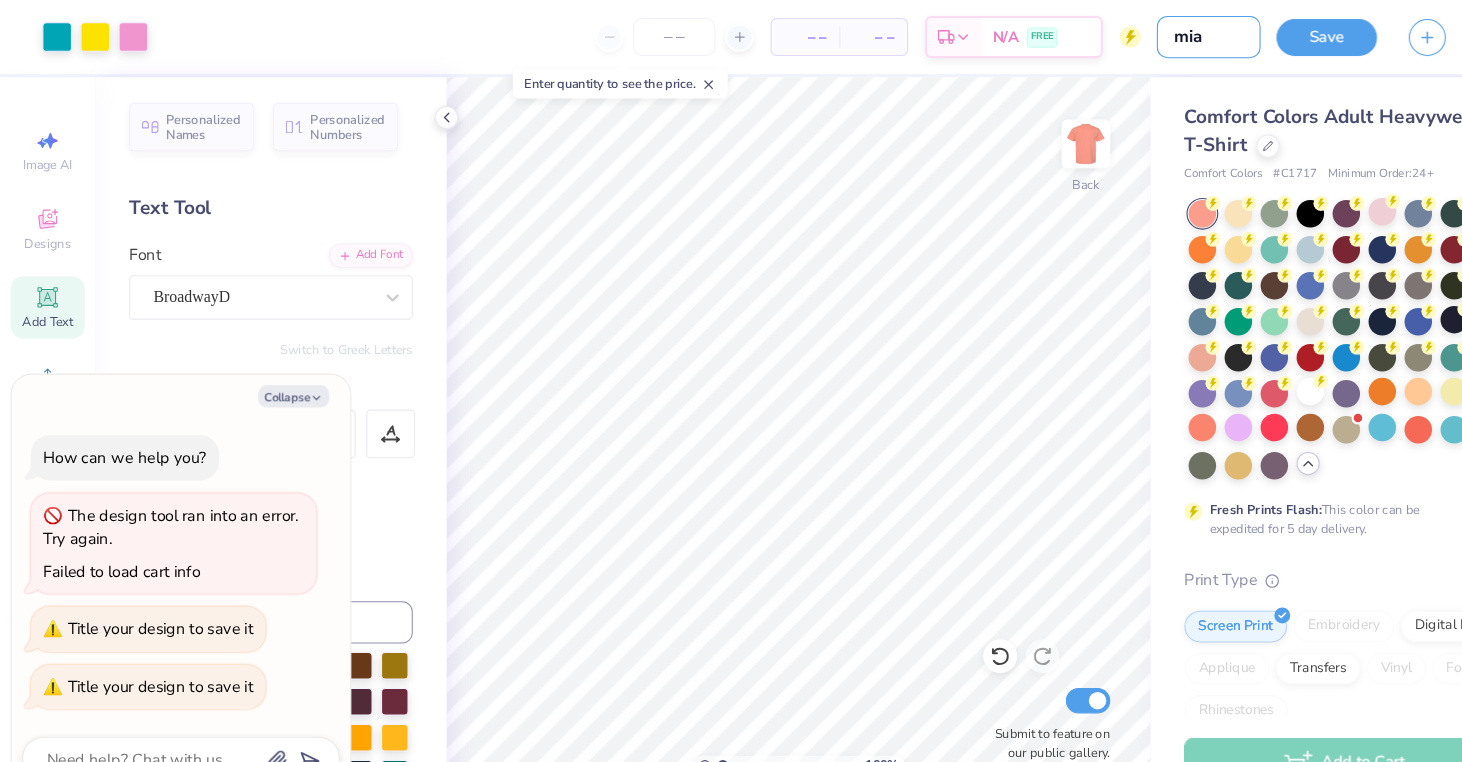 type on "miam" 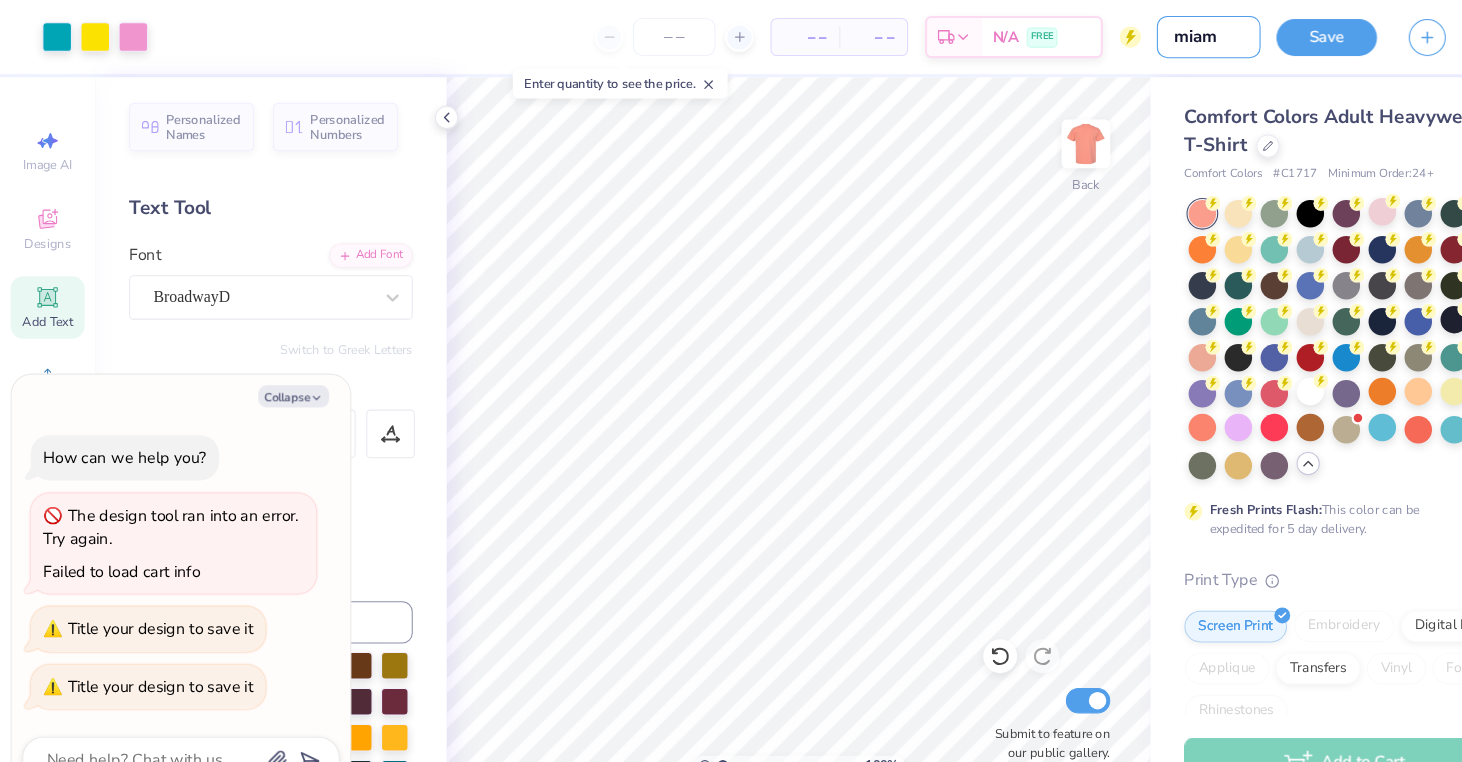 type on "miami" 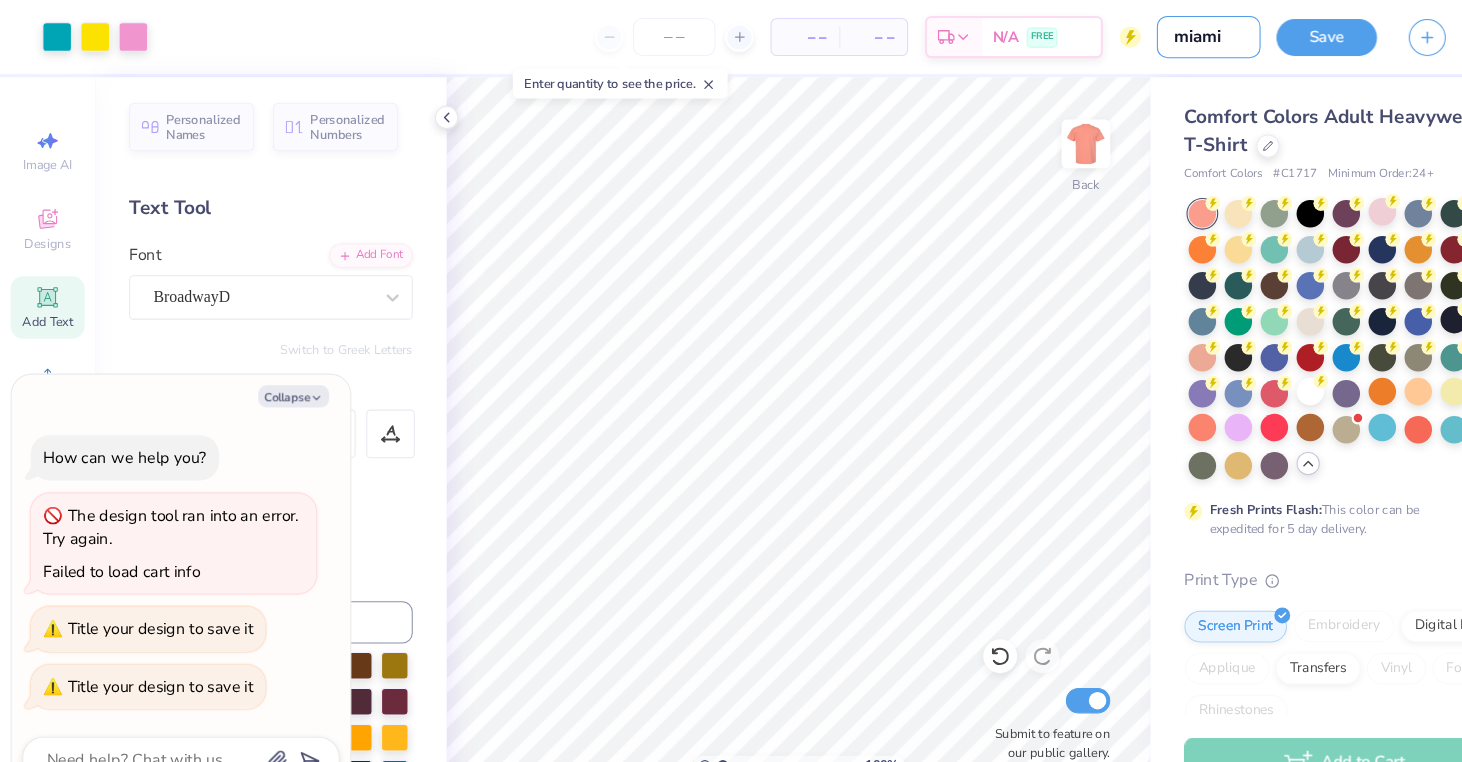 type on "miami" 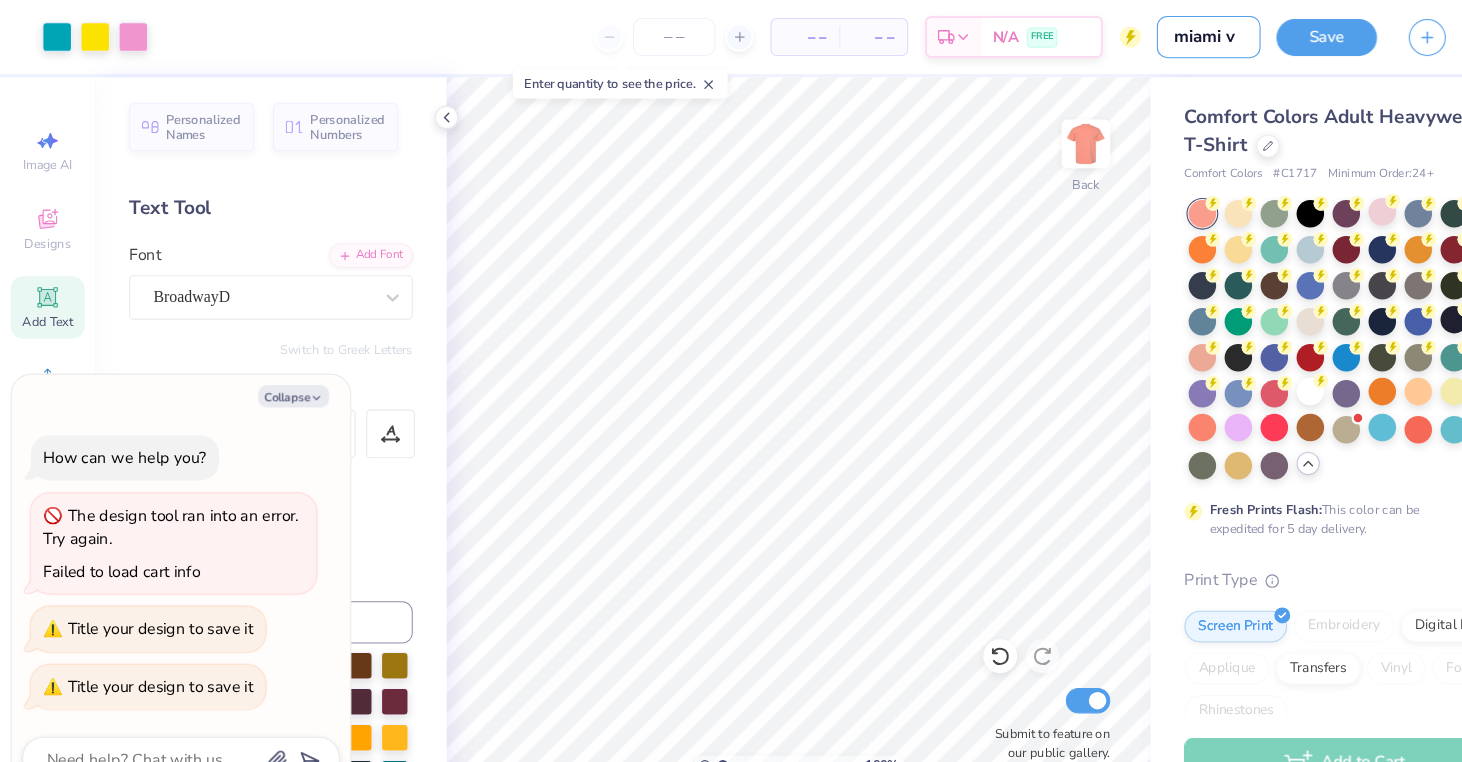 type on "miami vi" 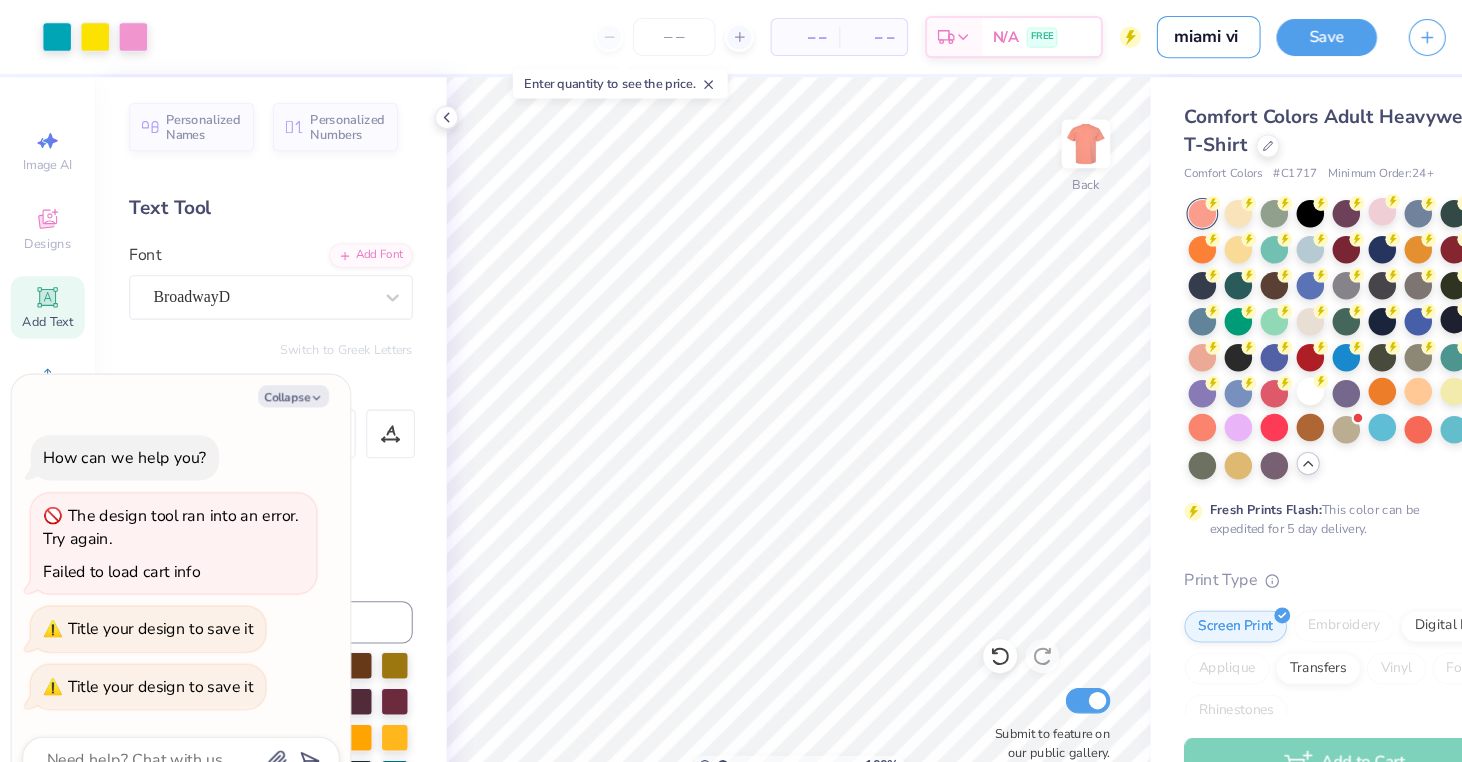 type on "miami vic" 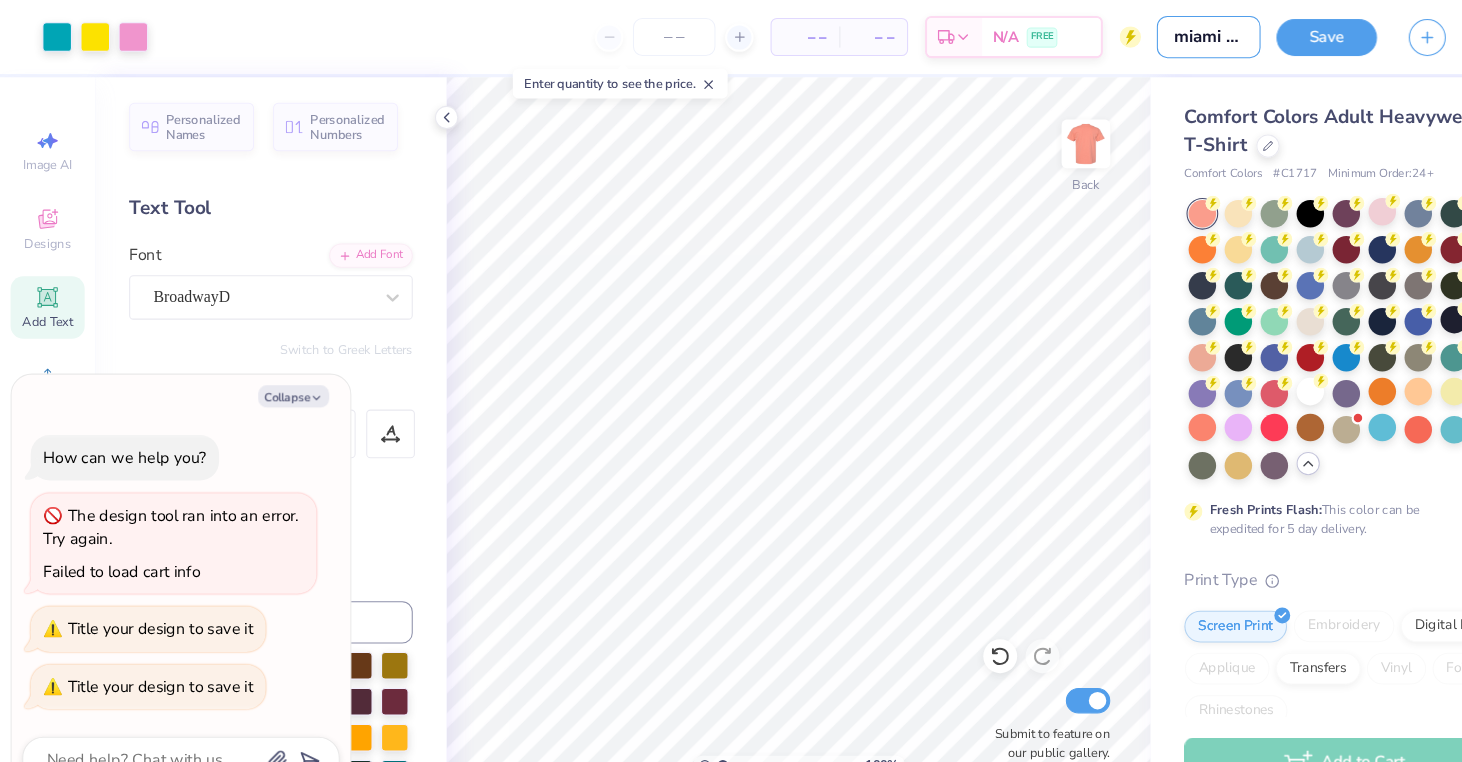 type on "x" 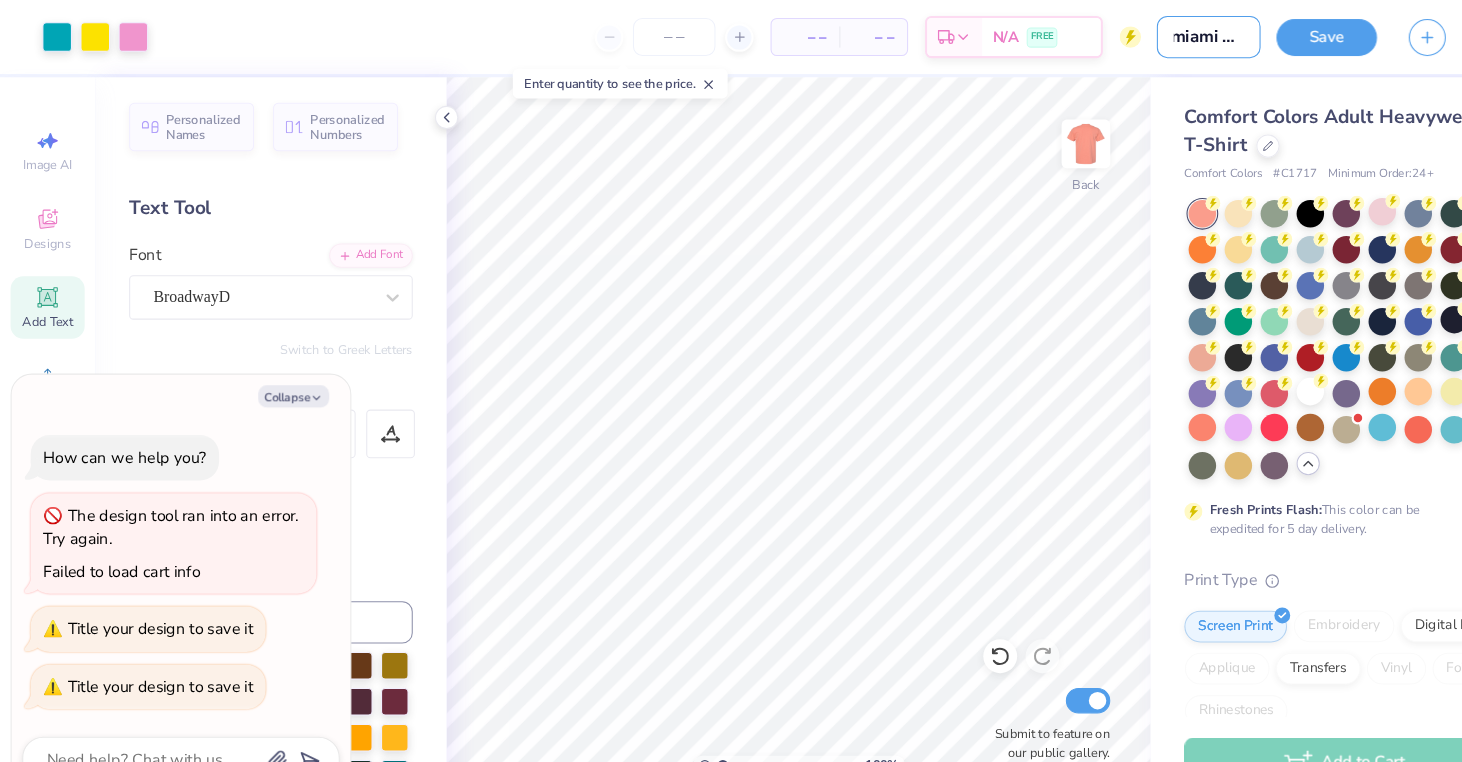 type on "miami vice" 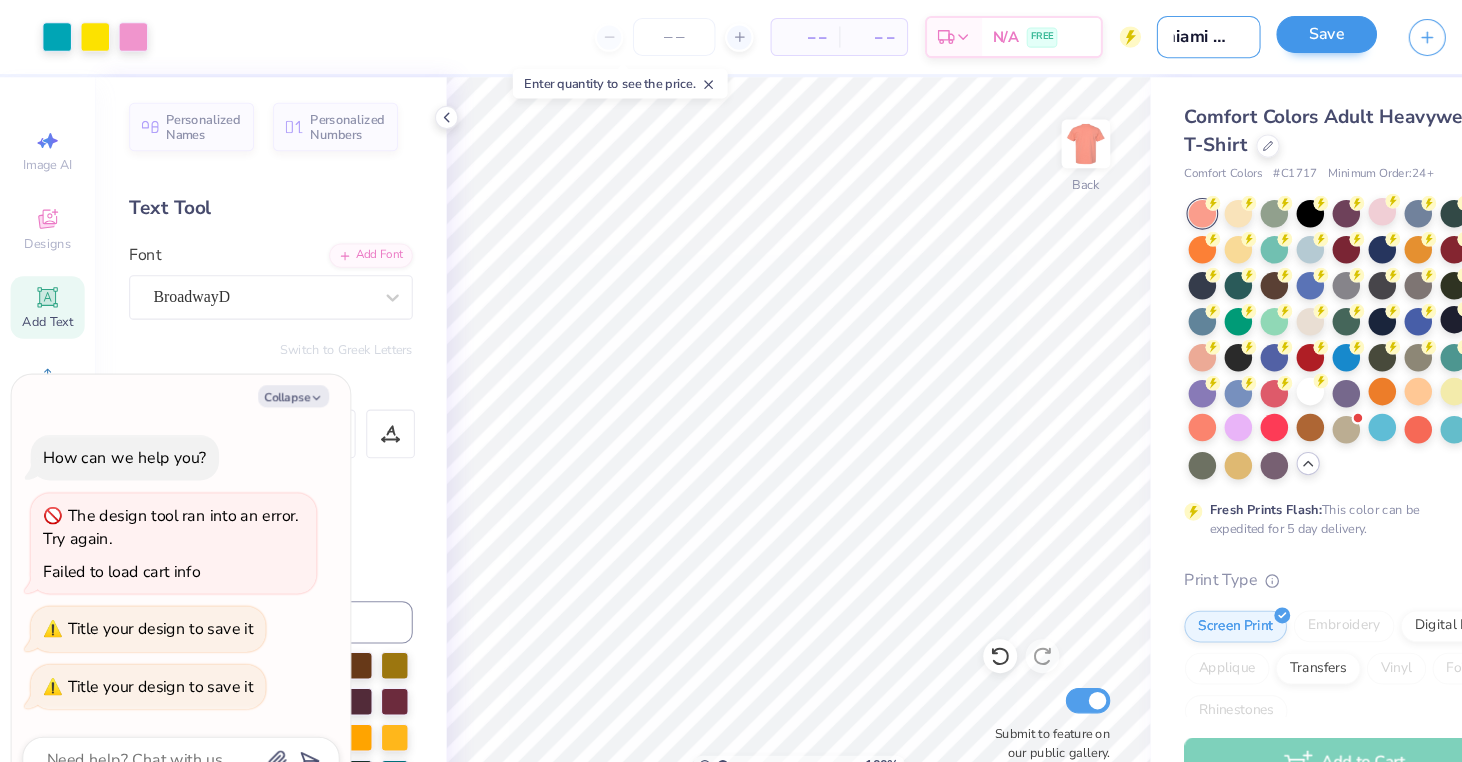 type on "miami vice" 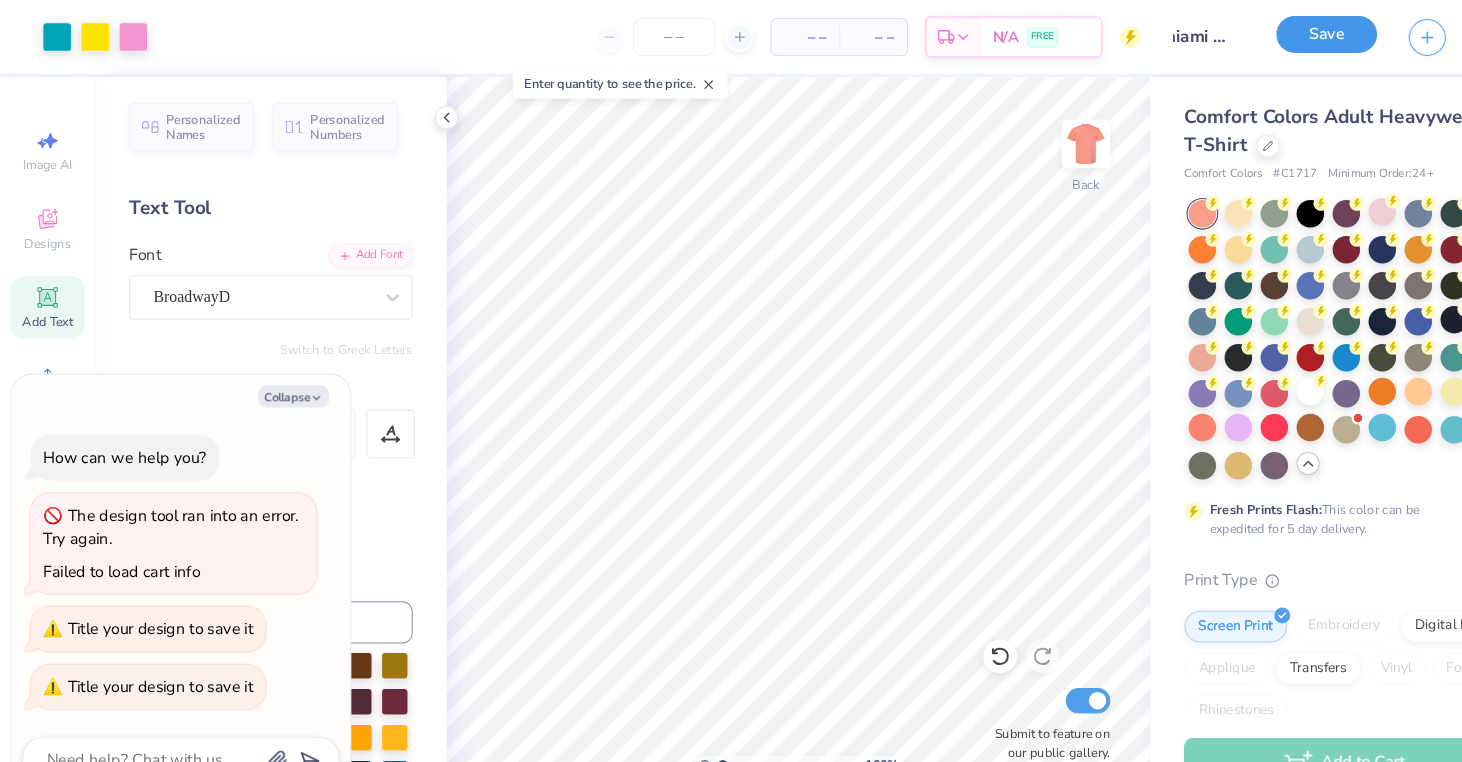 click on "Save" at bounding box center [1253, 32] 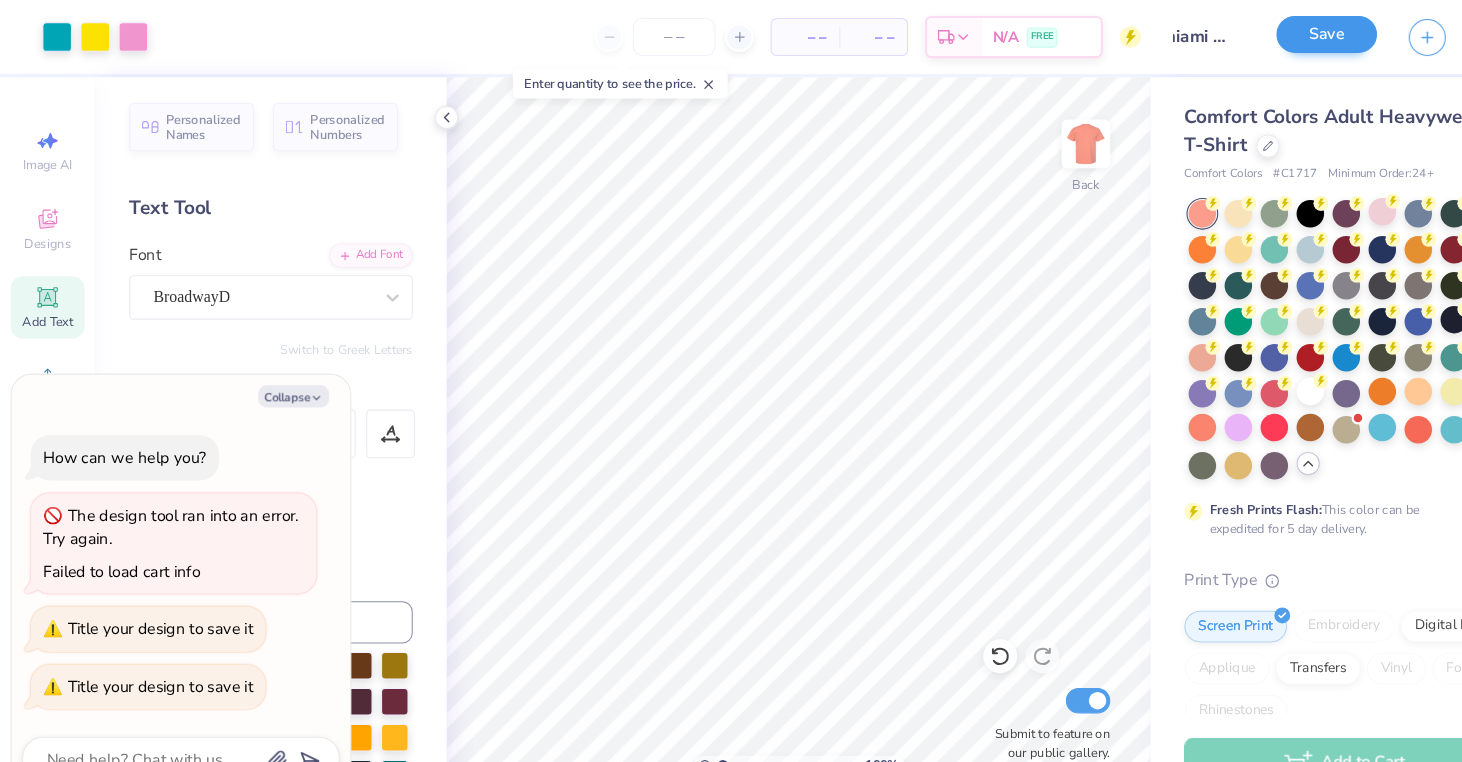 scroll, scrollTop: 0, scrollLeft: 0, axis: both 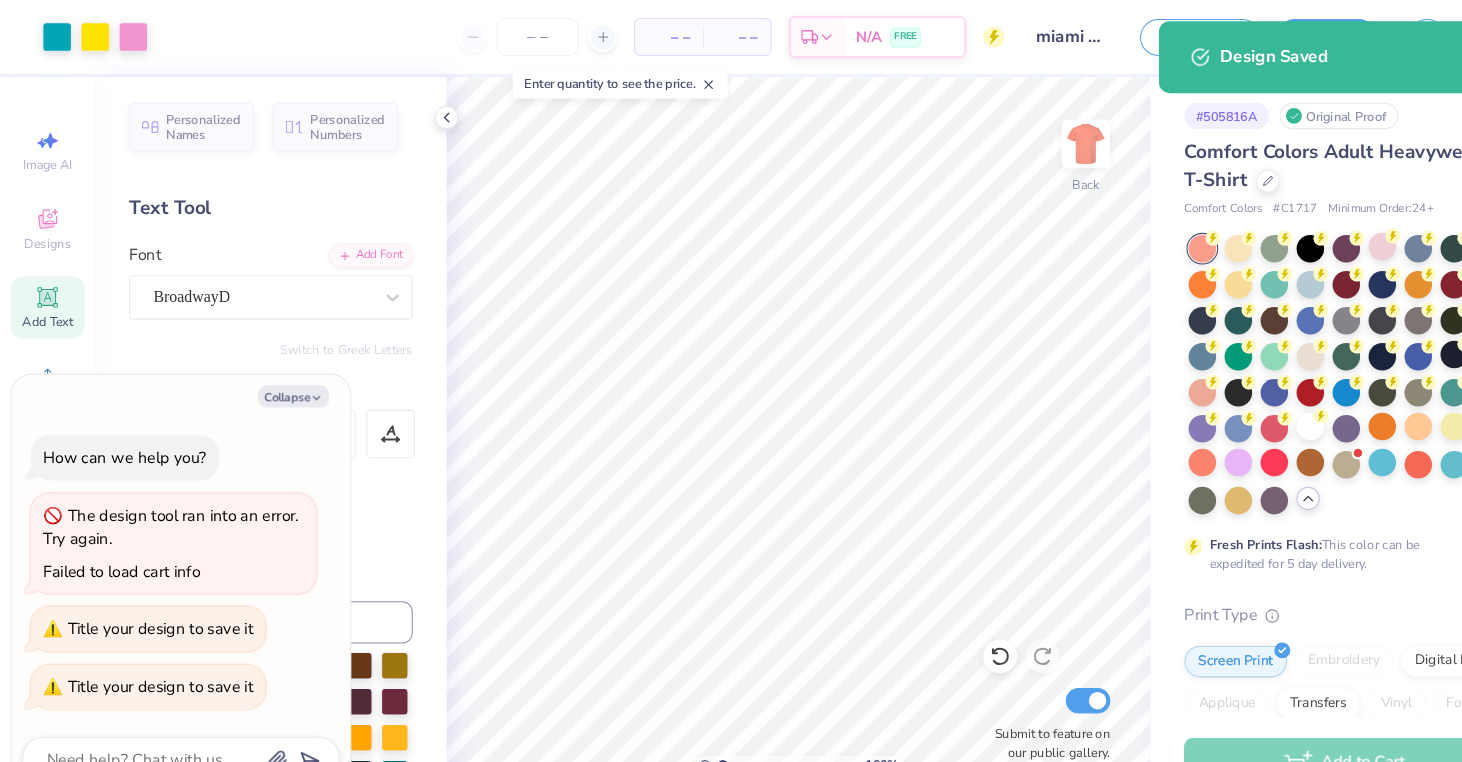 click on "Design Title miami vice" at bounding box center [1013, 35] 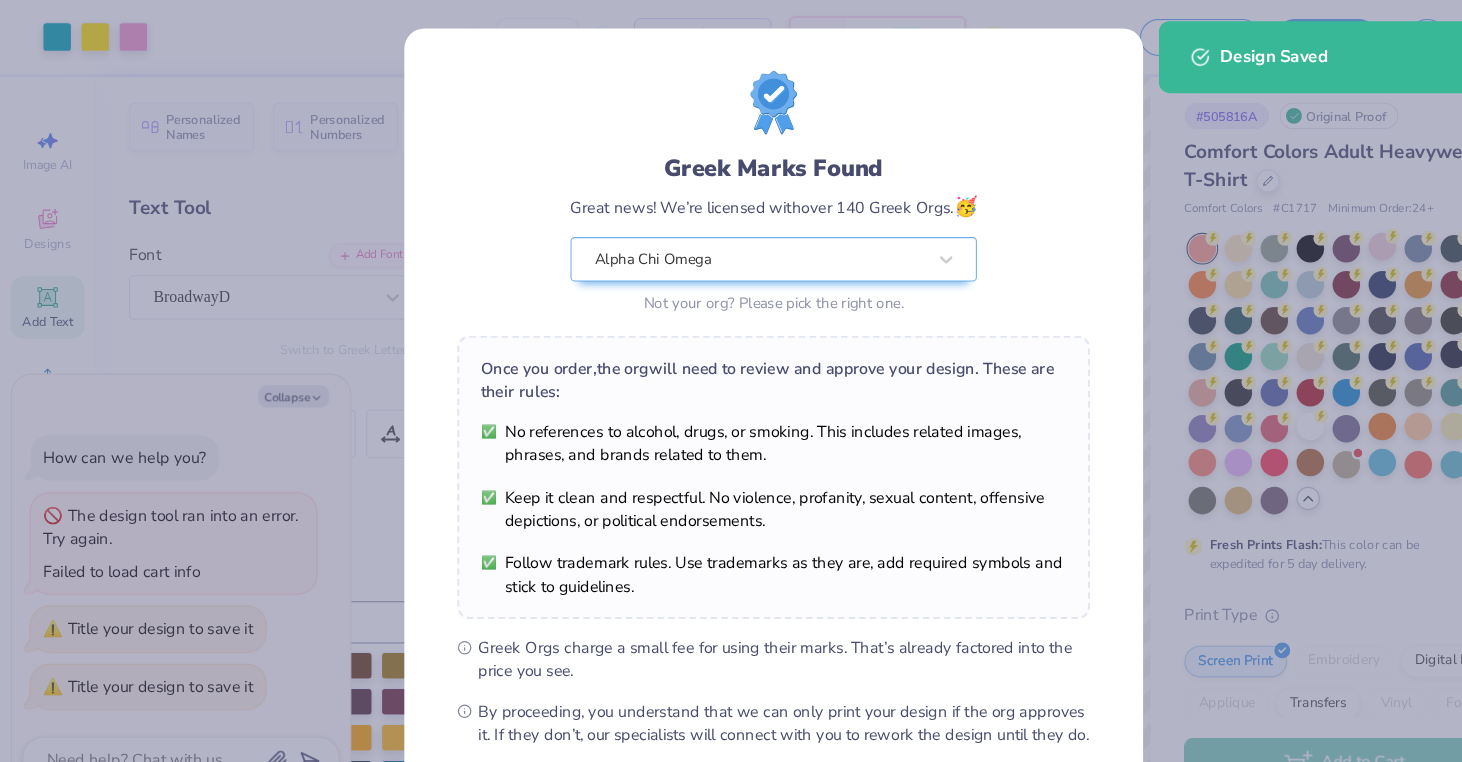 click on "Greek Marks Found Great news! We’re licensed with  over 140 Greek Orgs. 🥳 Alpha Chi Omega Not your org? Please pick the right one." at bounding box center (731, 184) 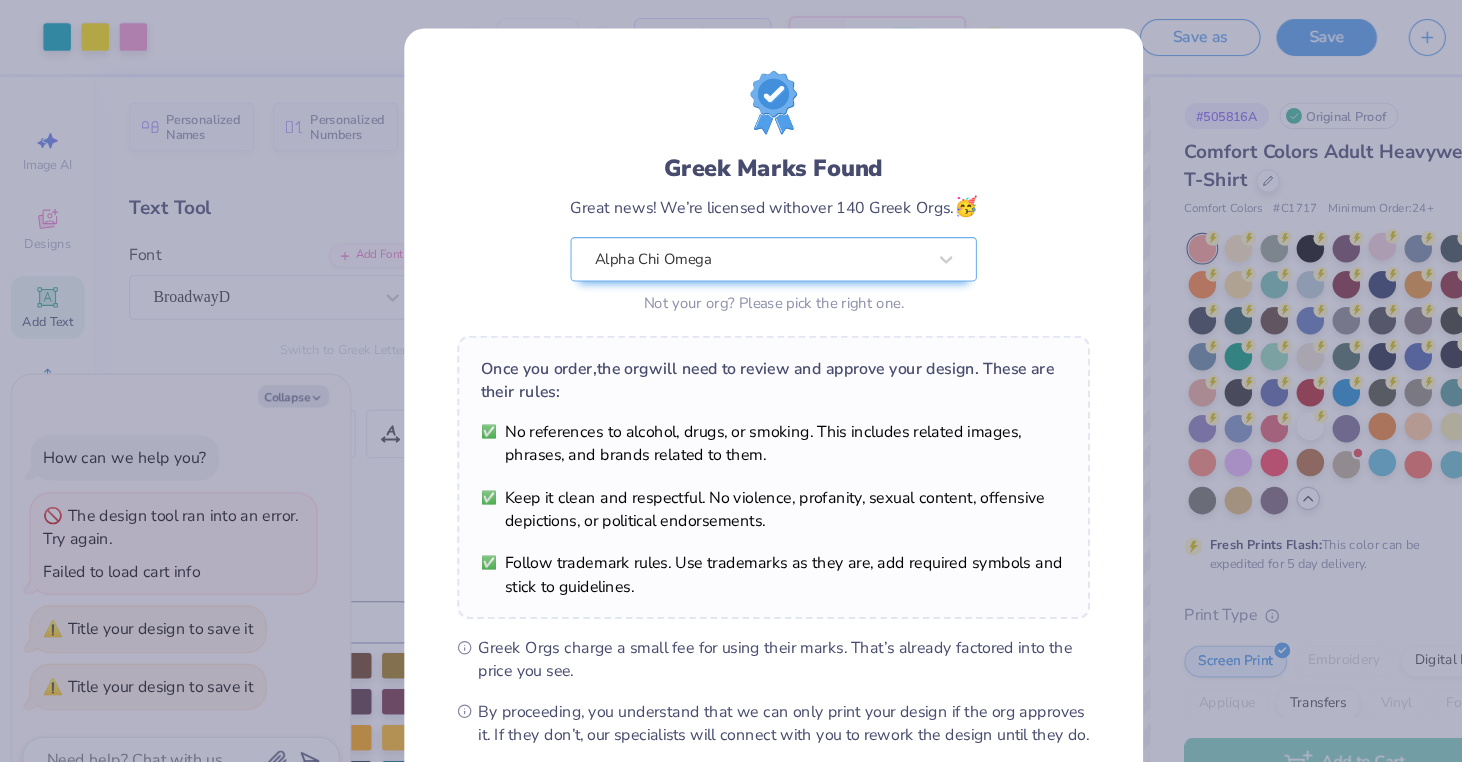 click on "Greek Marks Found Great news! We’re licensed with  over 140 Greek Orgs. 🥳 Alpha Chi Omega Not your org? Please pick the right one. Once you order,  the org  will need to review and approve your design. These are their rules: No references to alcohol, drugs, or smoking. This includes related images, phrases, and brands related to them. Keep it clean and respectful. No violence, profanity, sexual content, offensive depictions, or political endorsements. Follow trademark rules. Use trademarks as they are, add required symbols and stick to guidelines. Greek Orgs charge a small fee for using their marks. That’s already factored into the price you see. By proceeding, you understand that we can only print your design if the org approves it. If they don’t, our specialists will connect with you to rework the design until they do. We’ll only submit the design if you order. I Understand! No  Greek  marks in your design?" at bounding box center [731, 457] 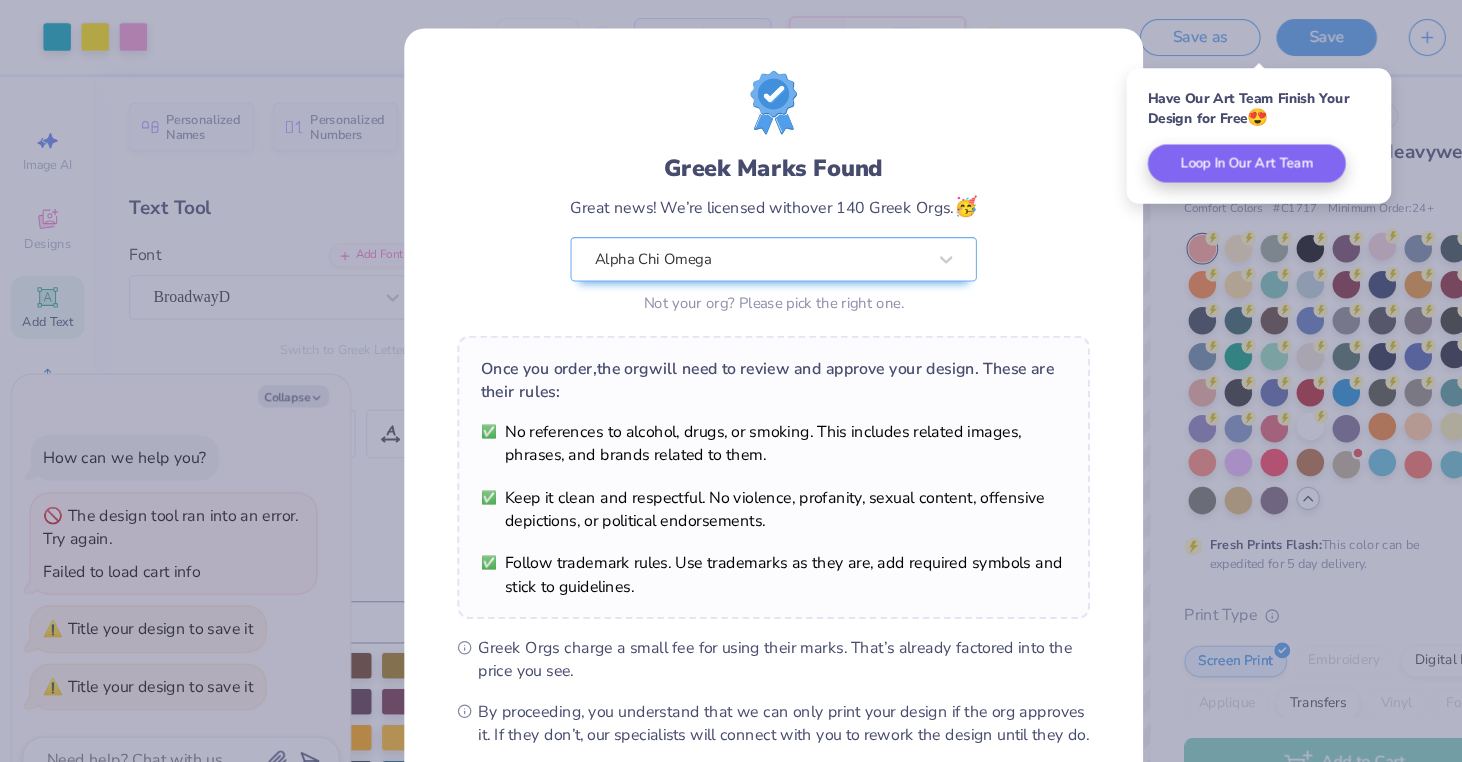 scroll, scrollTop: 174, scrollLeft: 0, axis: vertical 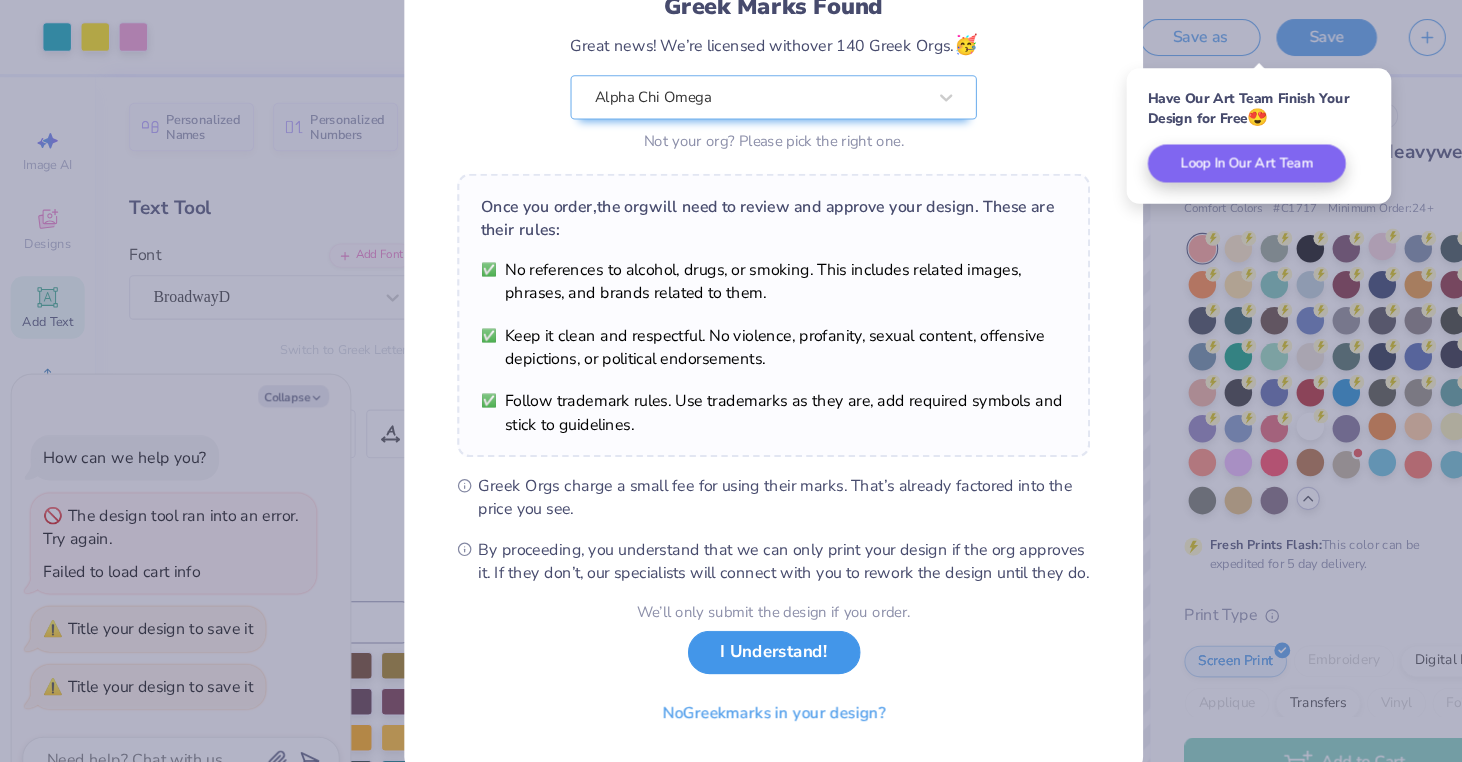 click on "I Understand!" at bounding box center (731, 616) 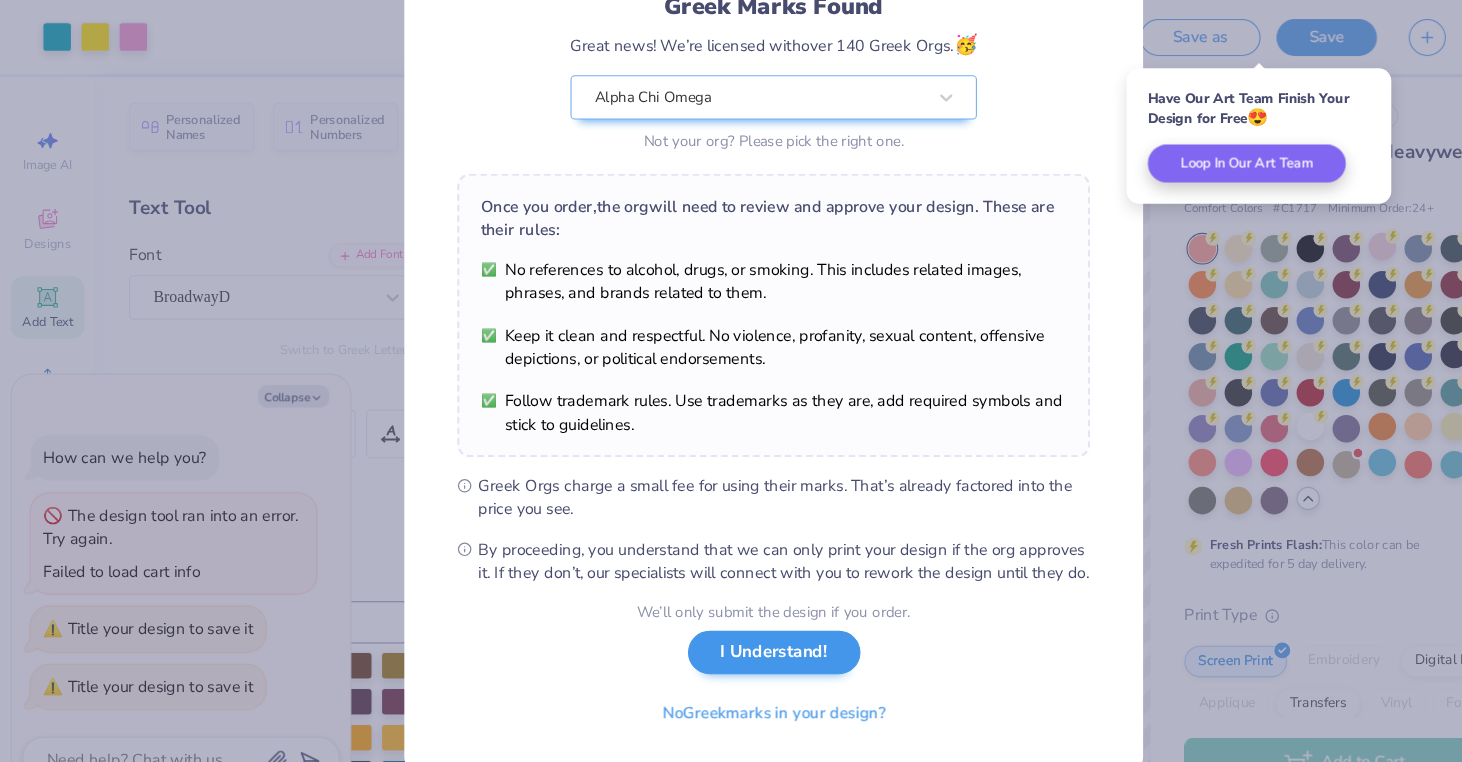 scroll, scrollTop: 0, scrollLeft: 0, axis: both 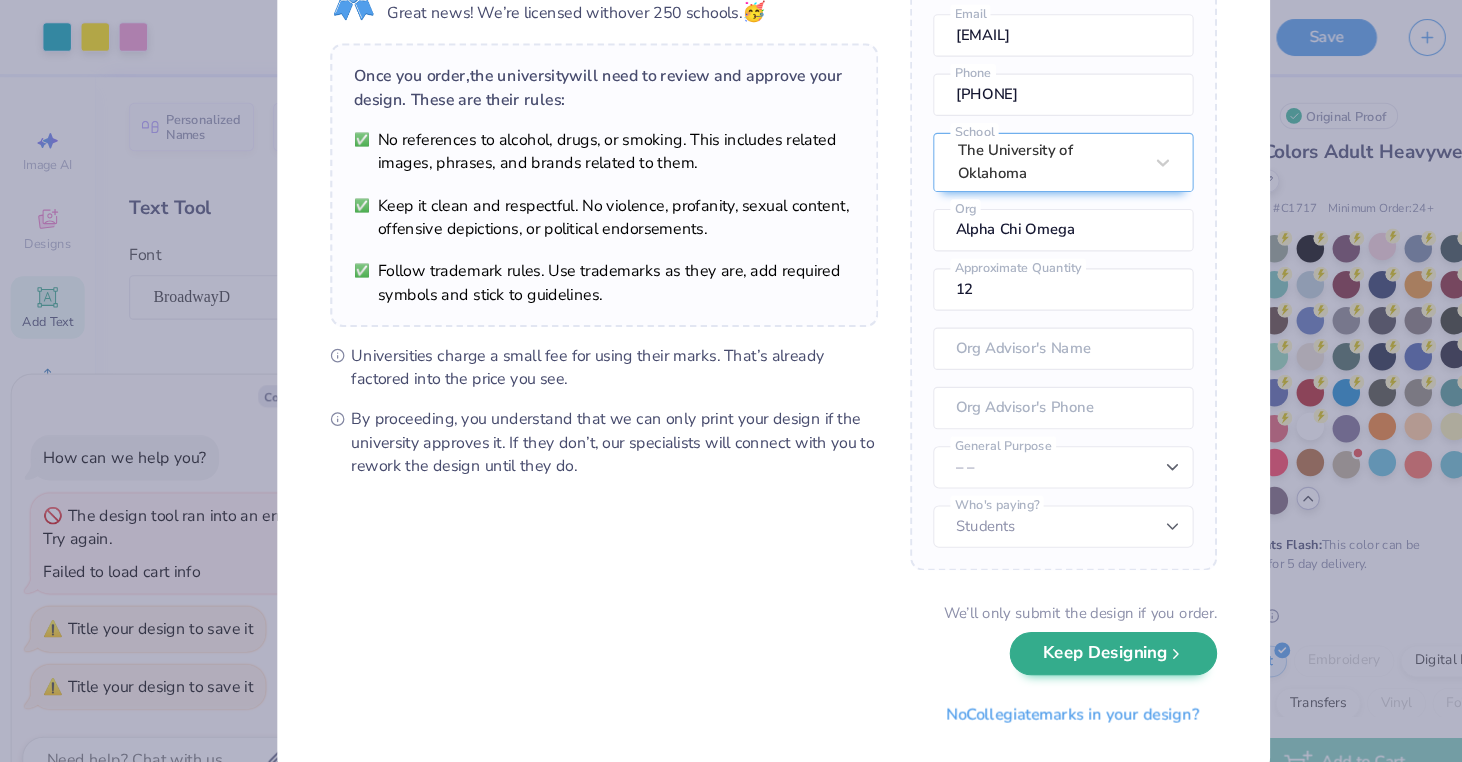 click on "We’ll only submit the design if you order. Keep Designing  No  Collegiate  marks in your design?" at bounding box center (731, 632) 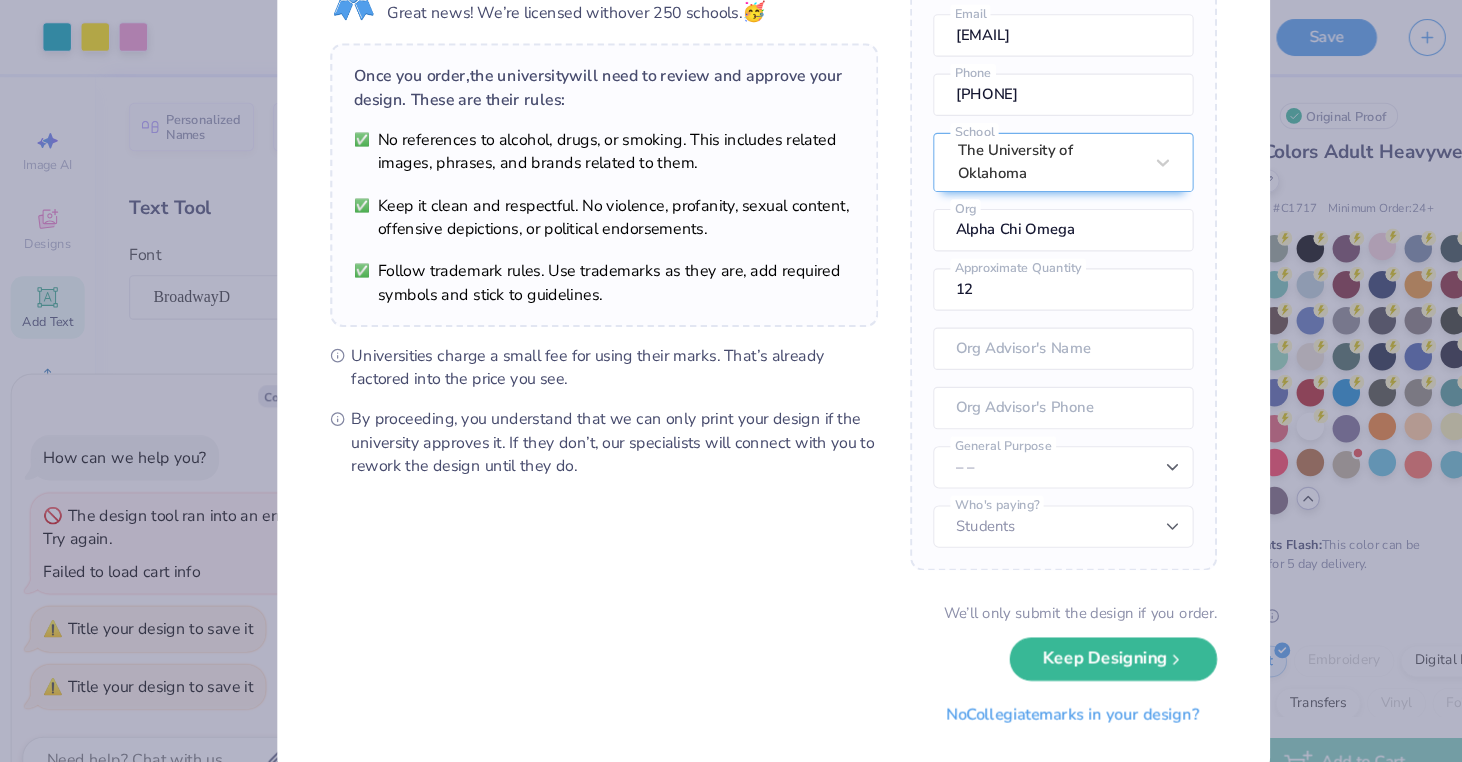 click on "University Trademarks Found Great news! We’re licensed with  over 250 schools. 🥳 Once you order,  the university  will need to review and approve your design. These are their rules: No references to alcohol, drugs, or smoking. This includes related images, phrases, and brands related to them. Keep it clean and respectful. No violence, profanity, sexual content, offensive depictions, or political endorsements. Follow trademark rules. Use trademarks as they are, add required symbols and stick to guidelines. Universities charge a small fee for using their marks. That’s already factored into the price you see. By proceeding, you understand that we can only print your design if the university approves it. If they don’t, our specialists will connect with you to rework the design until they do. Once you place your order, we’ll need this info to get their approval: [FIRST] [LAST] Name [EMAIL] Email [PHONE] Phone The University of Oklahoma School Alpha Chi Omega Org 12 Approximate Quantity" at bounding box center (731, 327) 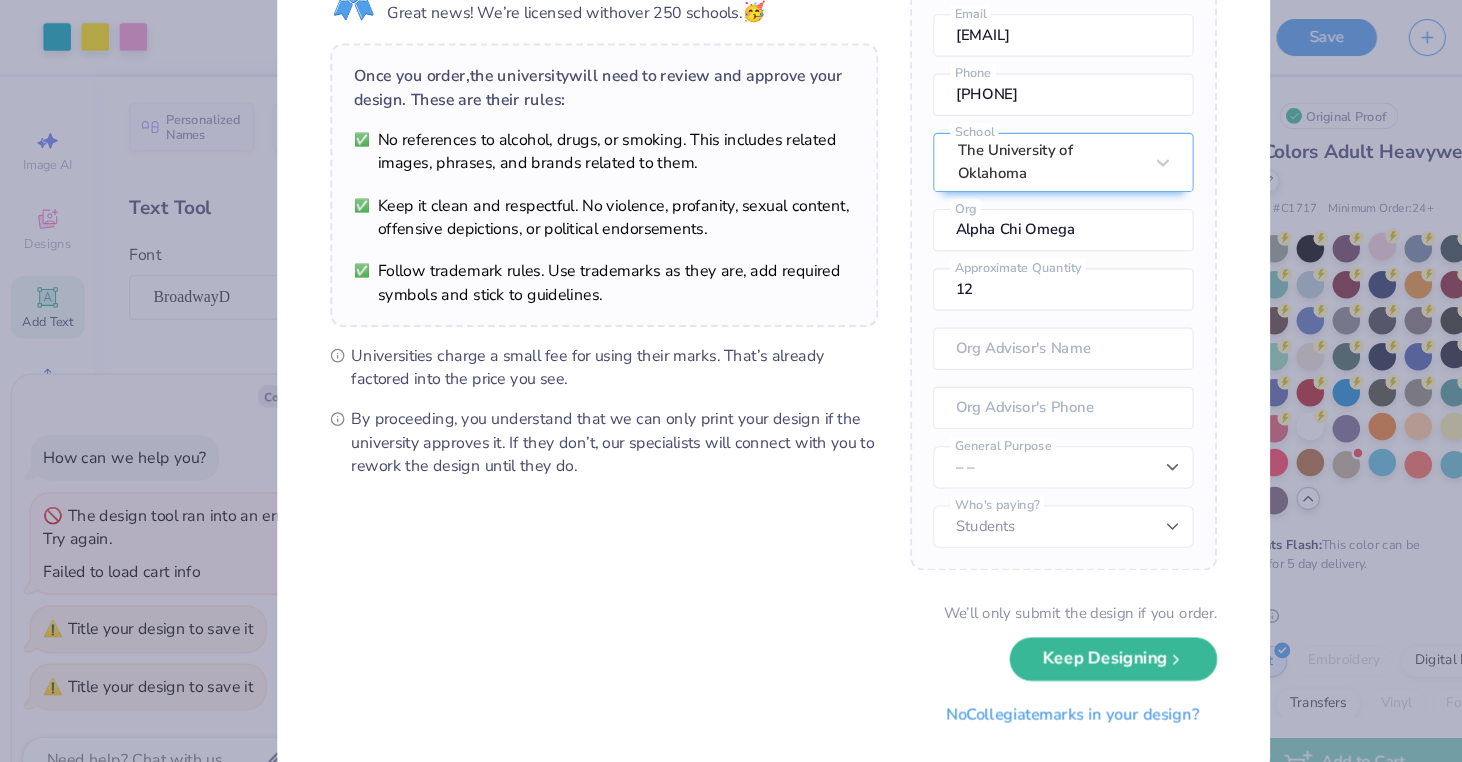scroll, scrollTop: 0, scrollLeft: 0, axis: both 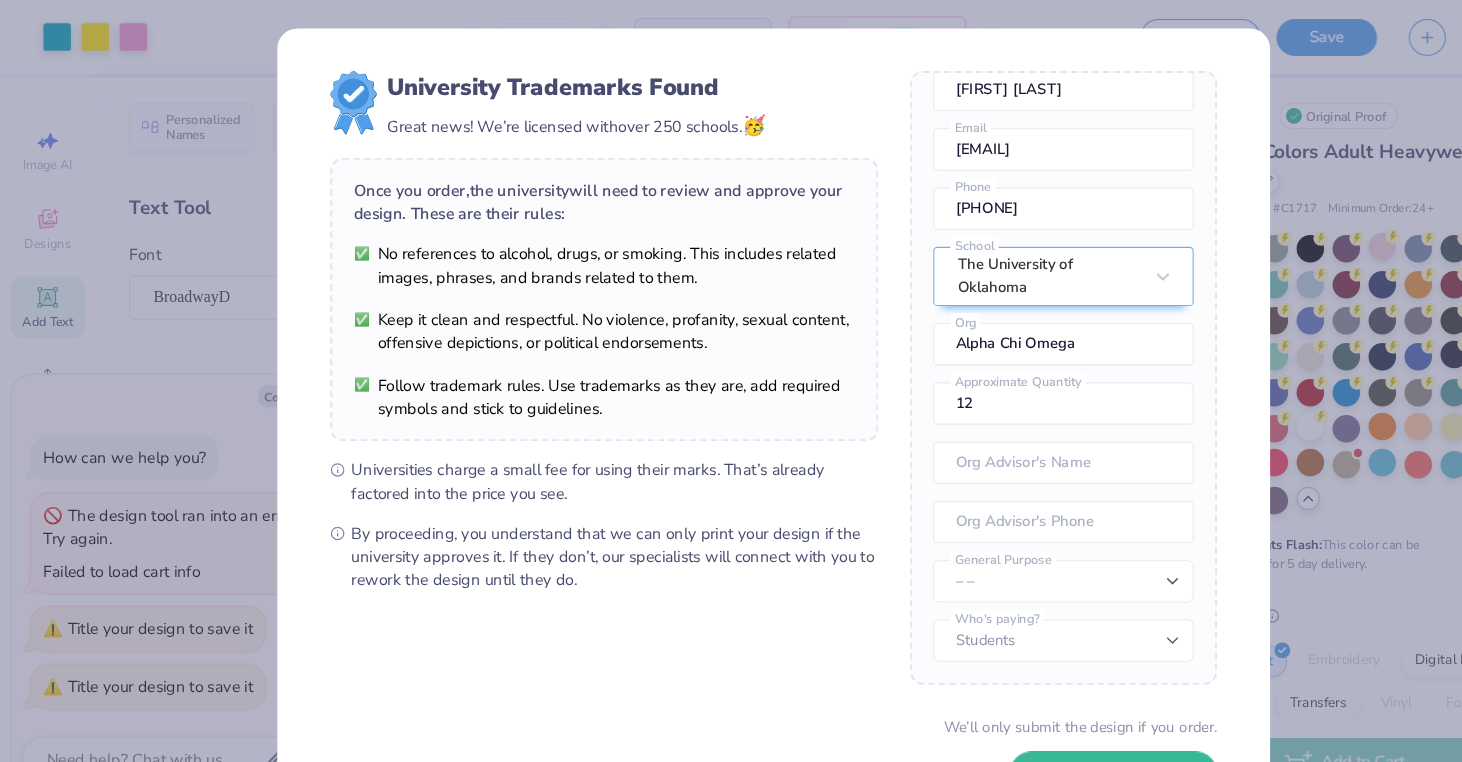 click on "University Trademarks Found Great news! We’re licensed with  over 250 schools. 🥳 Once you order,  the university  will need to review and approve your design. These are their rules: No references to alcohol, drugs, or smoking. This includes related images, phrases, and brands related to them. Keep it clean and respectful. No violence, profanity, sexual content, offensive depictions, or political endorsements. Follow trademark rules. Use trademarks as they are, add required symbols and stick to guidelines. Universities charge a small fee for using their marks. That’s already factored into the price you see. By proceeding, you understand that we can only print your design if the university approves it. If they don’t, our specialists will connect with you to rework the design until they do. Once you place your order, we’ll need this info to get their approval: [FIRST] [LAST] Name [EMAIL] Email [PHONE] Phone The University of Oklahoma School Alpha Chi Omega Org 12 Approximate Quantity" at bounding box center [731, 381] 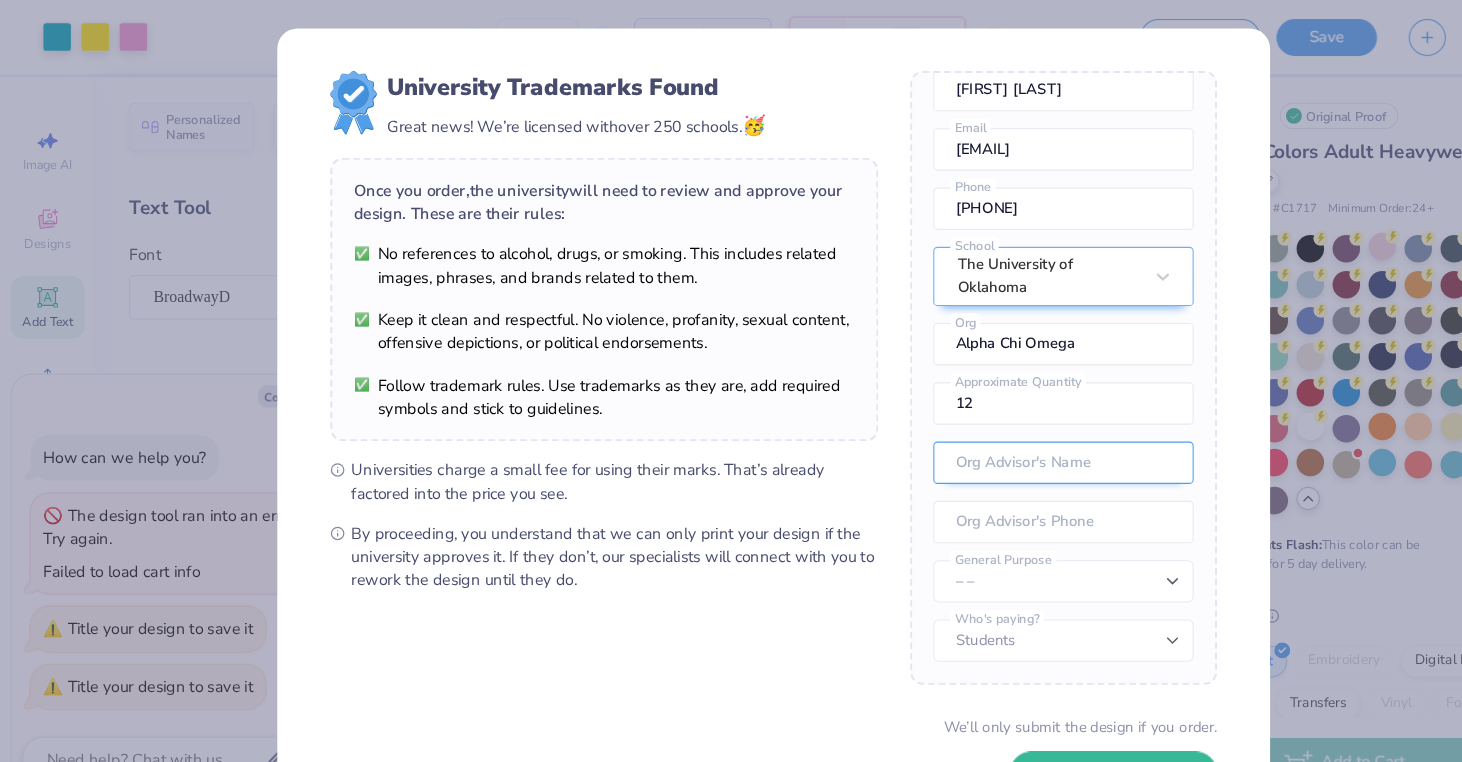 scroll, scrollTop: 108, scrollLeft: 0, axis: vertical 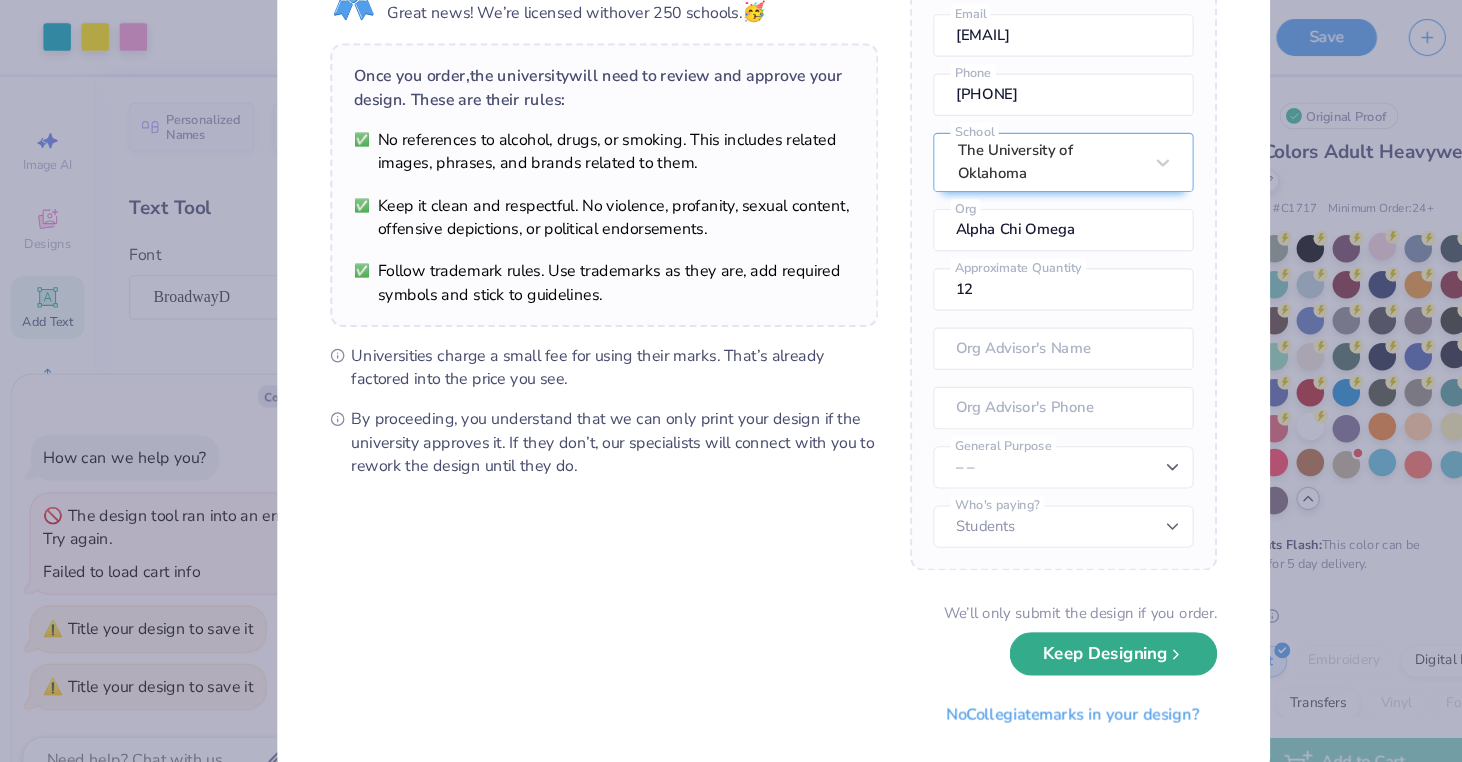 click on "Keep Designing" at bounding box center [1052, 617] 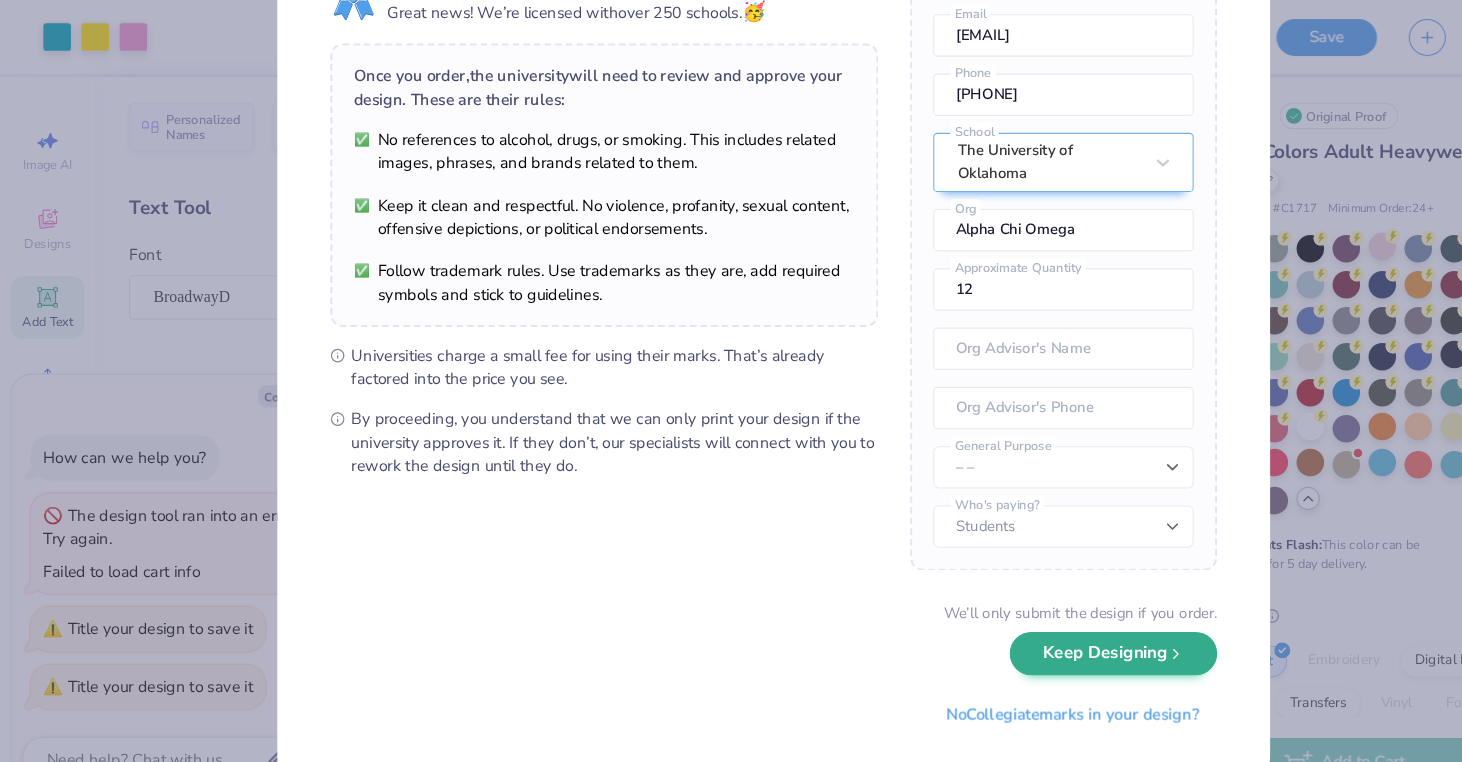 type on "x" 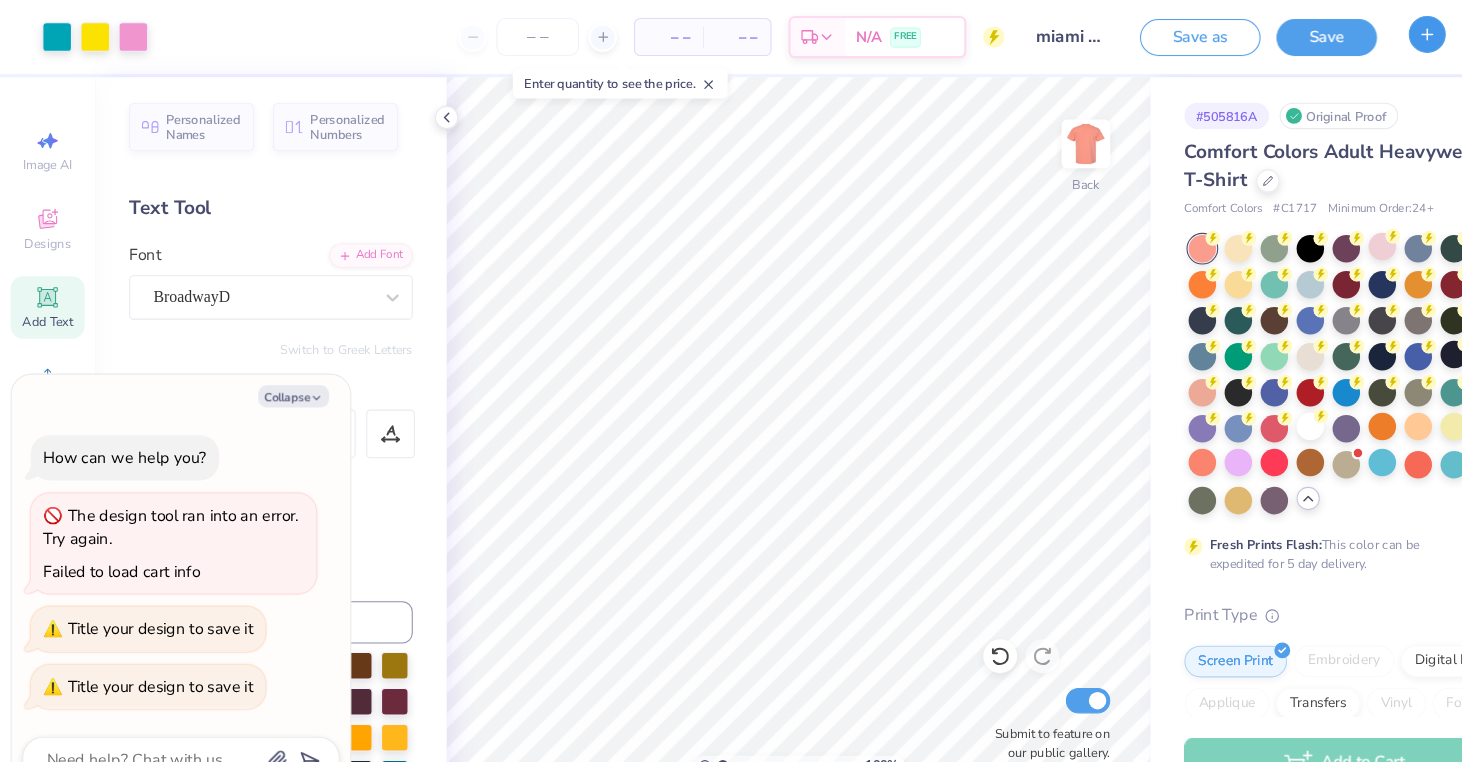 click at bounding box center (1348, 32) 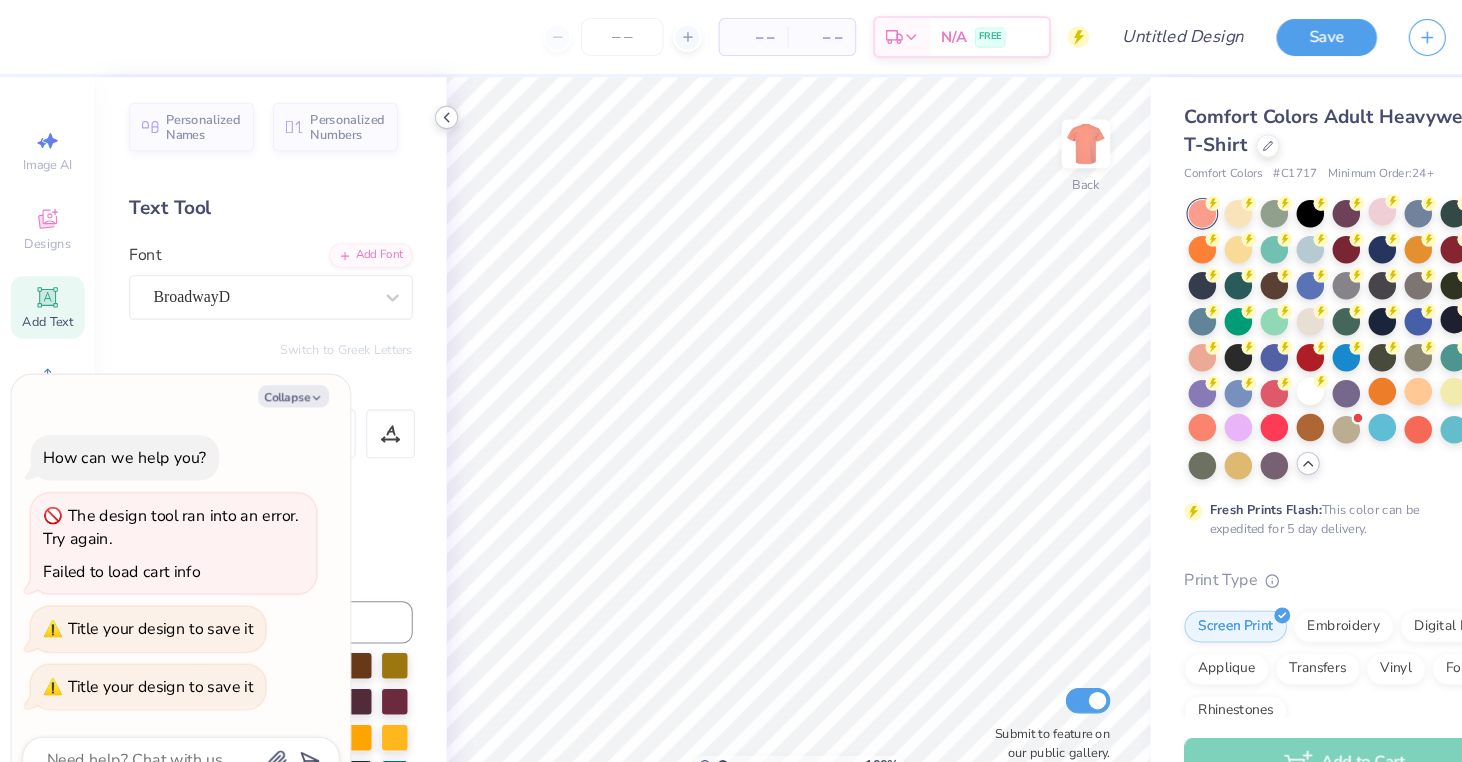 click 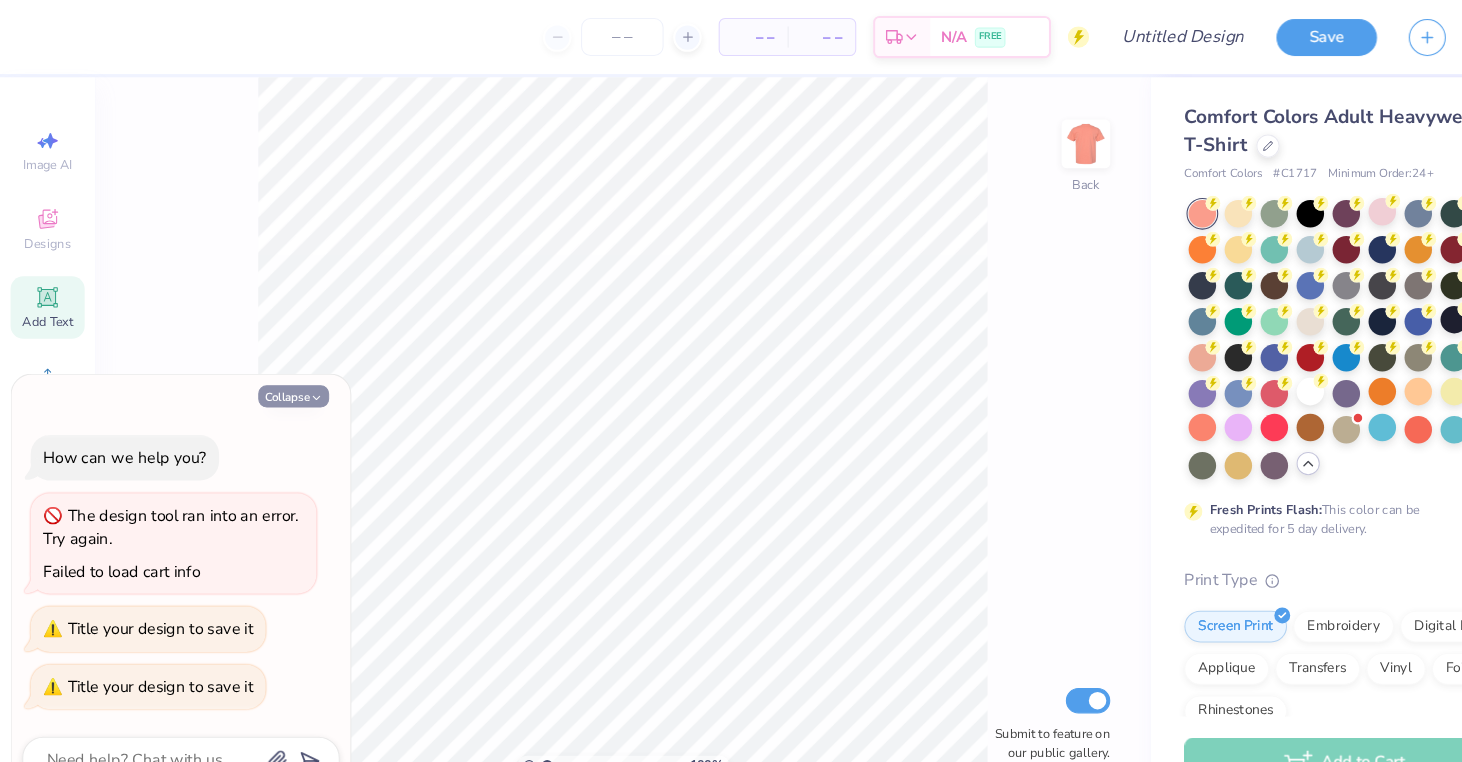 click 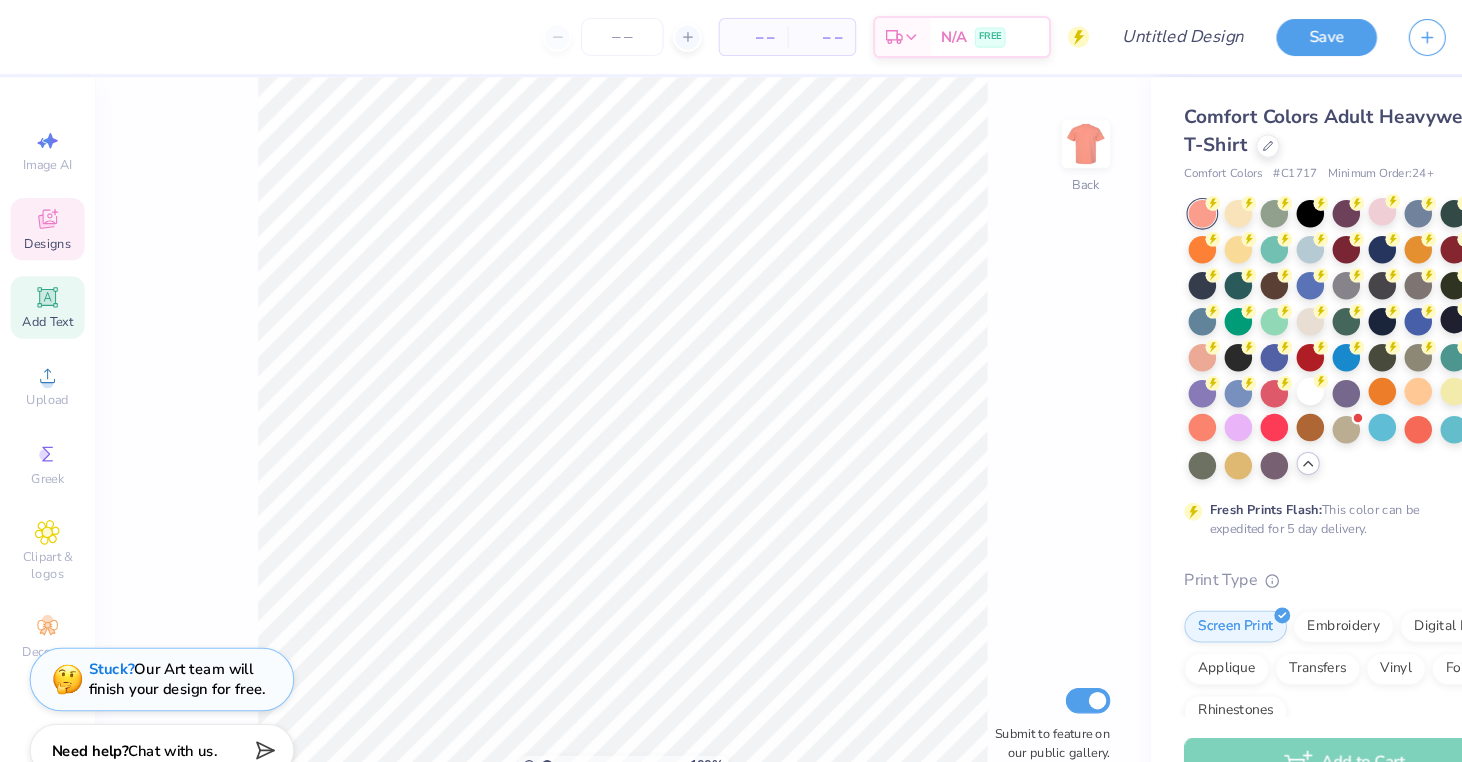click on "Designs" at bounding box center [45, 216] 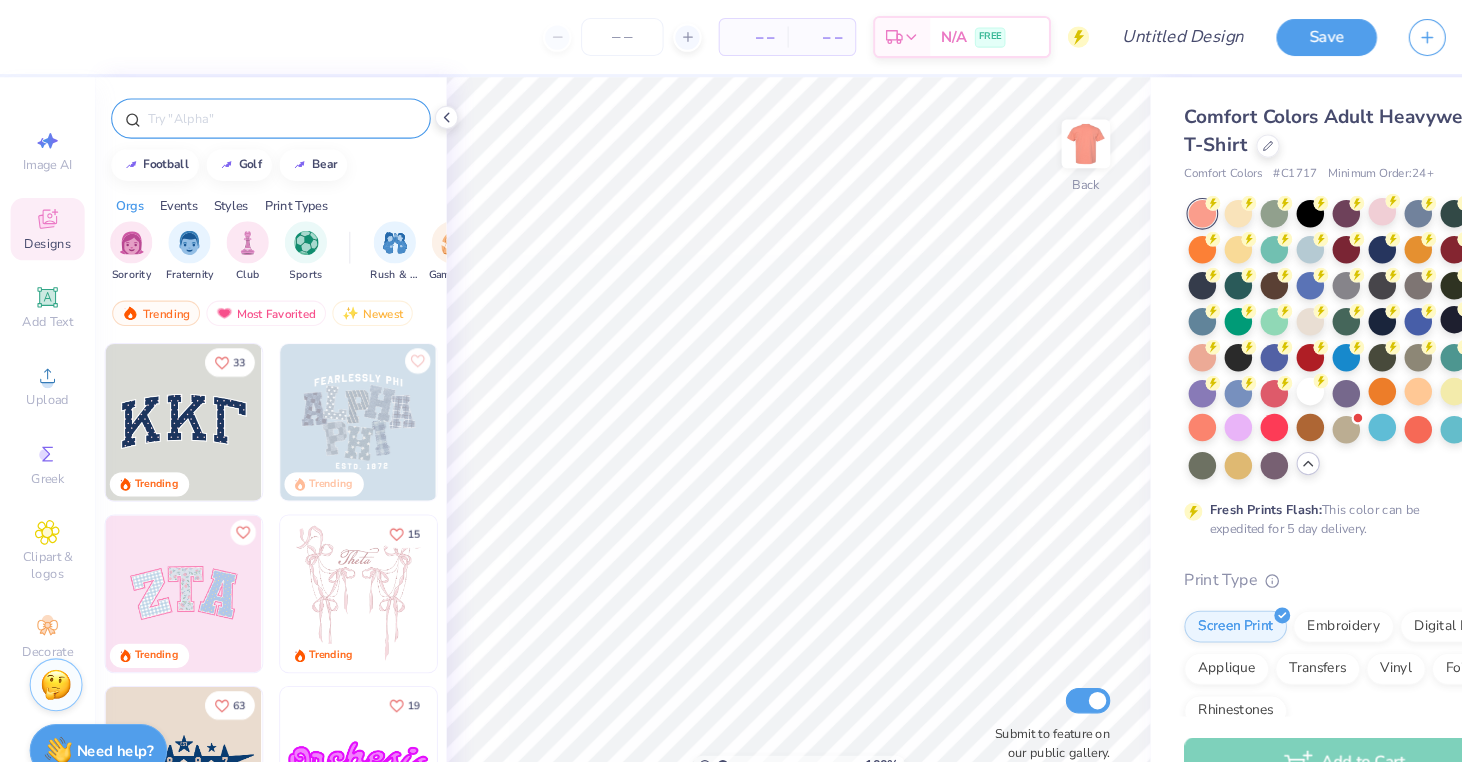 click at bounding box center [266, 112] 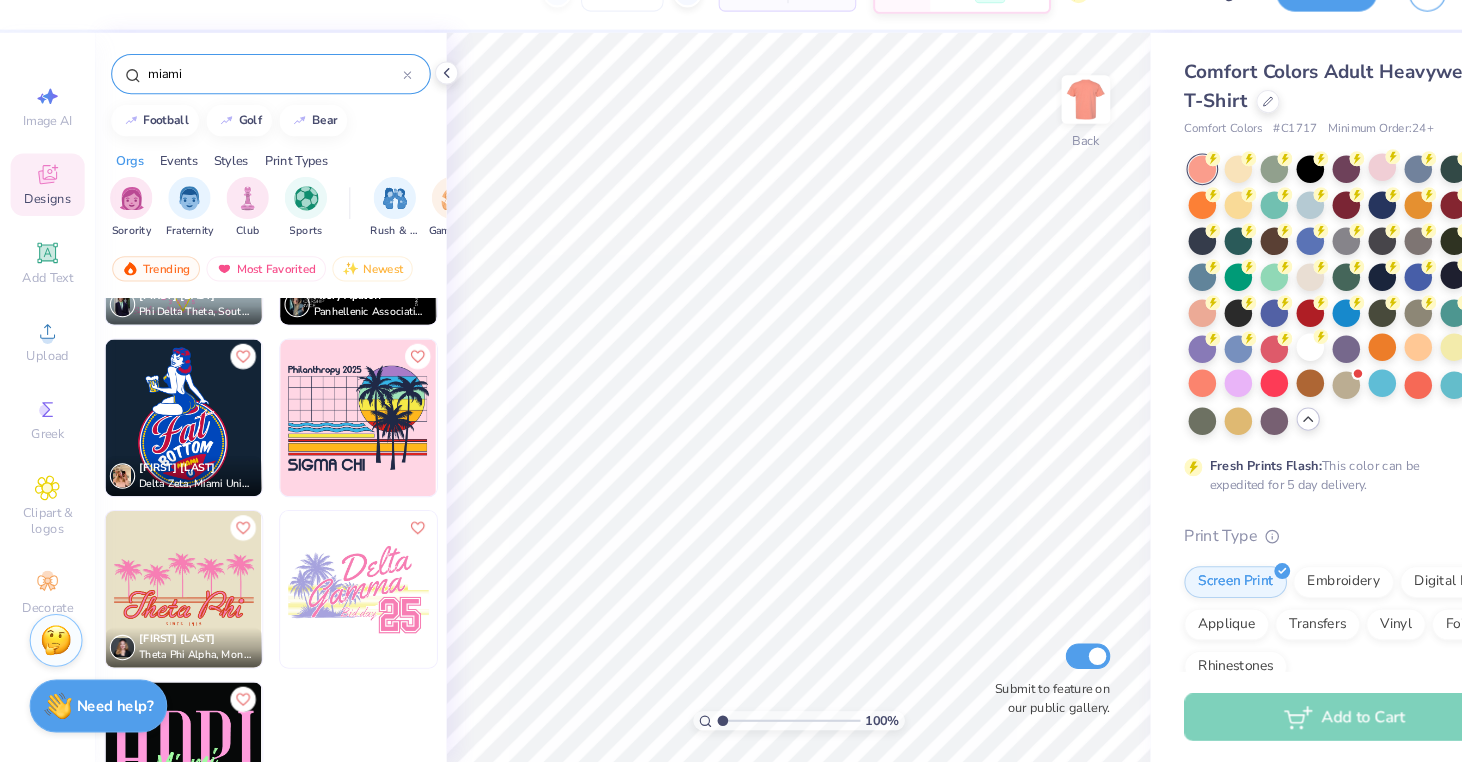 scroll, scrollTop: 135, scrollLeft: 0, axis: vertical 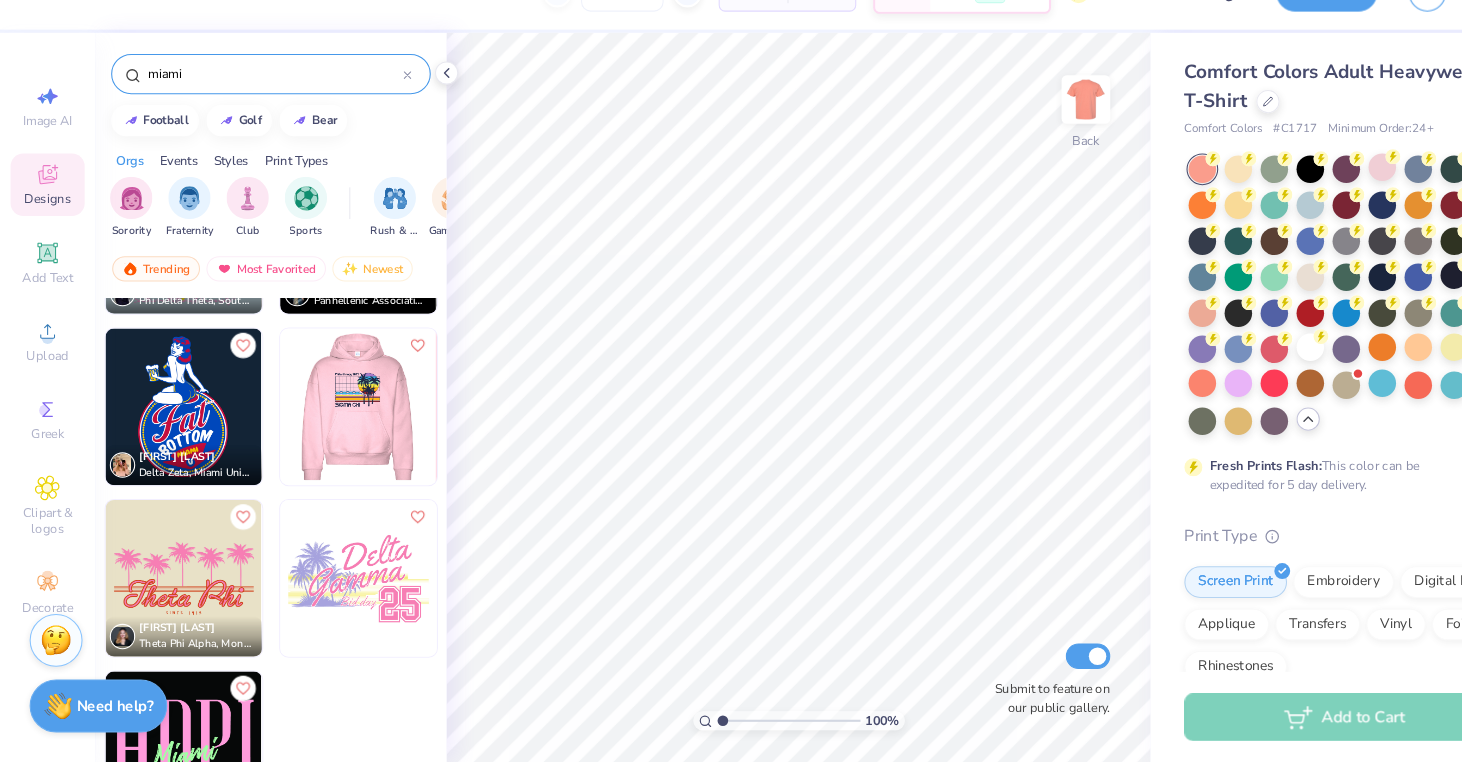 type on "miami" 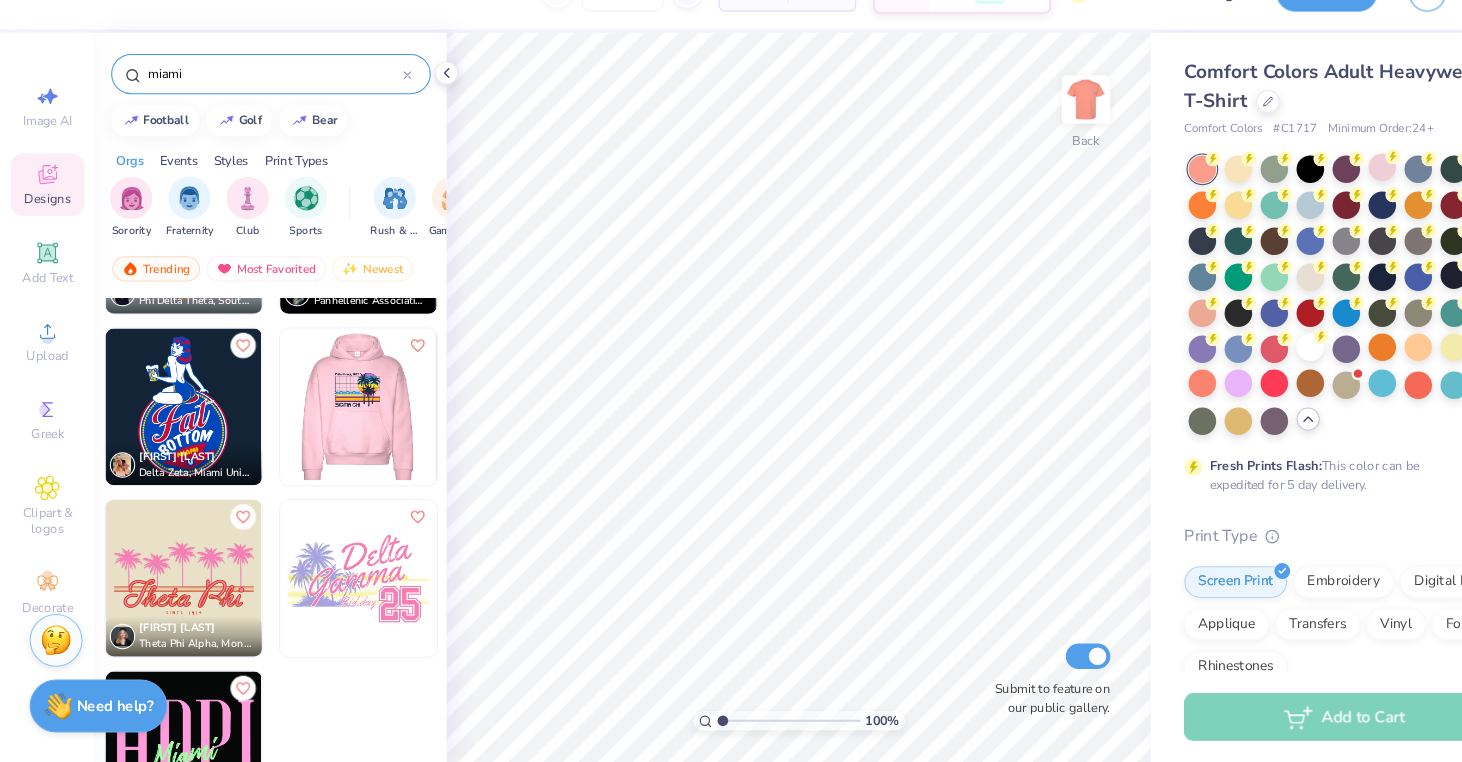 click at bounding box center [339, 426] 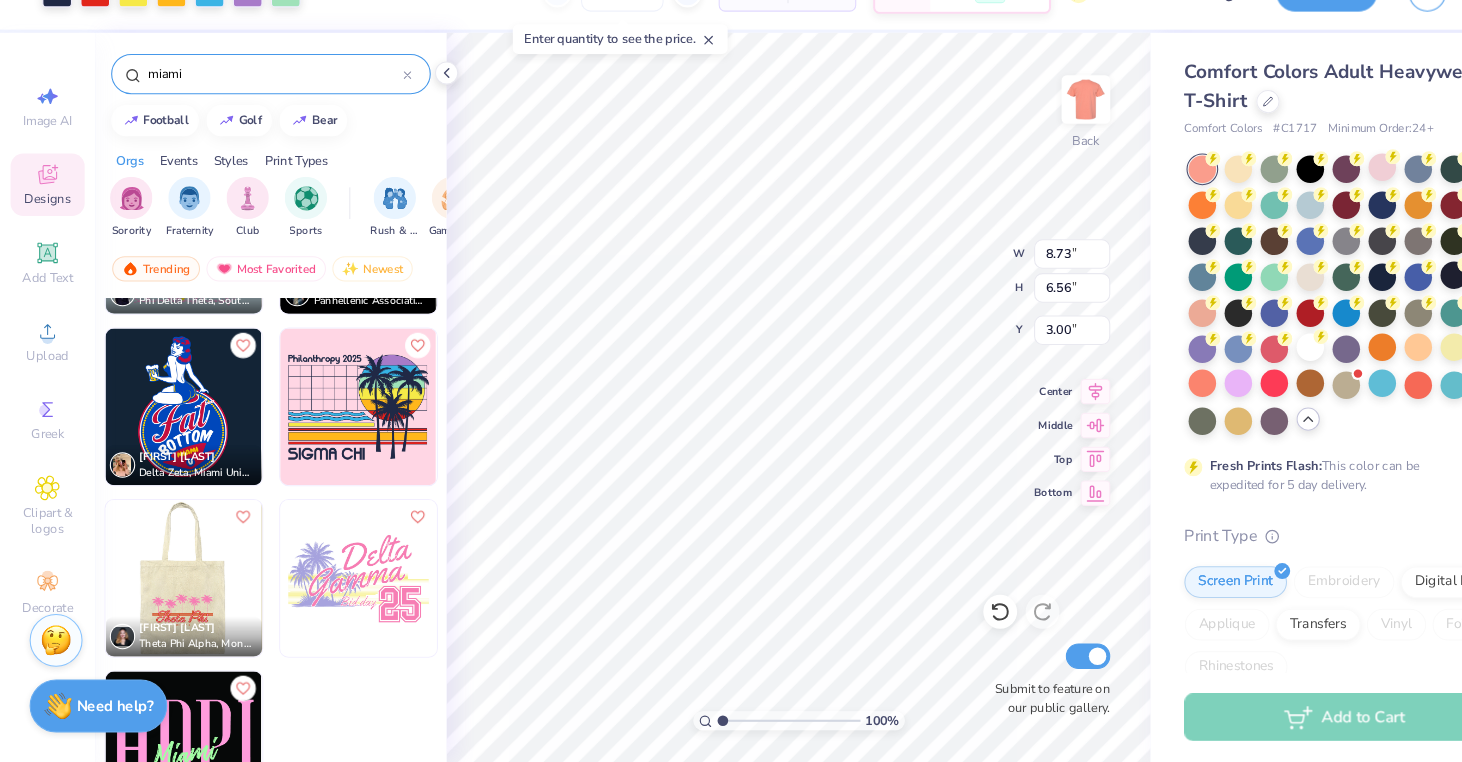 click at bounding box center (173, 588) 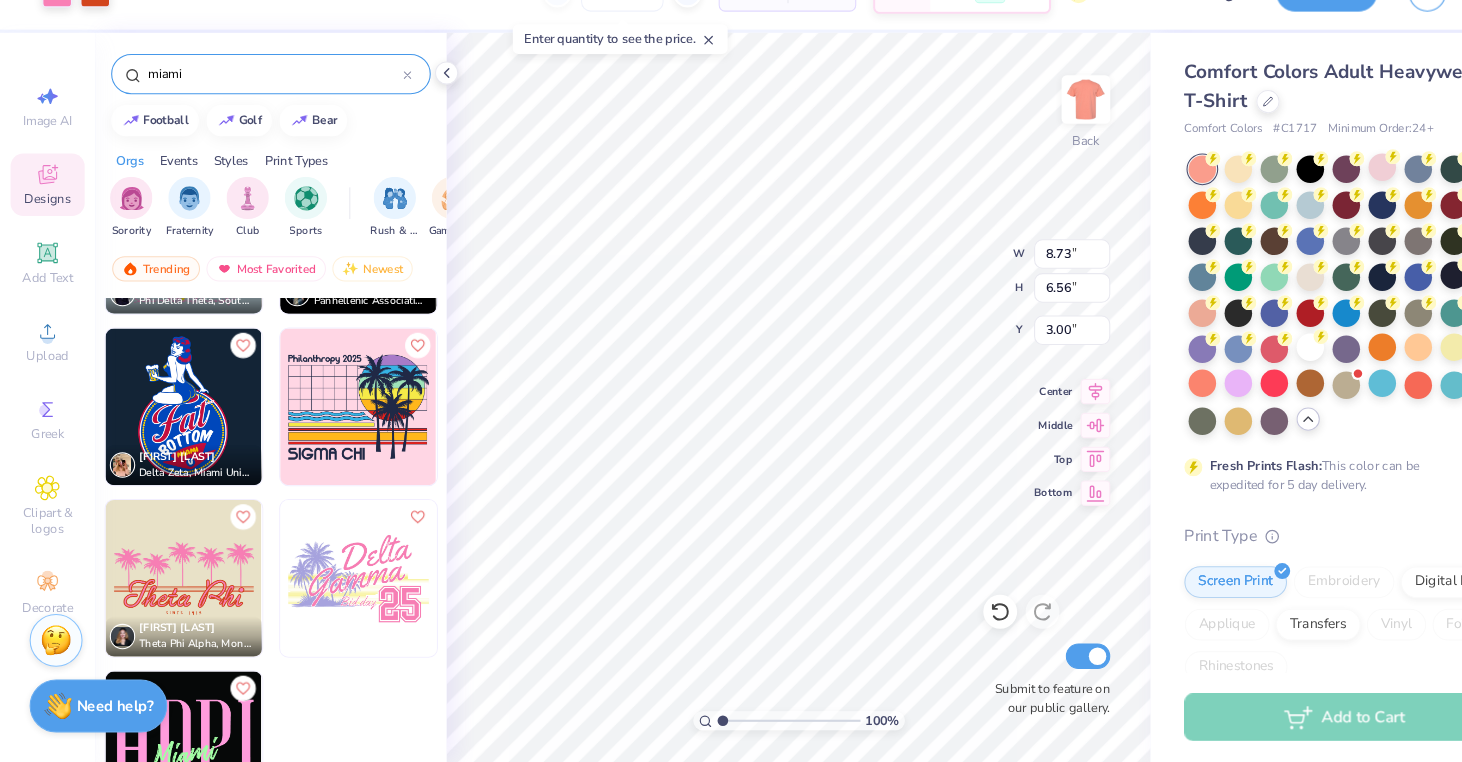 type on "11.87" 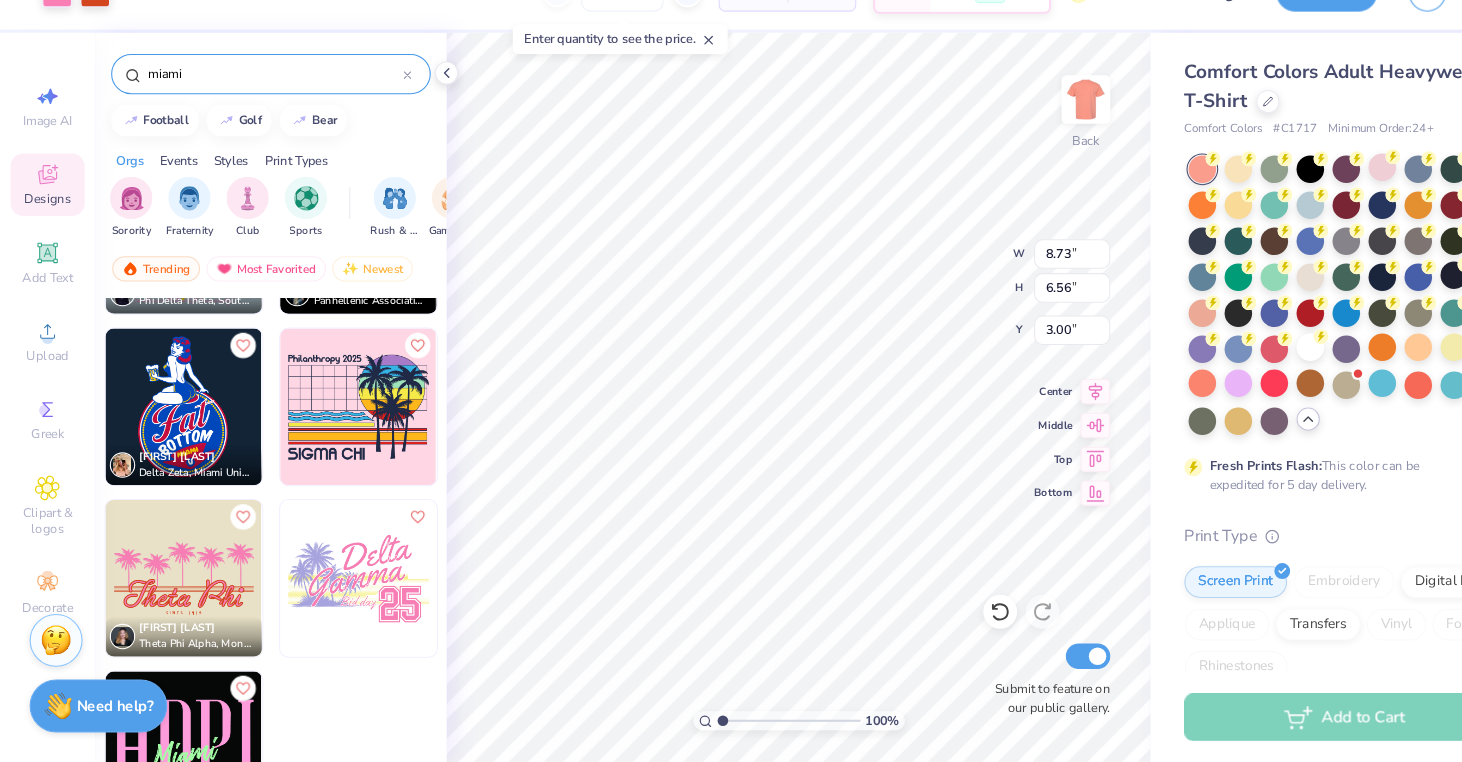 type on "6.17" 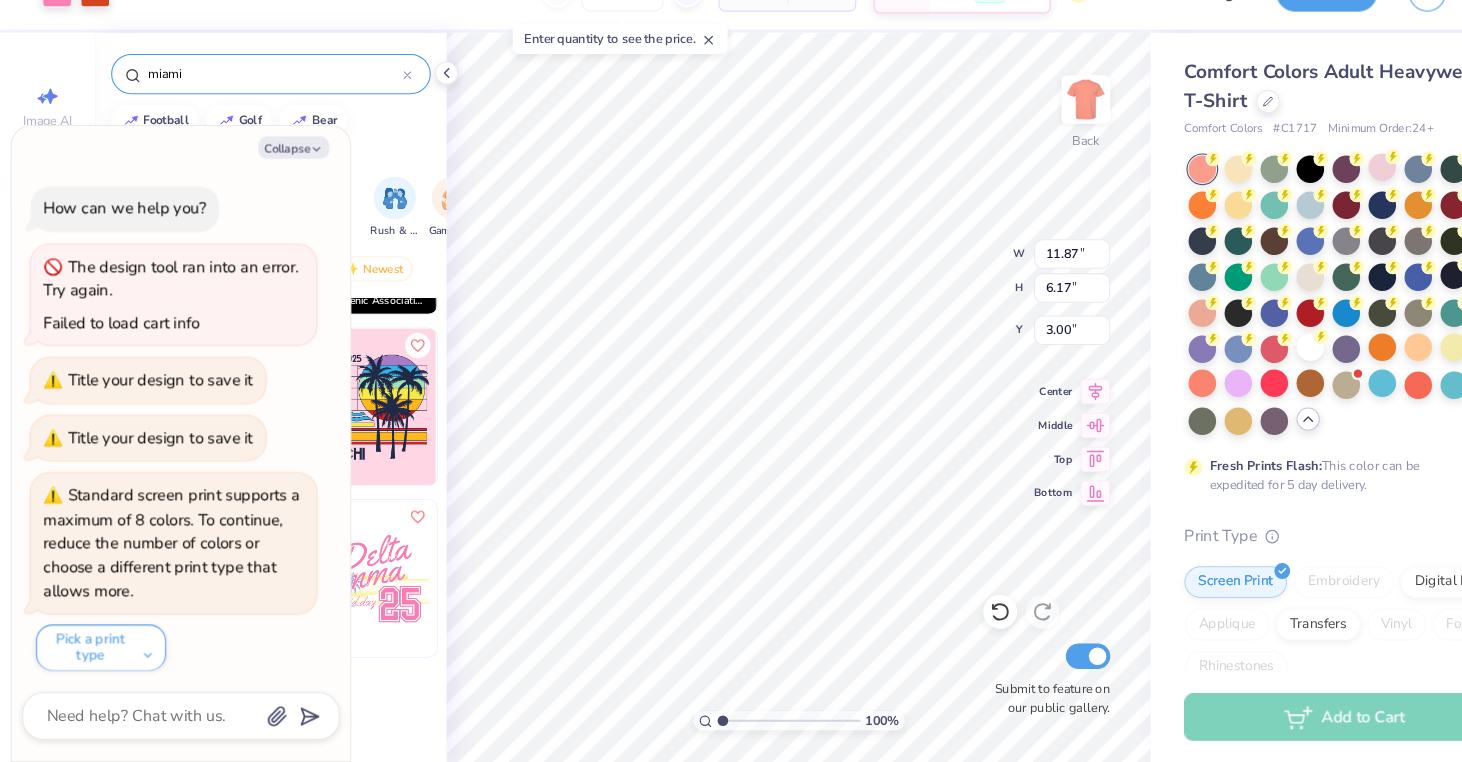 scroll, scrollTop: 5, scrollLeft: 0, axis: vertical 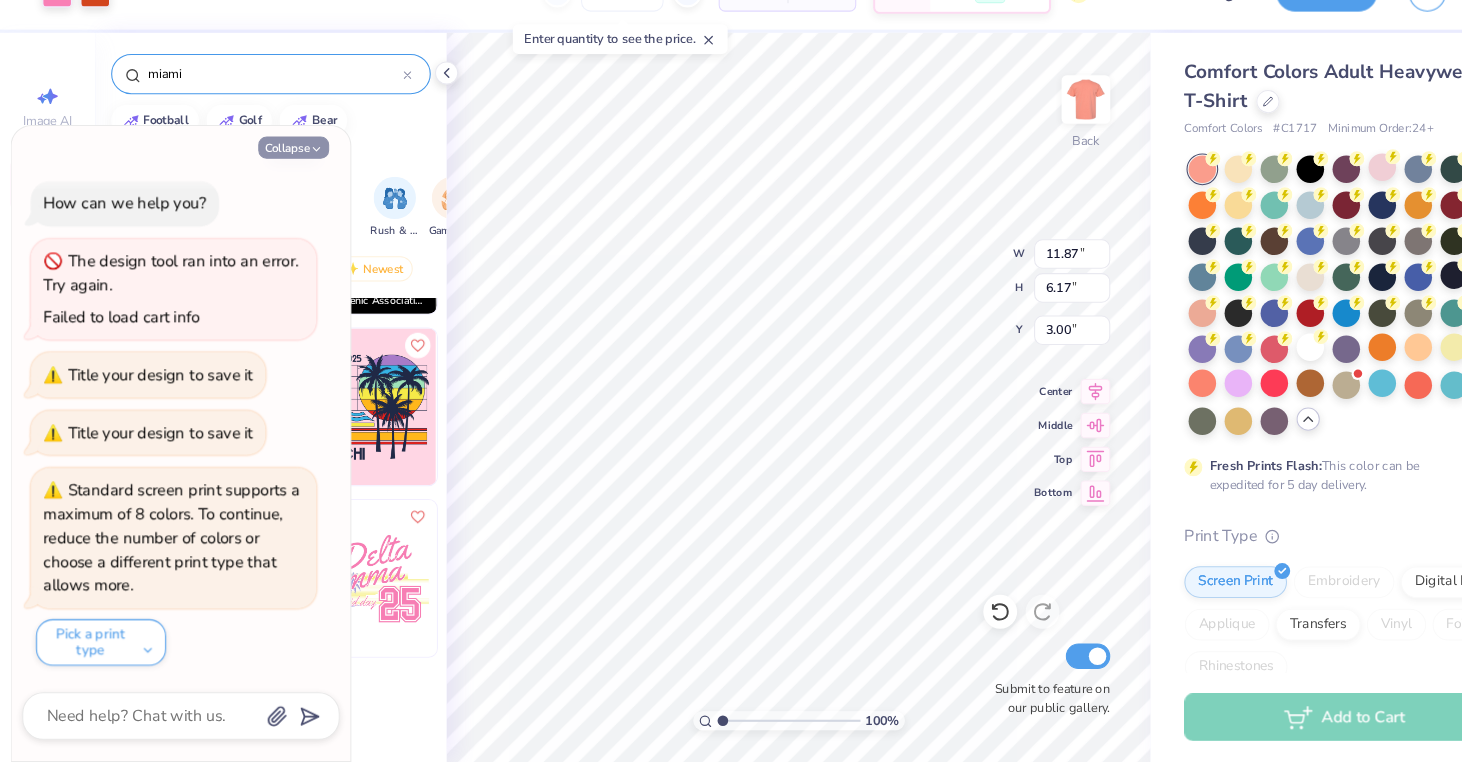 click 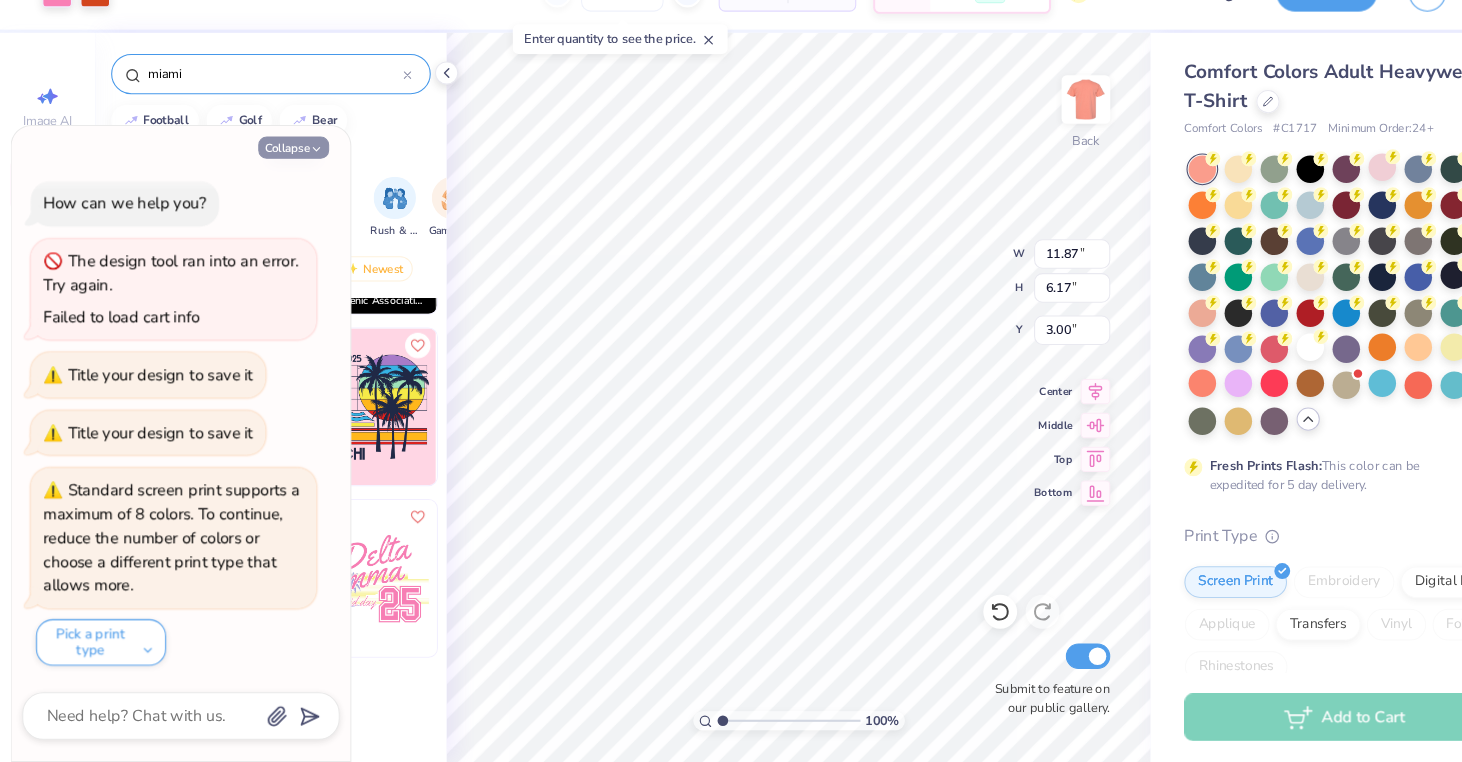 type on "x" 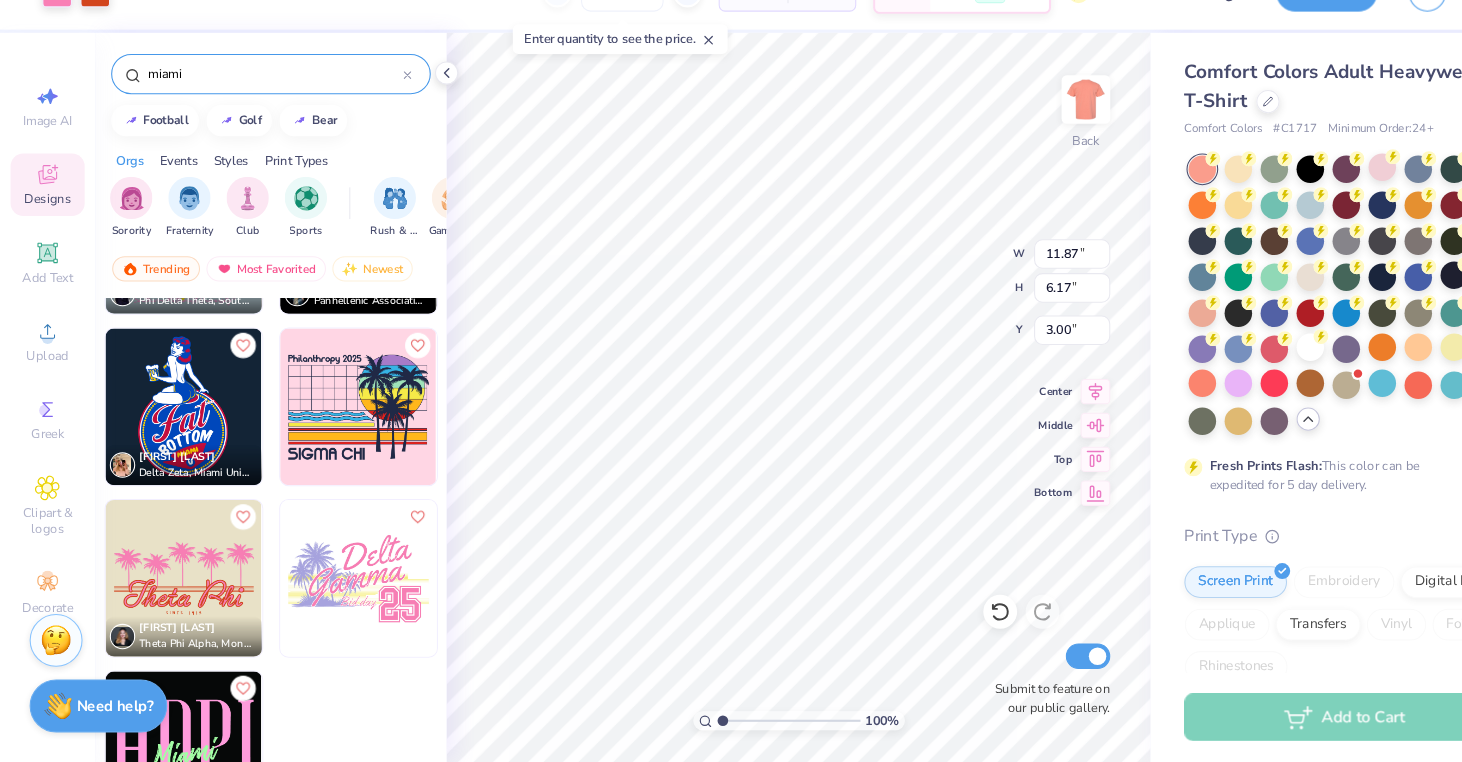 click at bounding box center [339, 588] 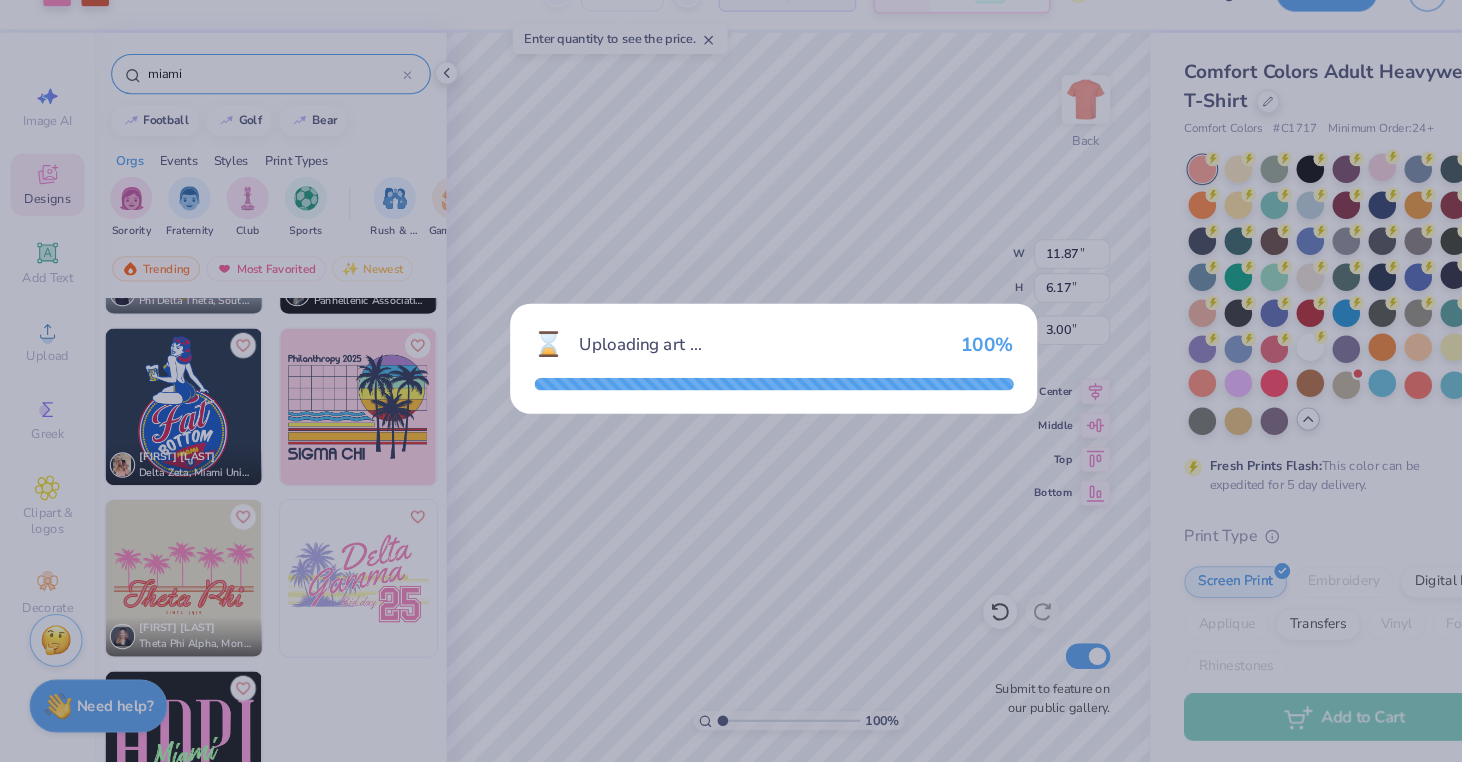 type on "14.17" 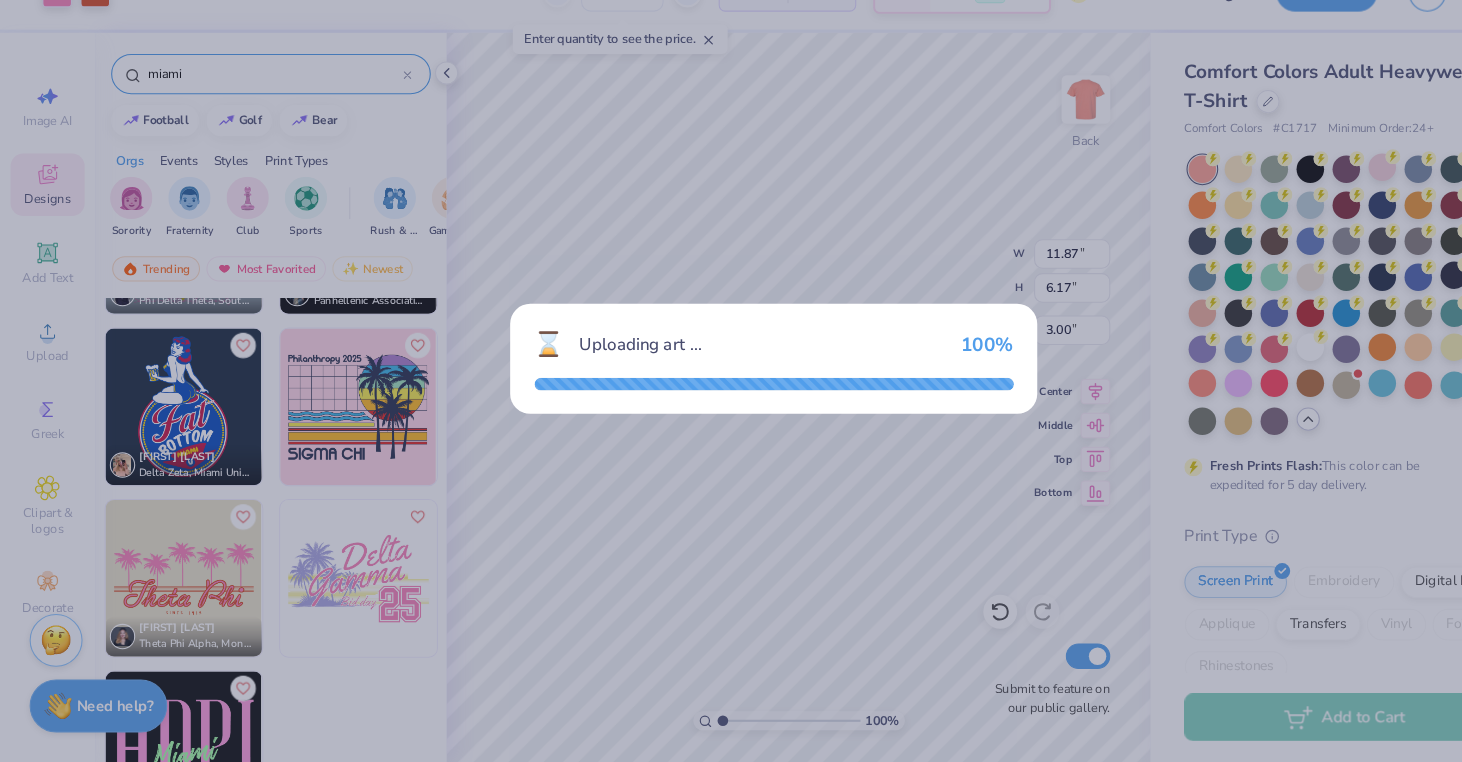 type on "8.89" 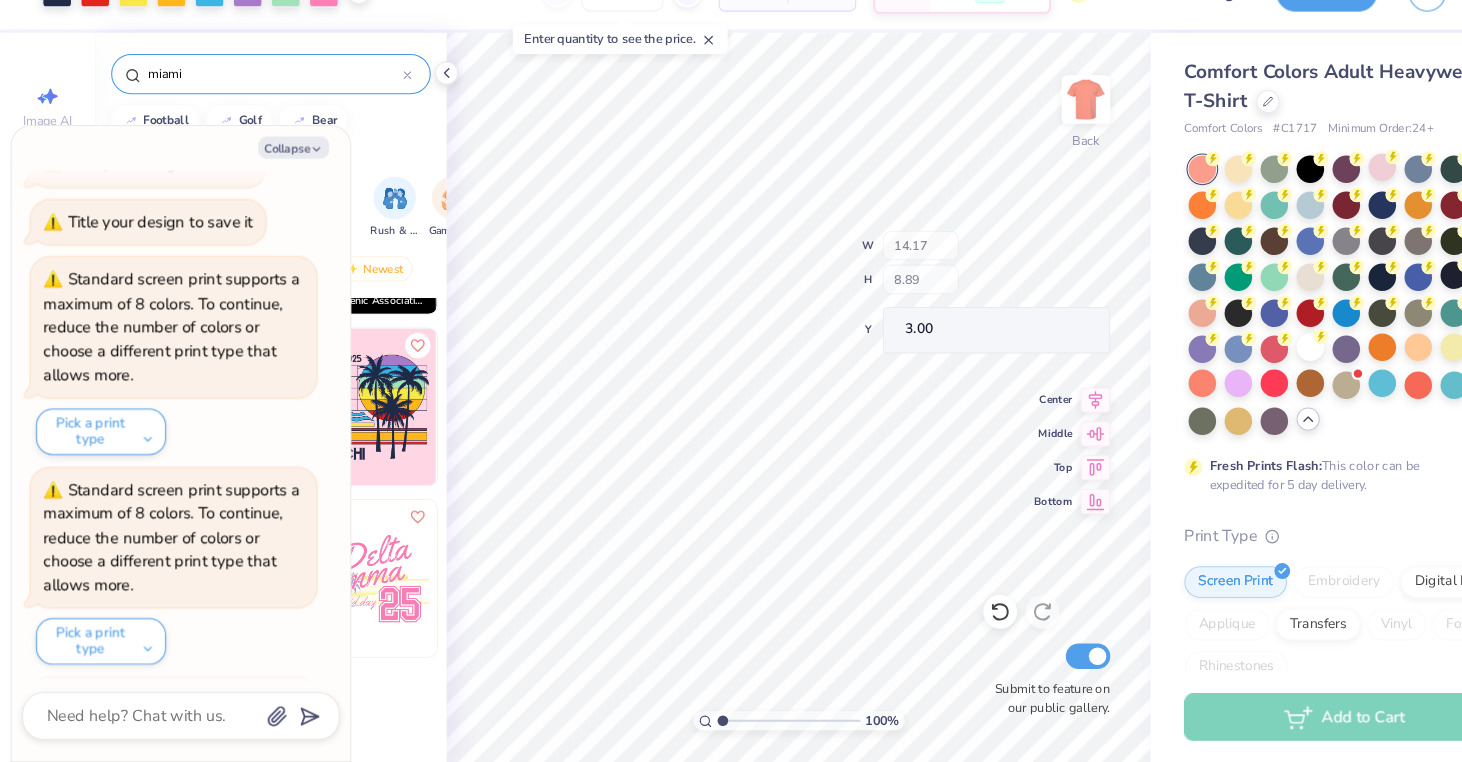 scroll, scrollTop: 402, scrollLeft: 0, axis: vertical 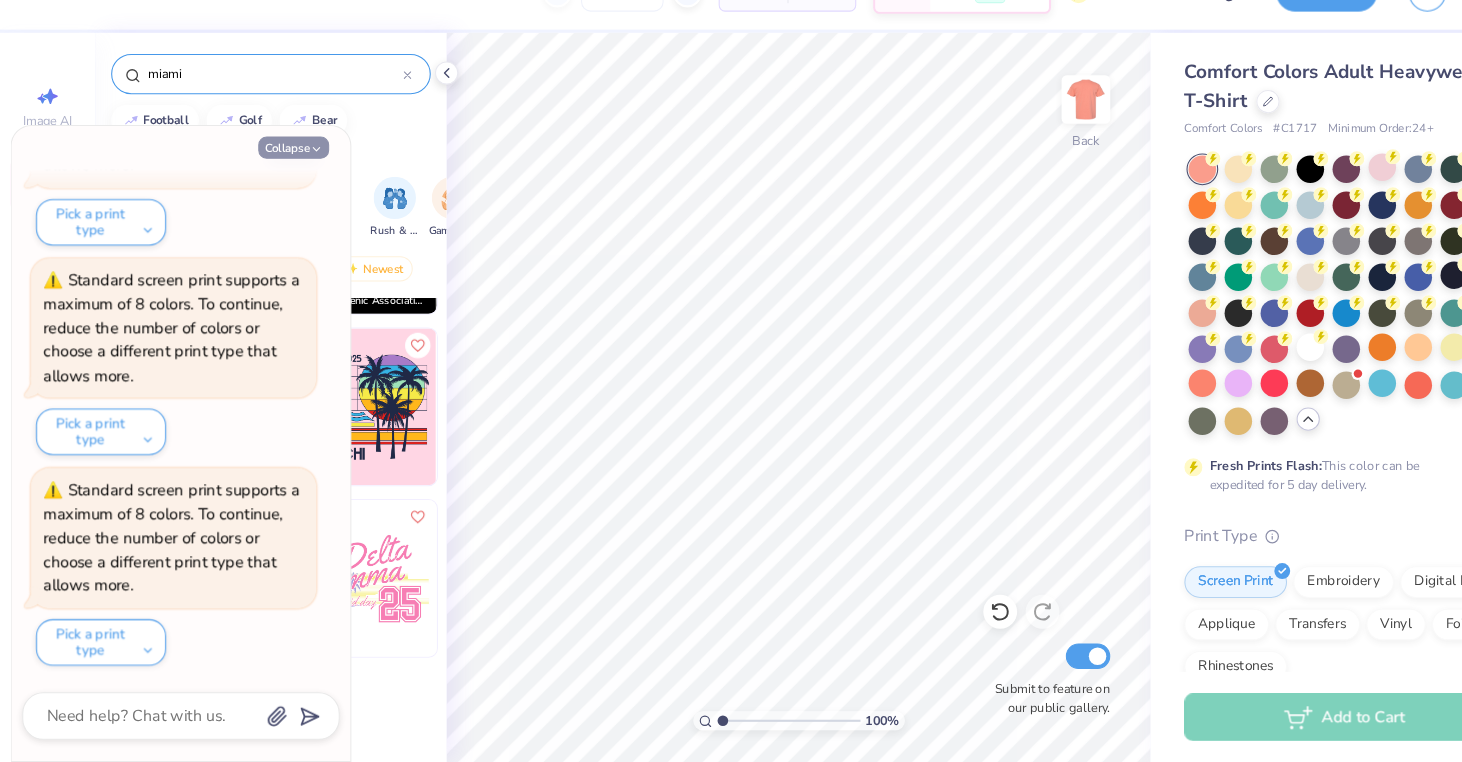click on "Collapse" at bounding box center (277, 181) 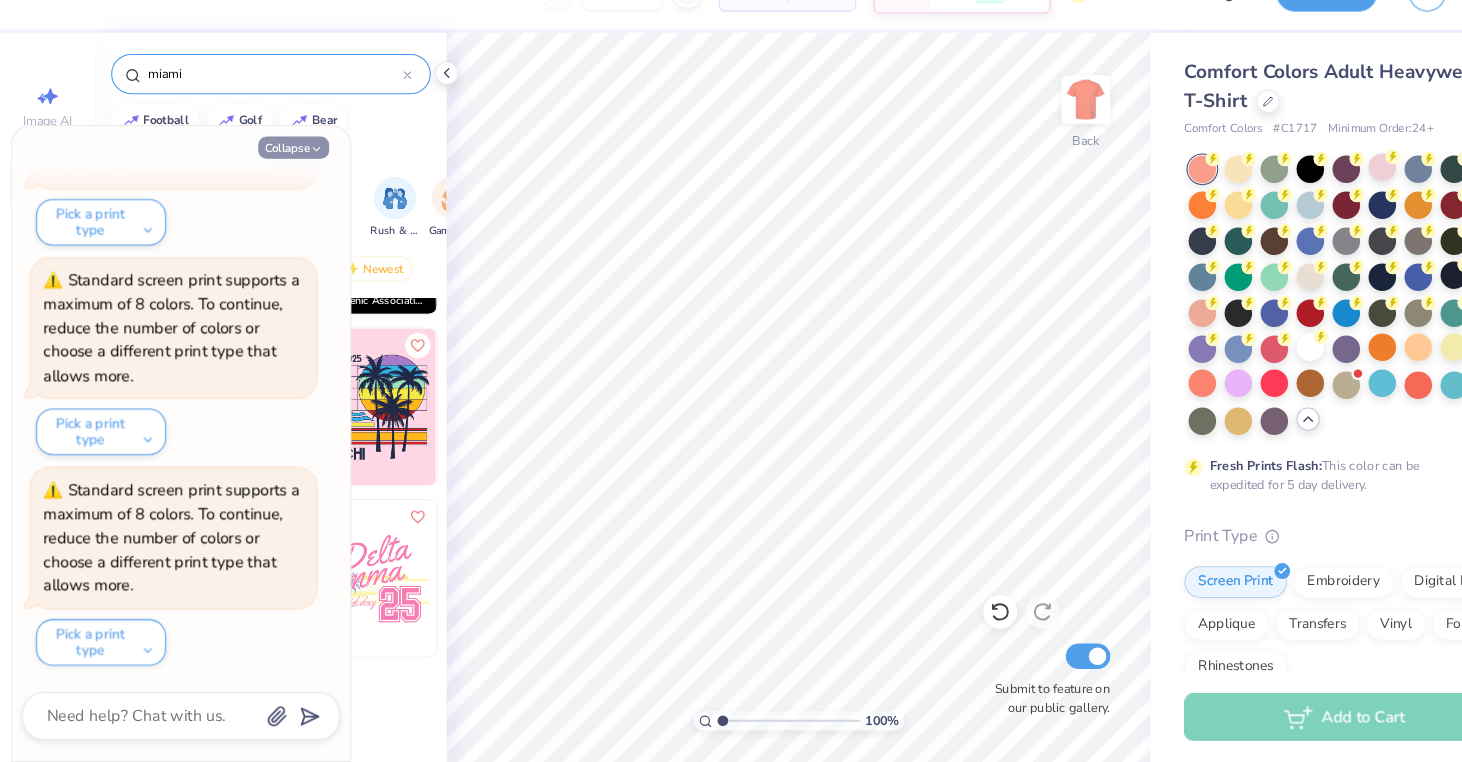 type on "x" 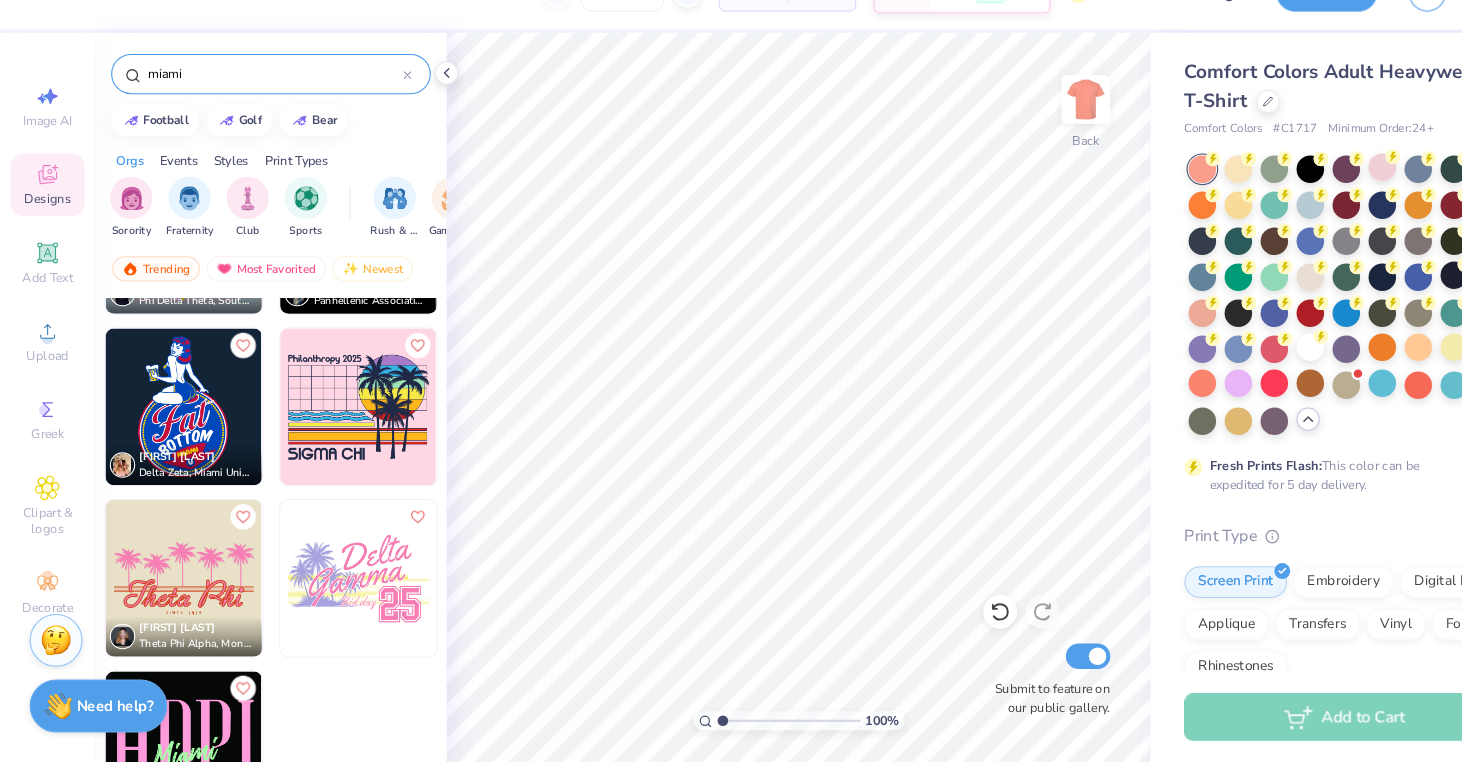 click at bounding box center [339, 588] 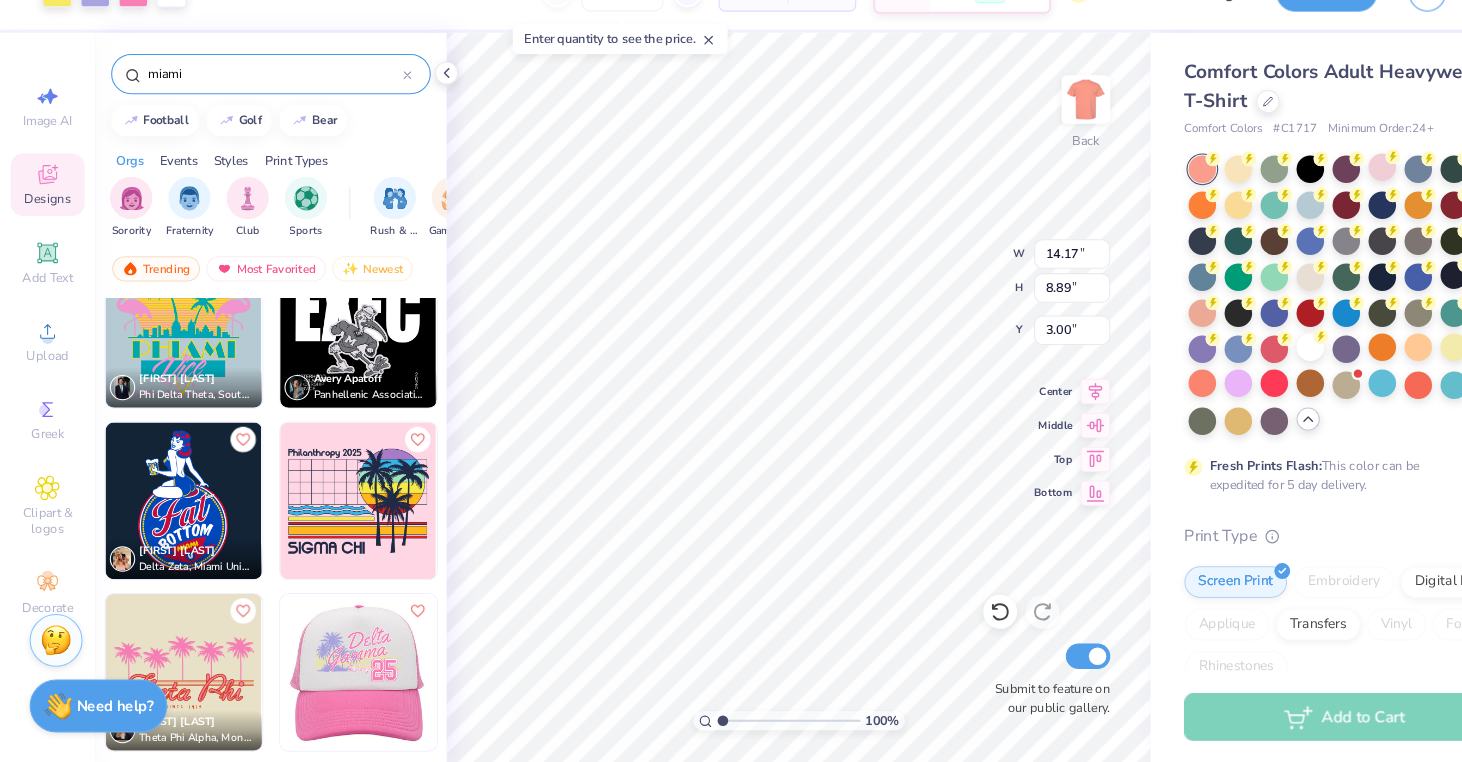 scroll, scrollTop: 135, scrollLeft: 0, axis: vertical 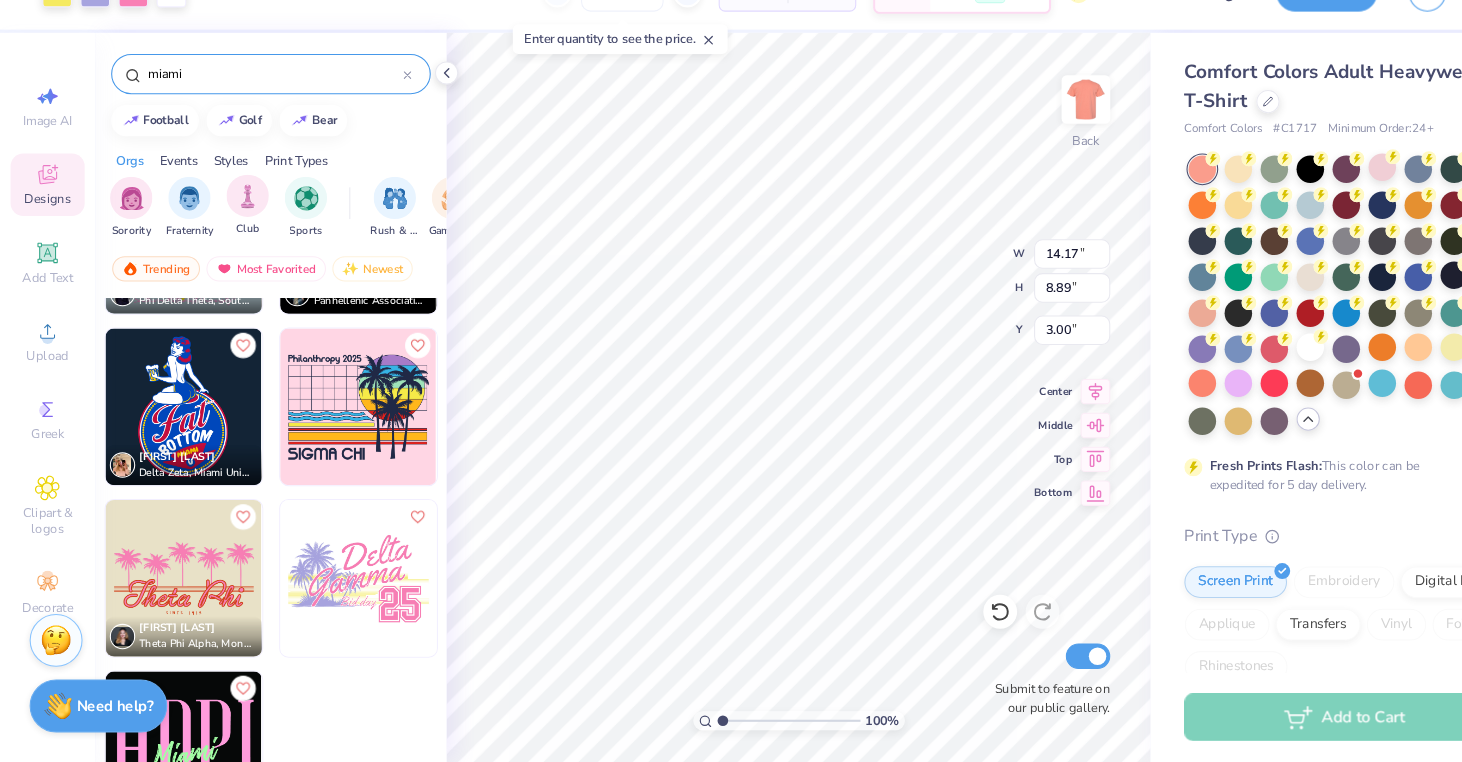 click on "Club" at bounding box center [234, 236] 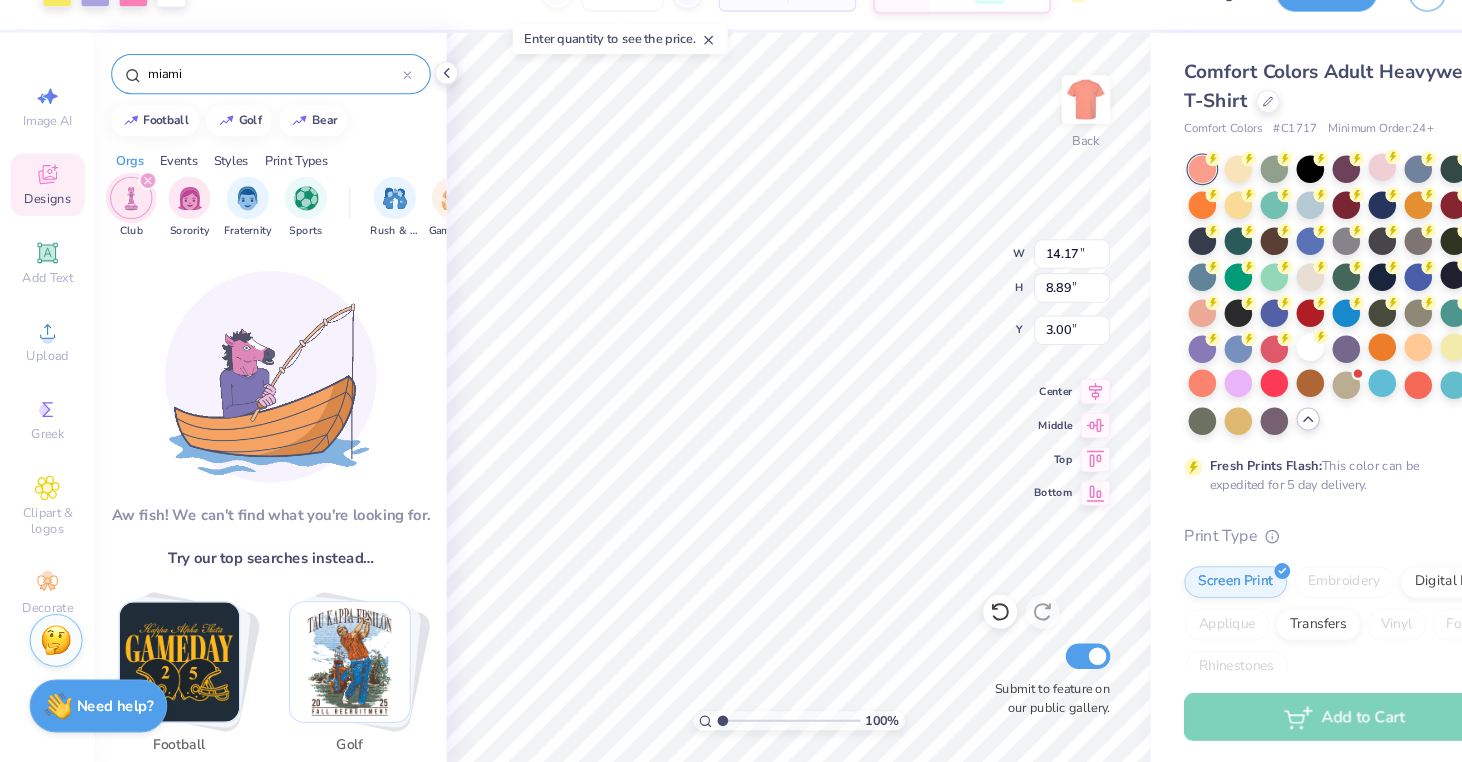 click at bounding box center (124, 229) 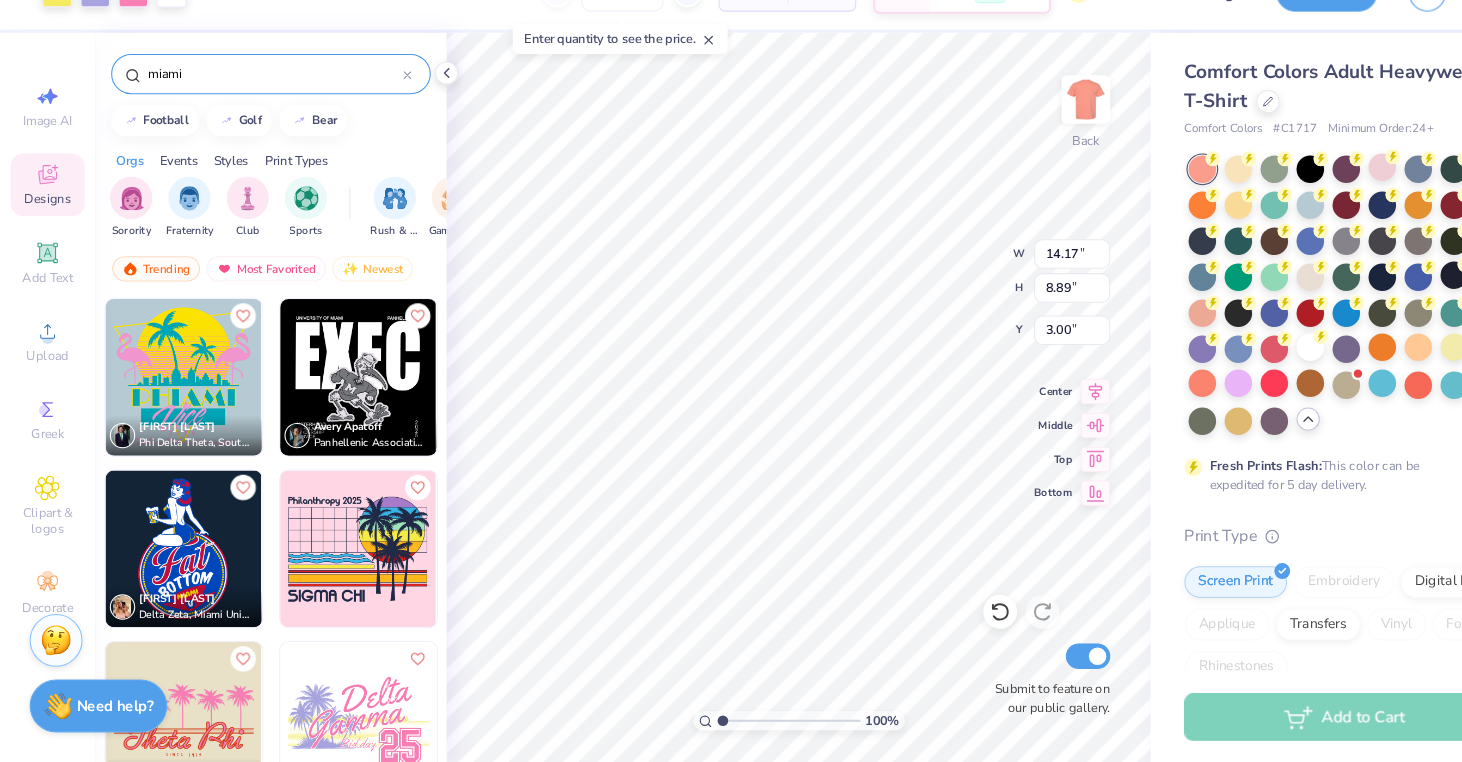 click on "miami" at bounding box center [256, 112] 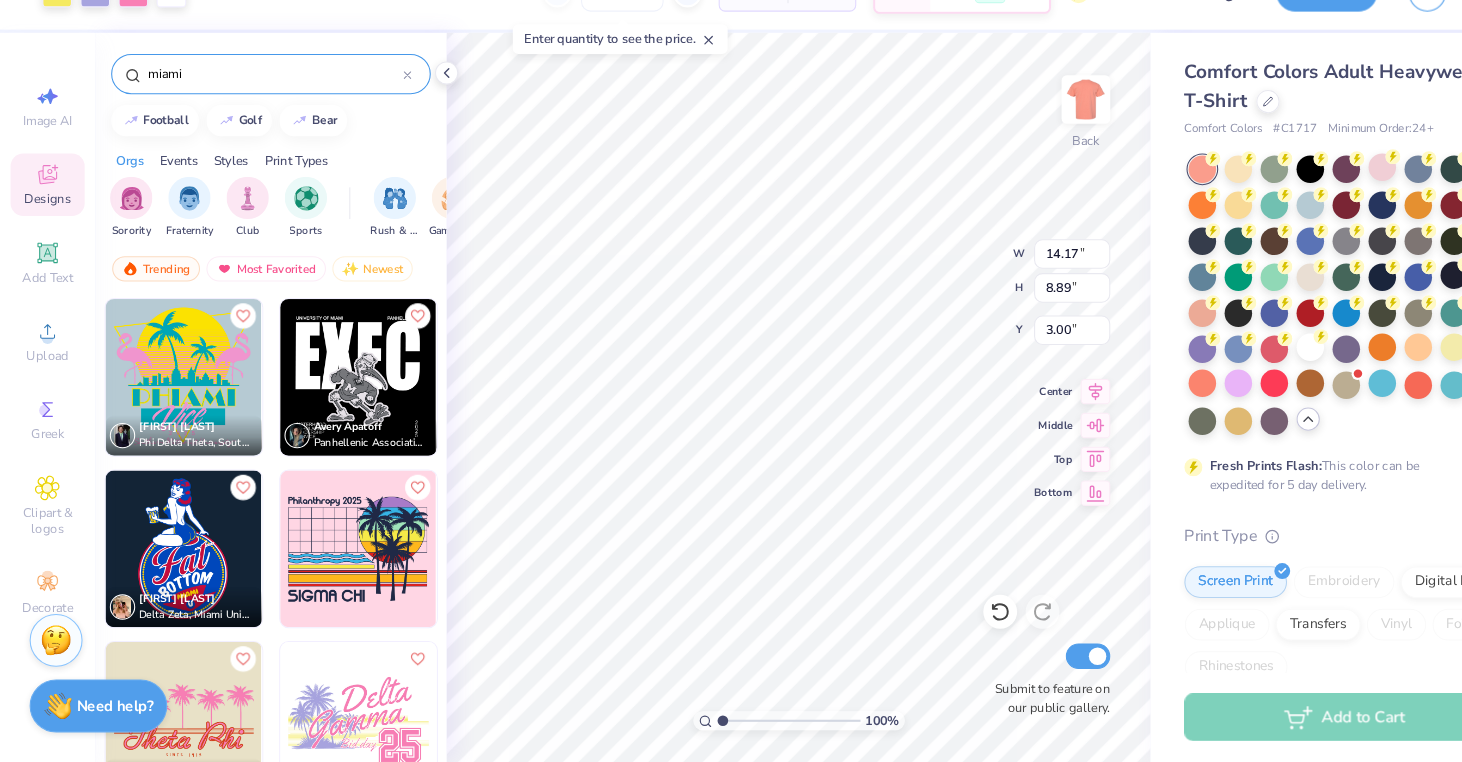 click on "miami" at bounding box center [259, 112] 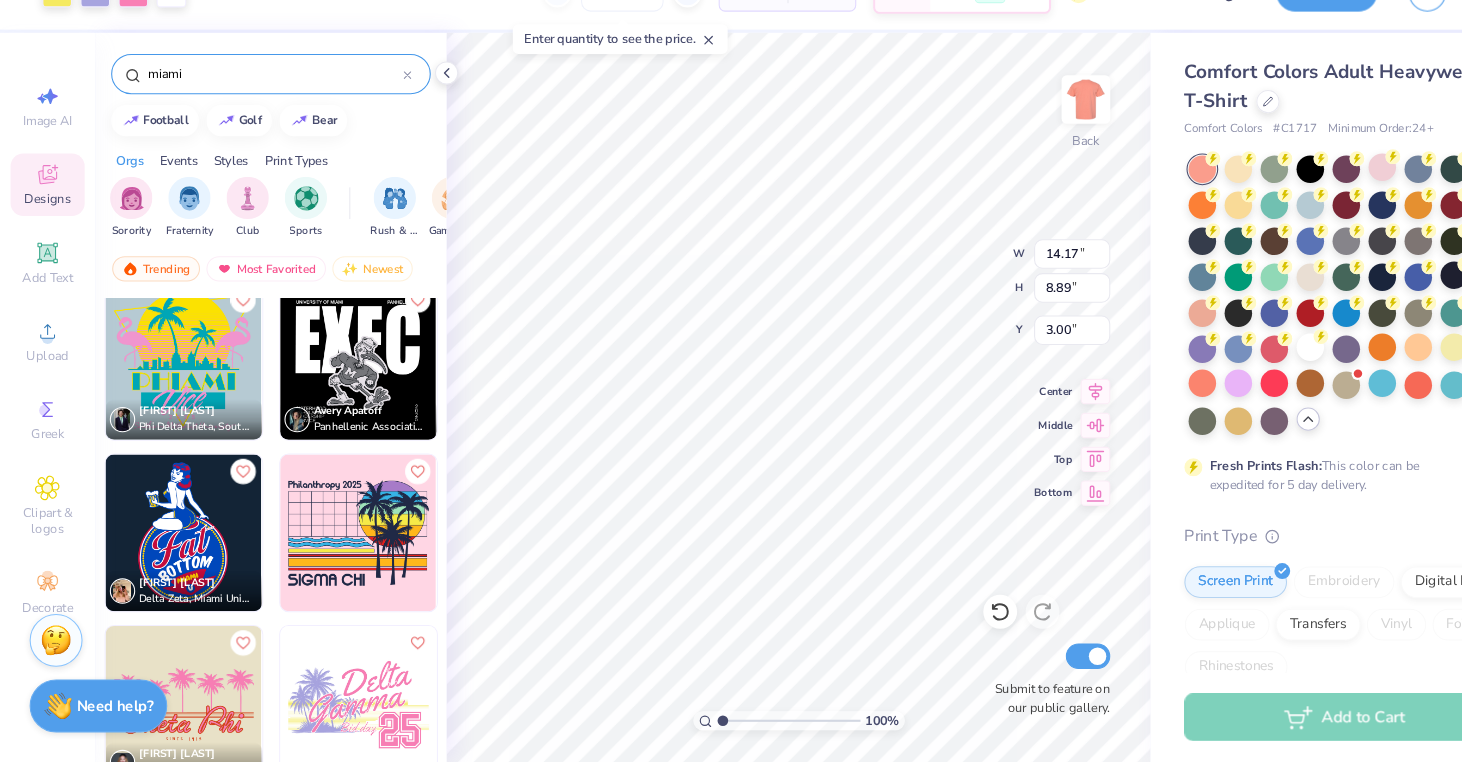 scroll, scrollTop: 0, scrollLeft: 0, axis: both 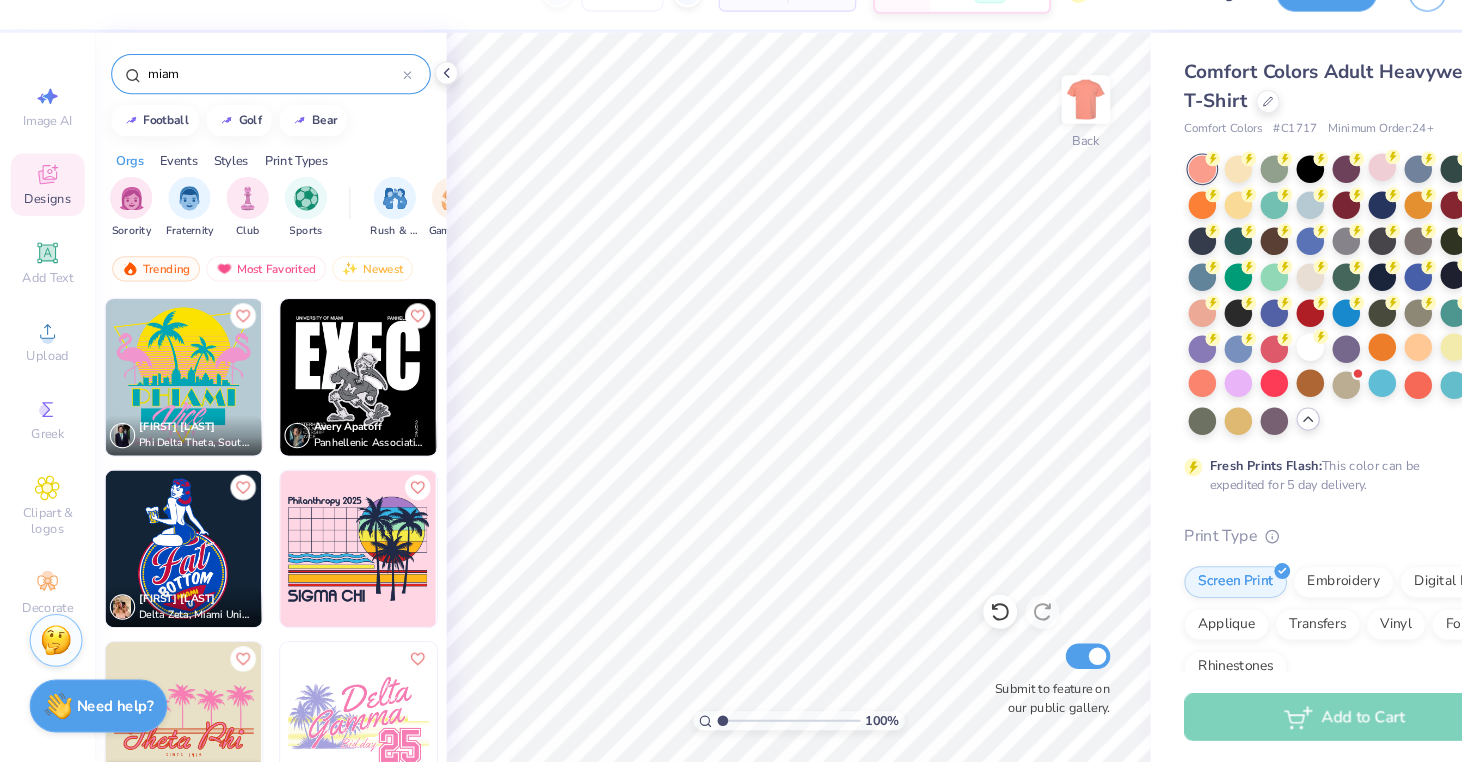 click on "miam" at bounding box center [256, 107] 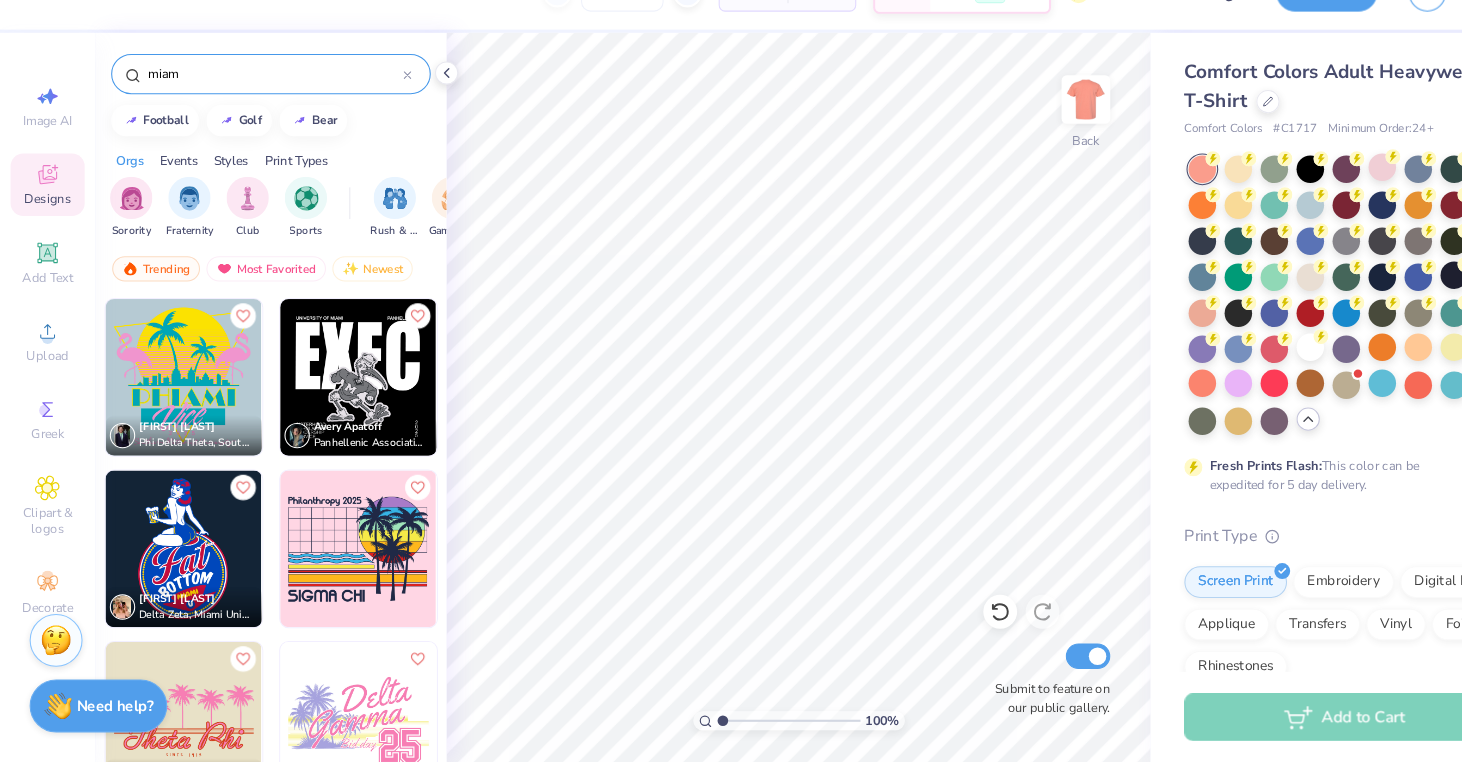 click on "miam" at bounding box center (256, 112) 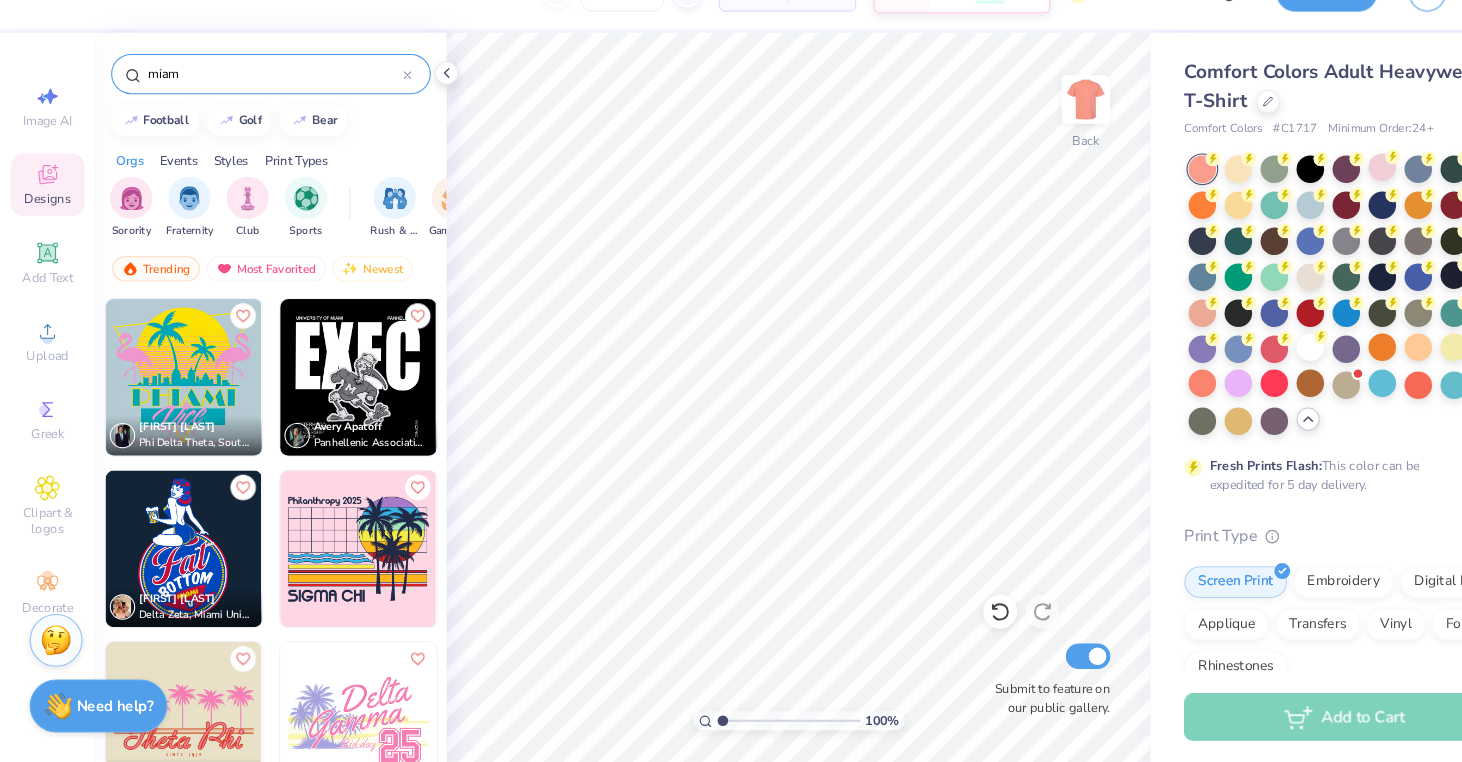 click on "miam" at bounding box center [259, 112] 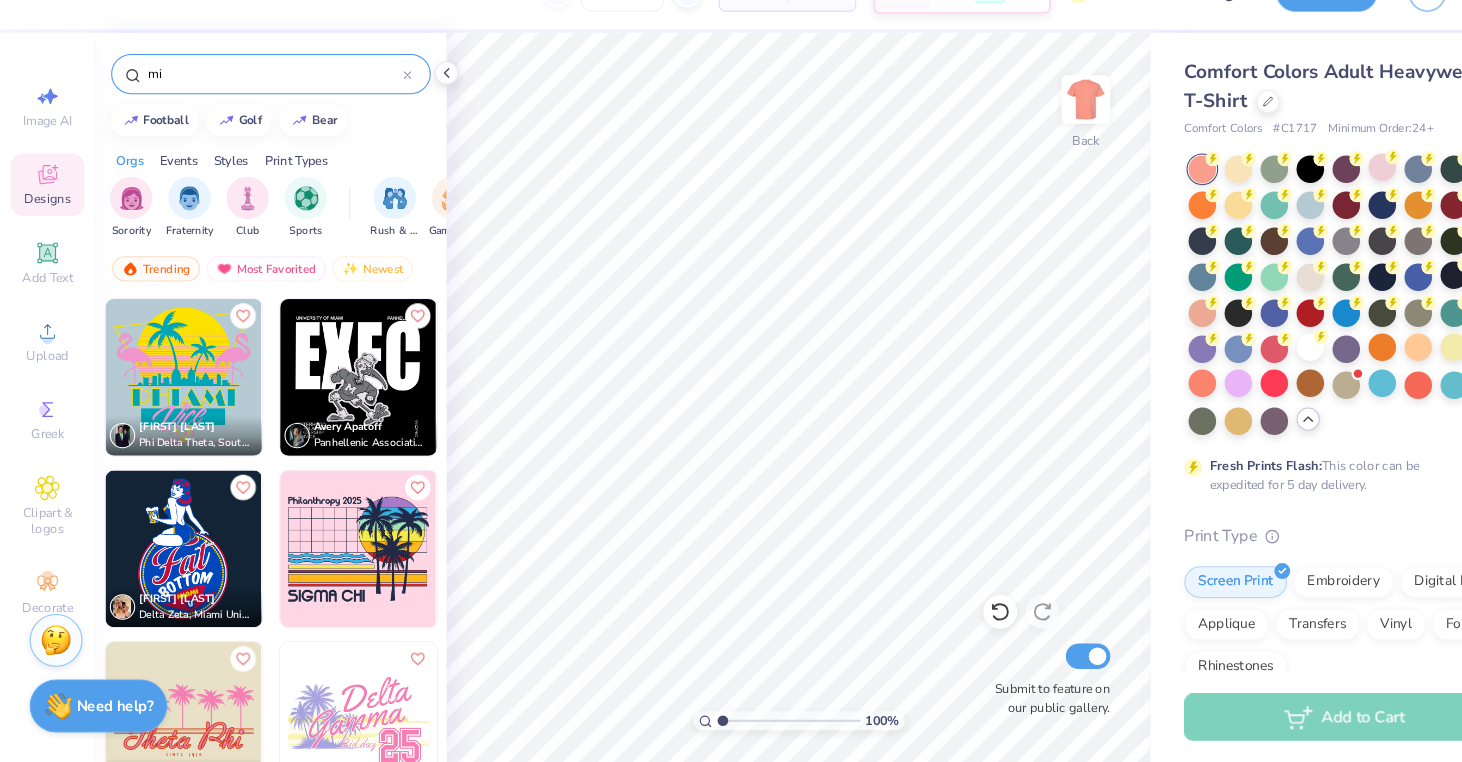 type on "m" 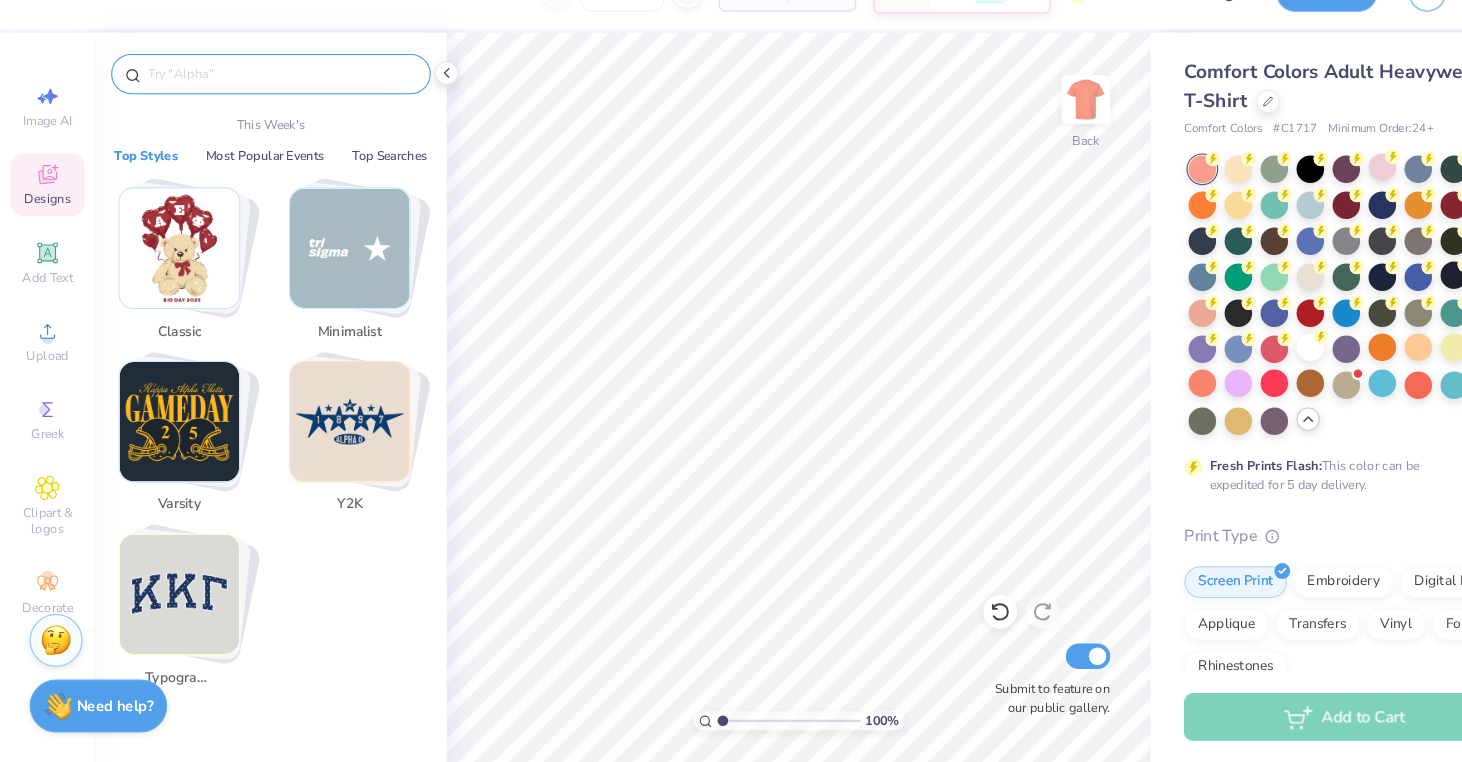 type on "a" 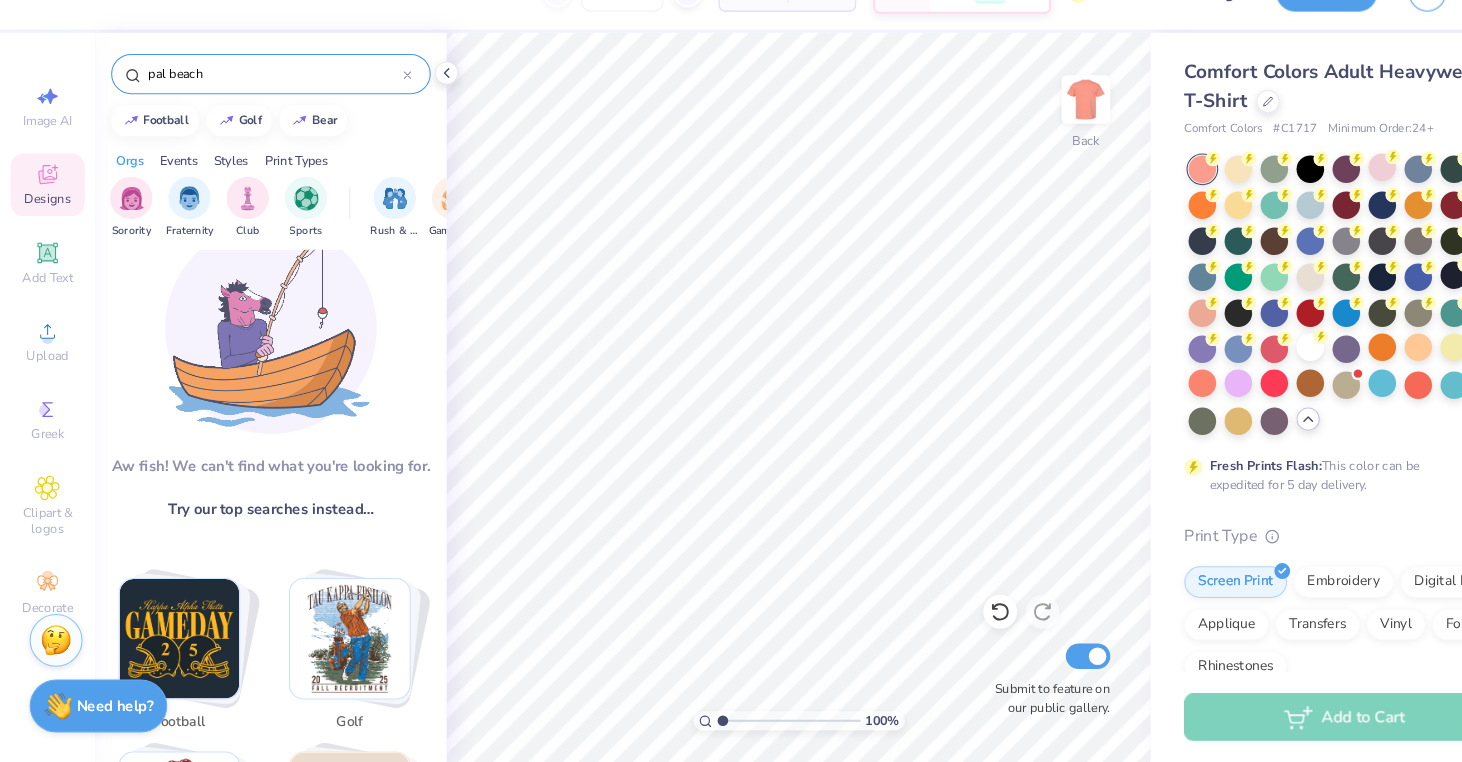 scroll, scrollTop: 52, scrollLeft: 0, axis: vertical 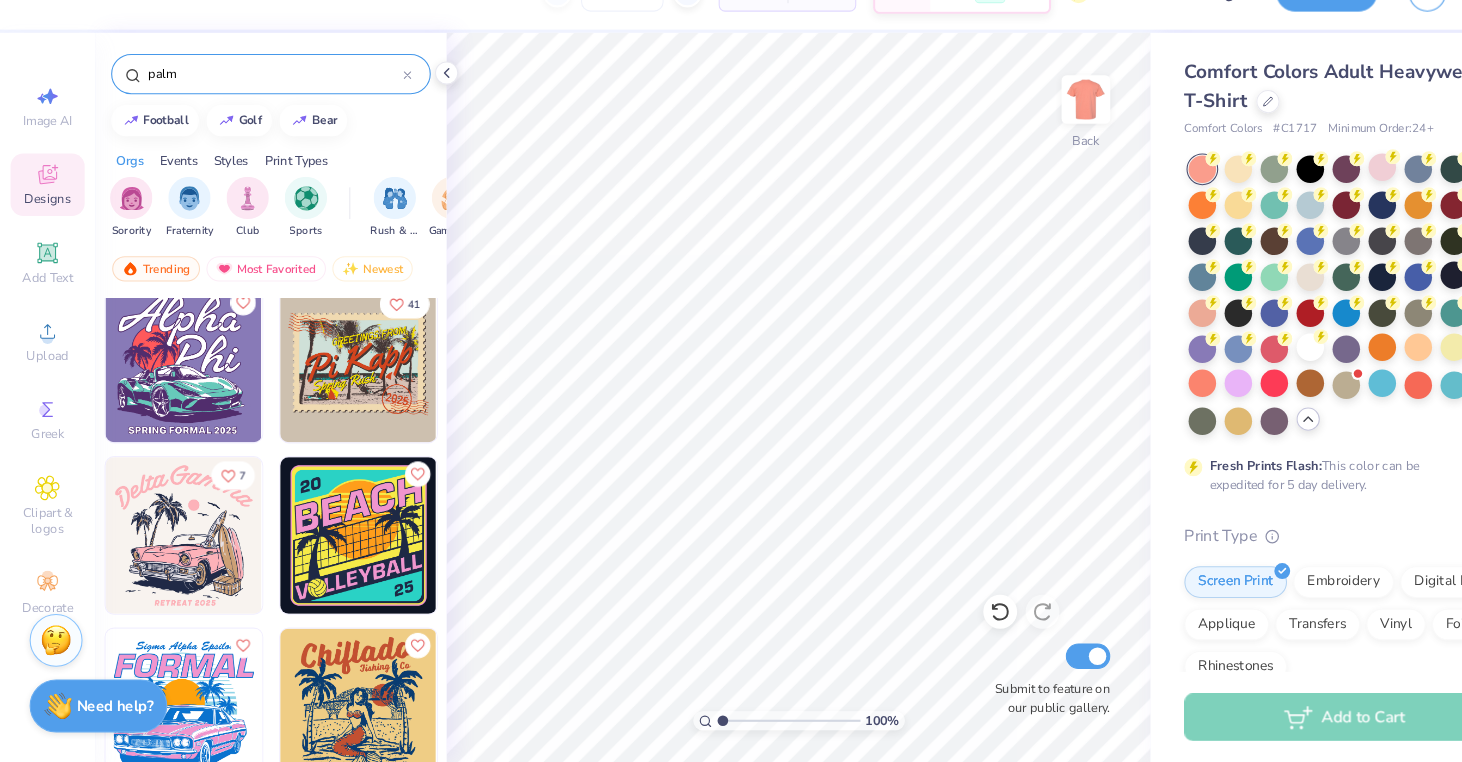 type on "palm" 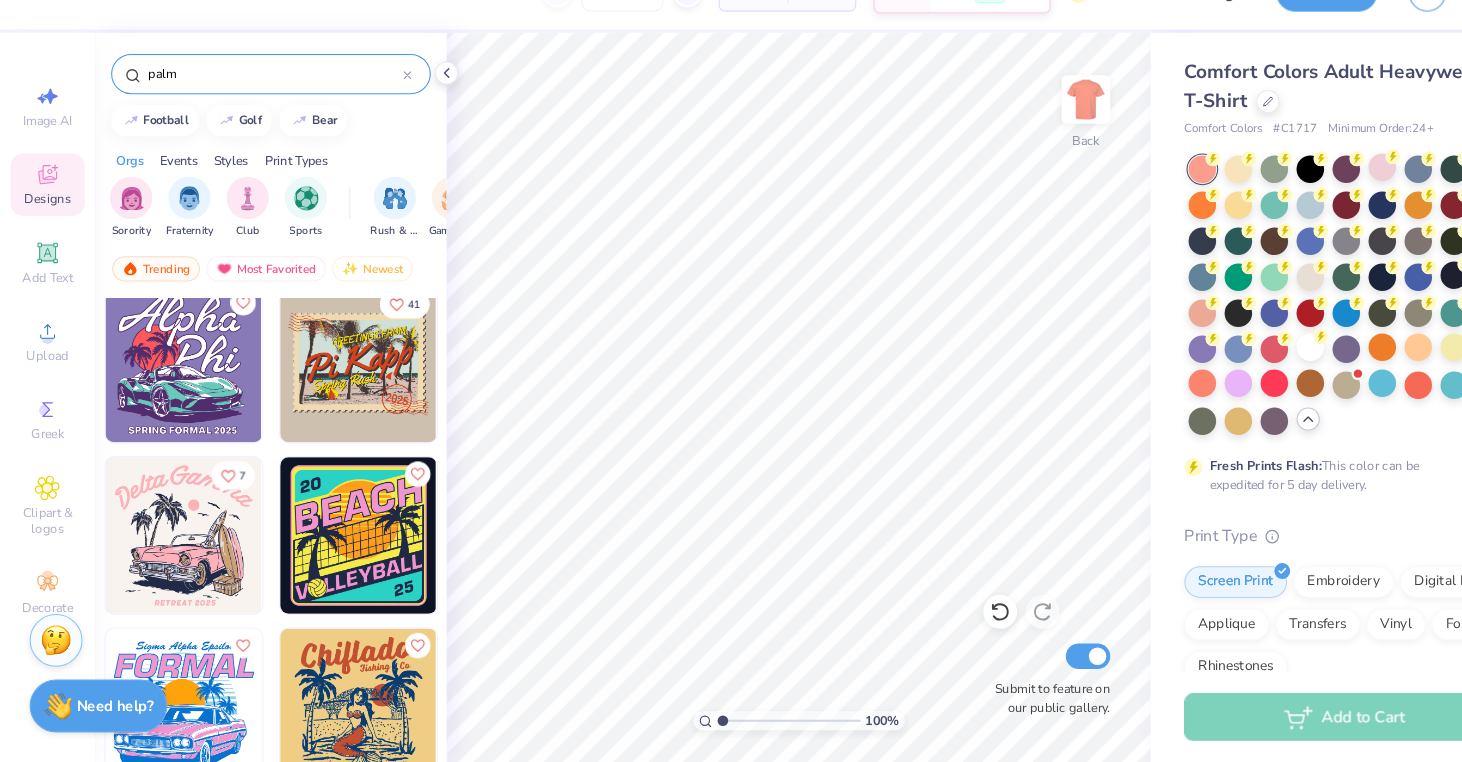 click at bounding box center [174, 548] 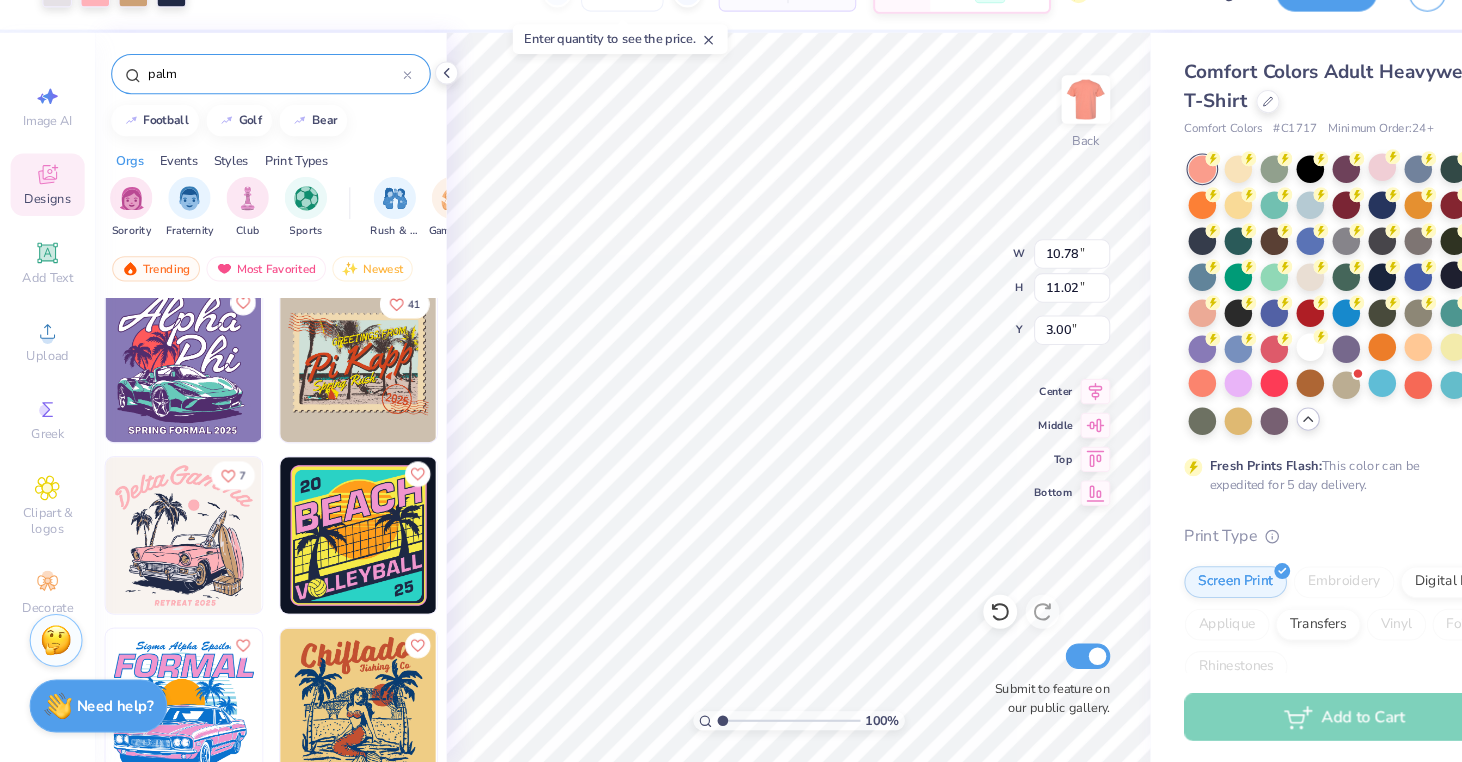 click at bounding box center (1238, 370) 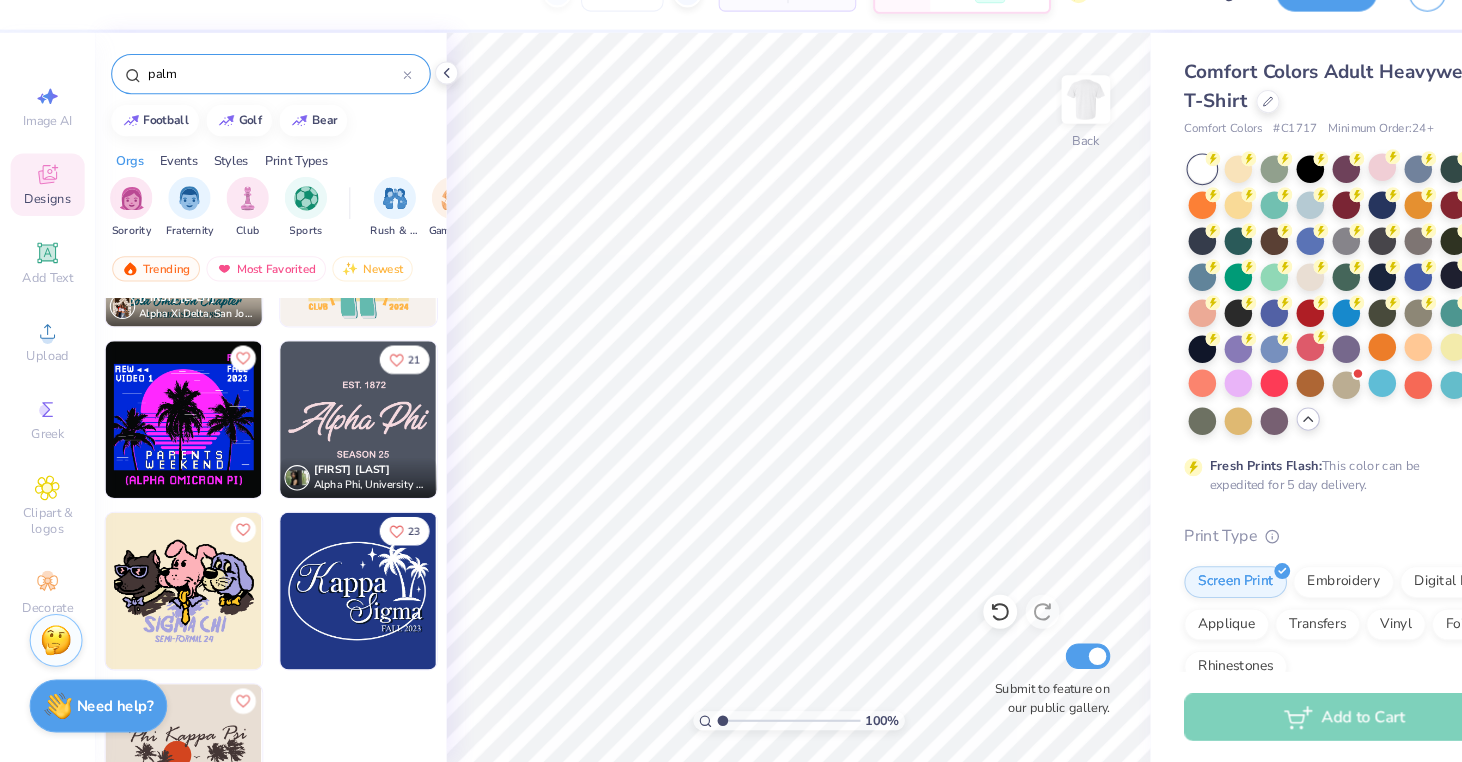 scroll, scrollTop: 3537, scrollLeft: 0, axis: vertical 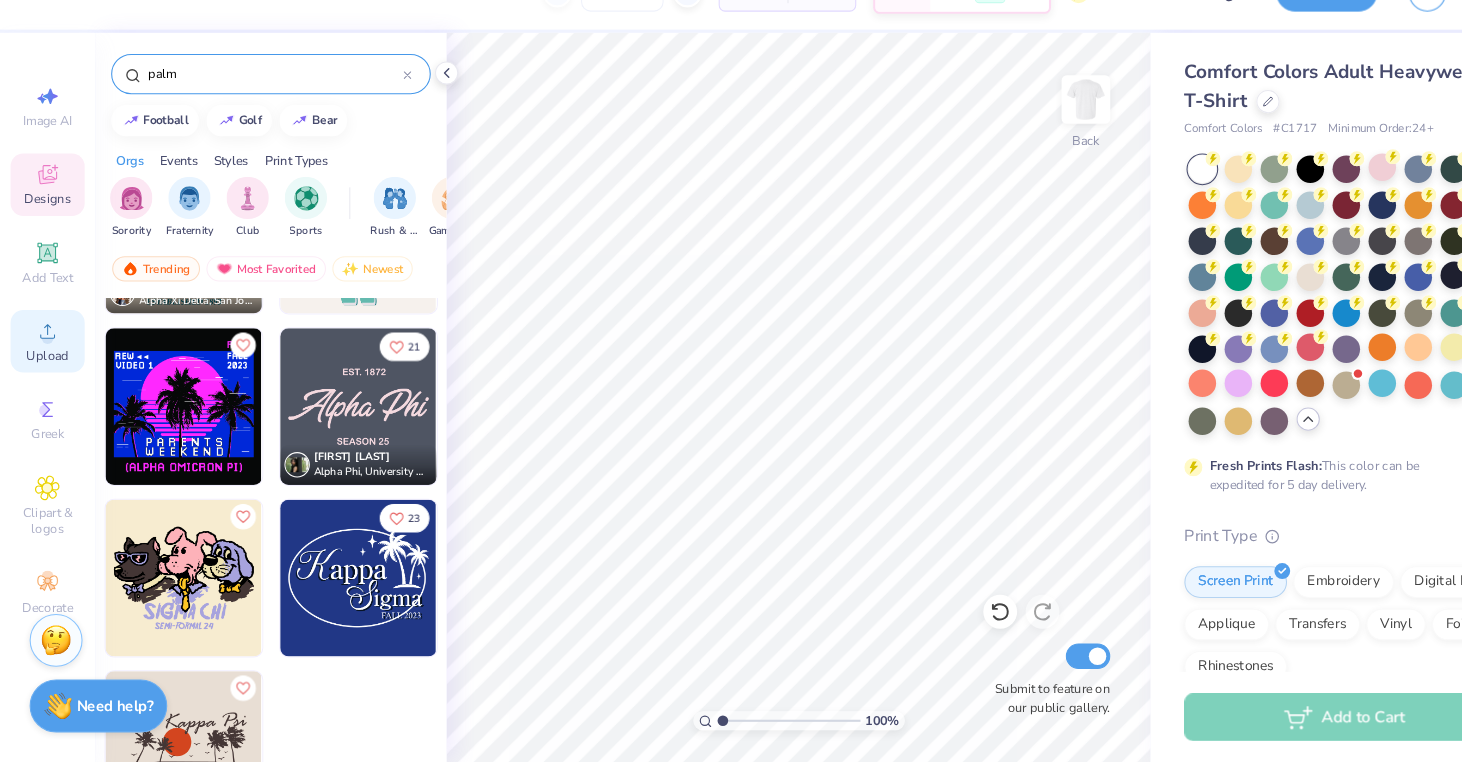 click 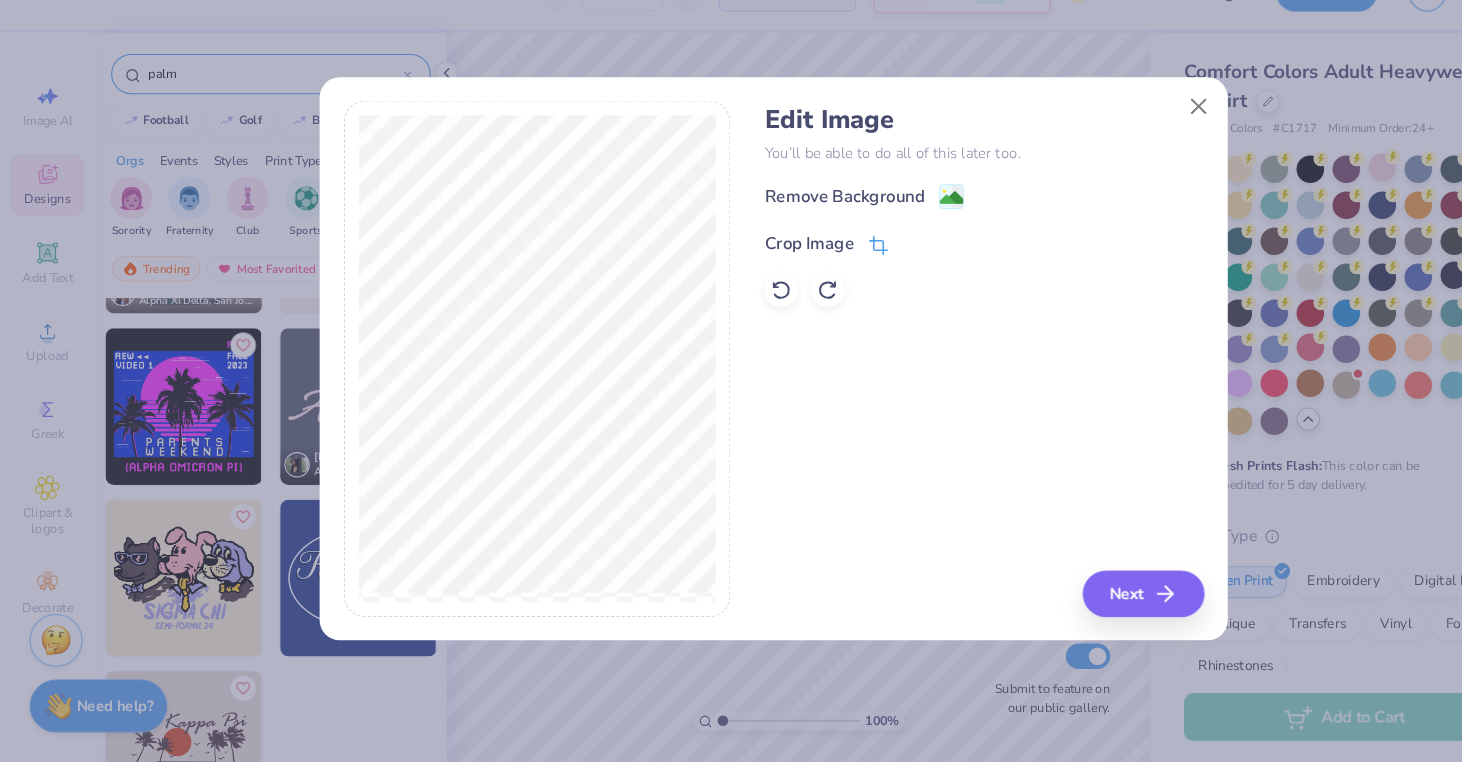 click on "Crop Image" at bounding box center (764, 272) 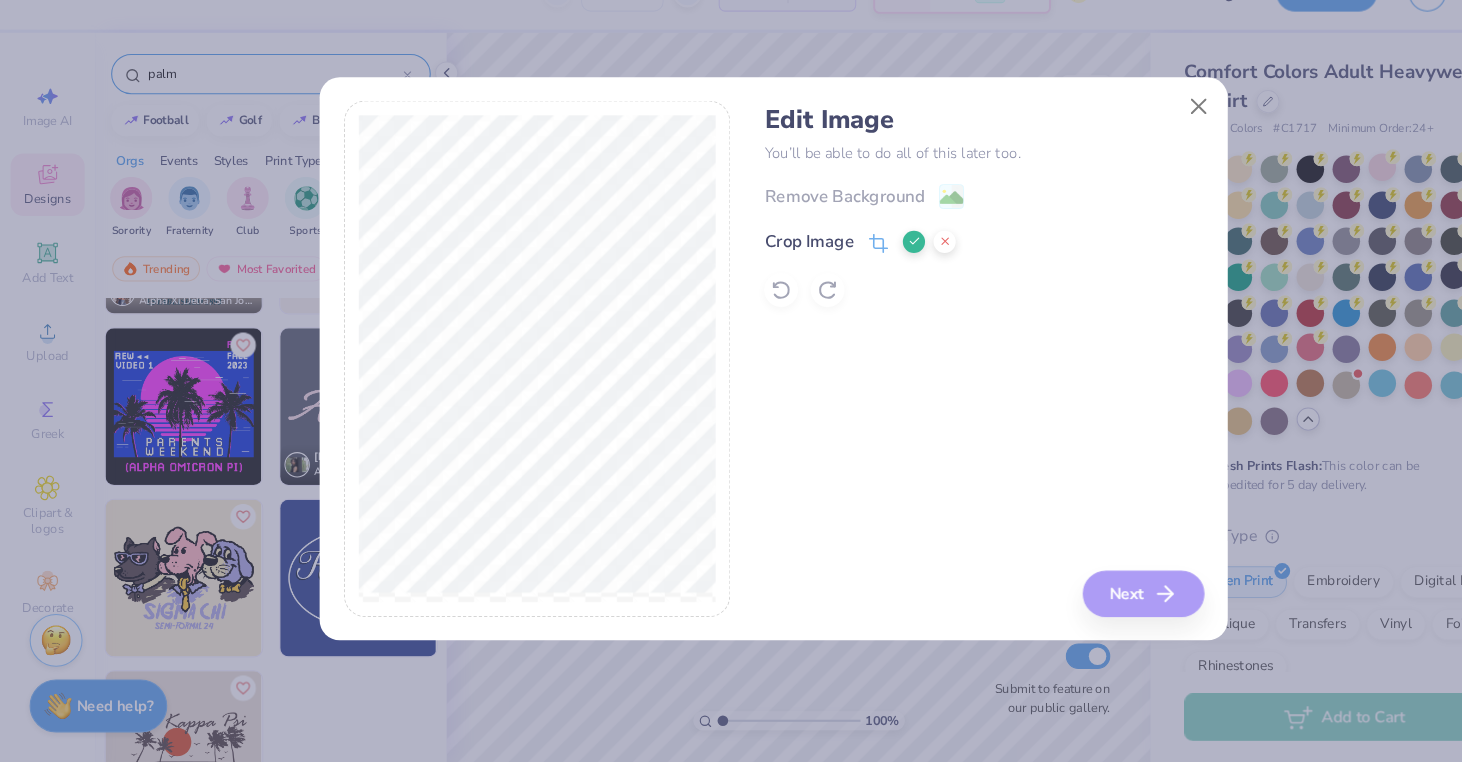 click on "Edit Image You’ll be able to do all of this later too. Remove Background Crop Image Next" at bounding box center [929, 381] 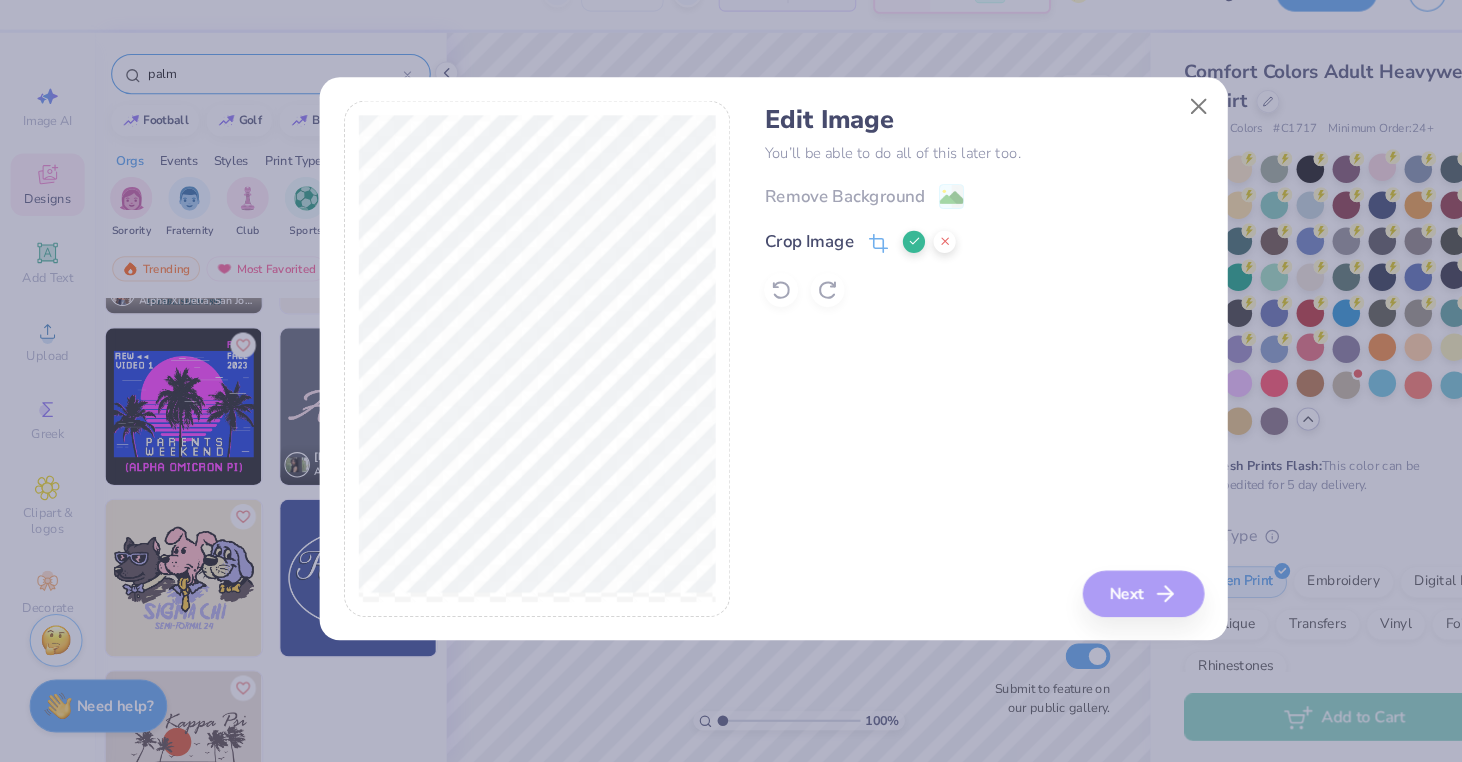 click at bounding box center [863, 270] 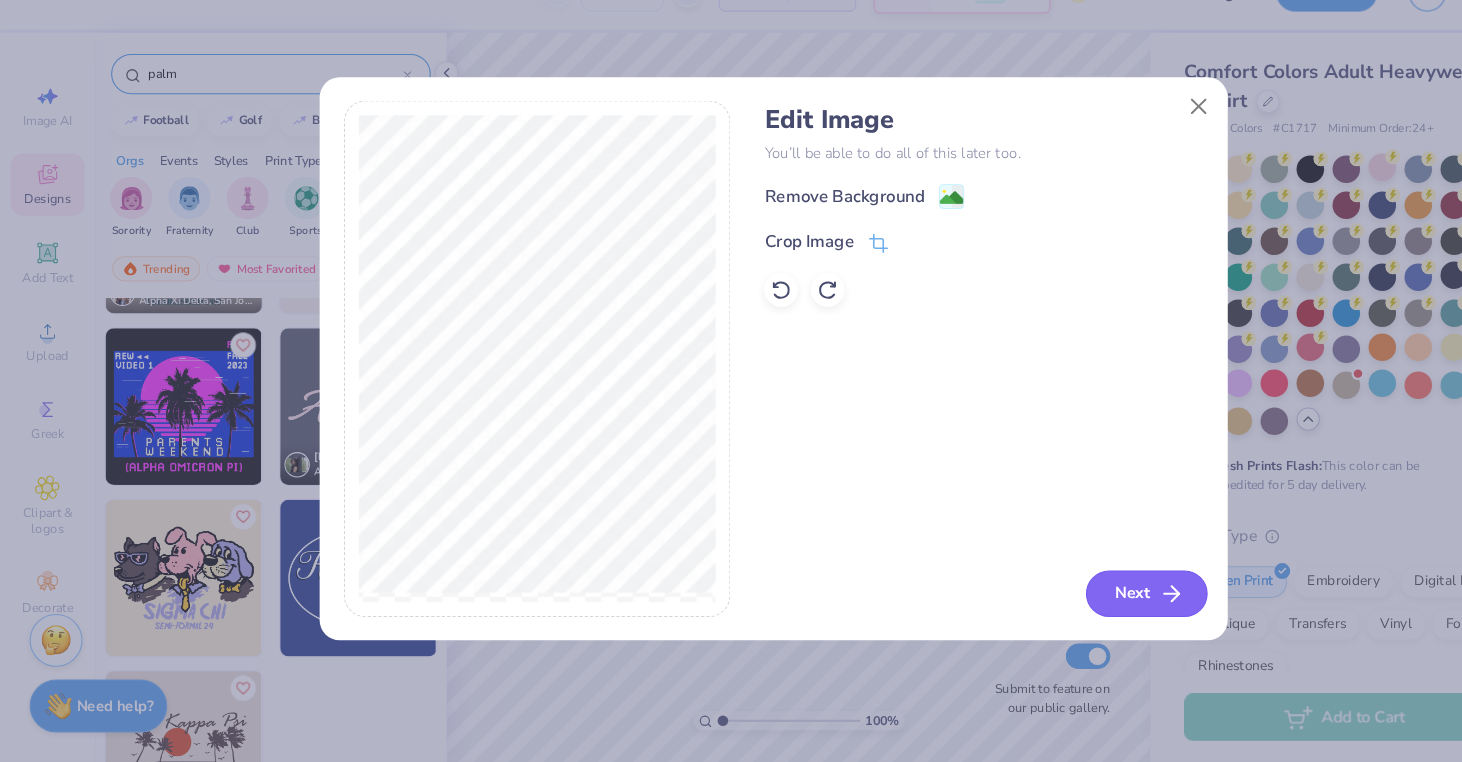 click 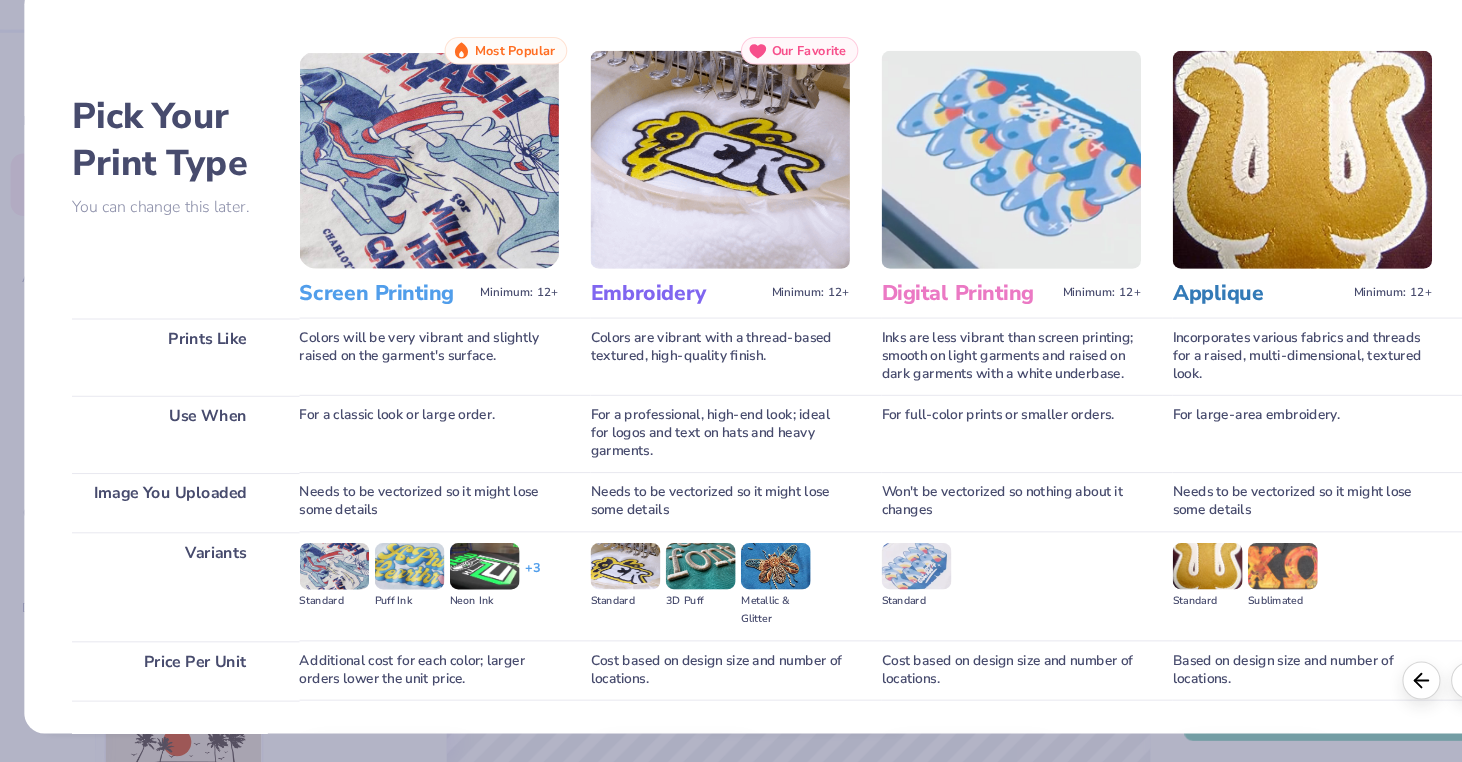 scroll, scrollTop: 121, scrollLeft: 0, axis: vertical 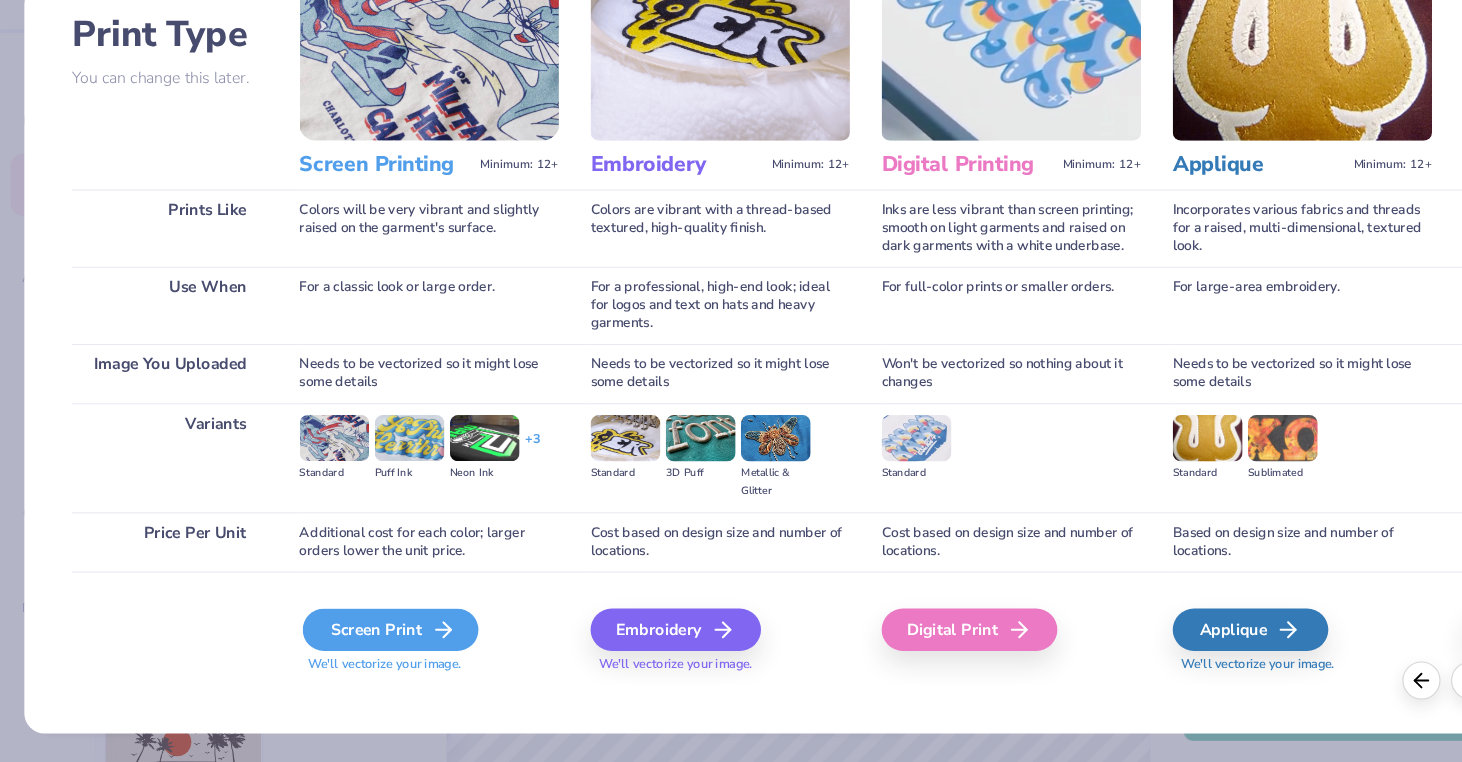 click on "Screen Print" at bounding box center (369, 637) 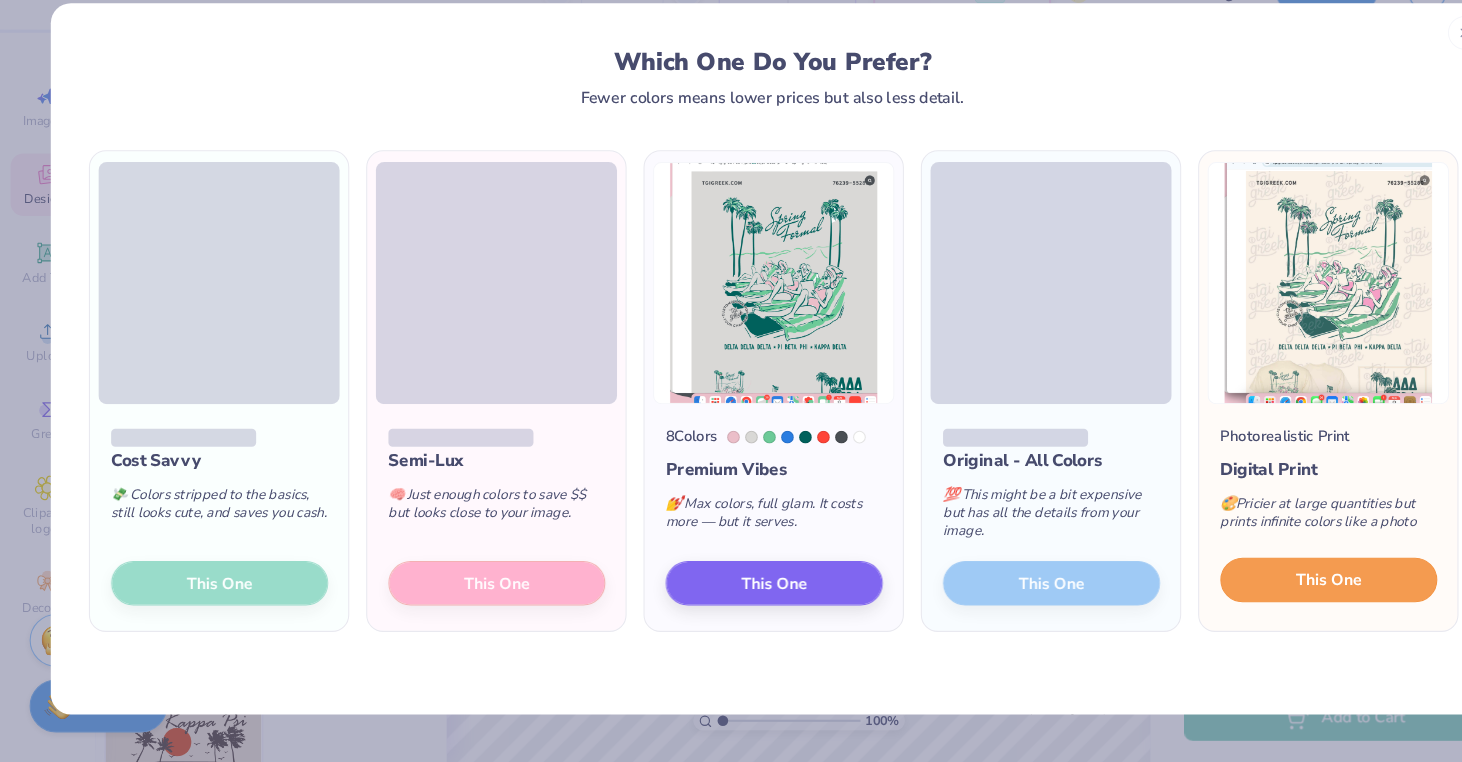 click on "This One" at bounding box center [1256, 590] 